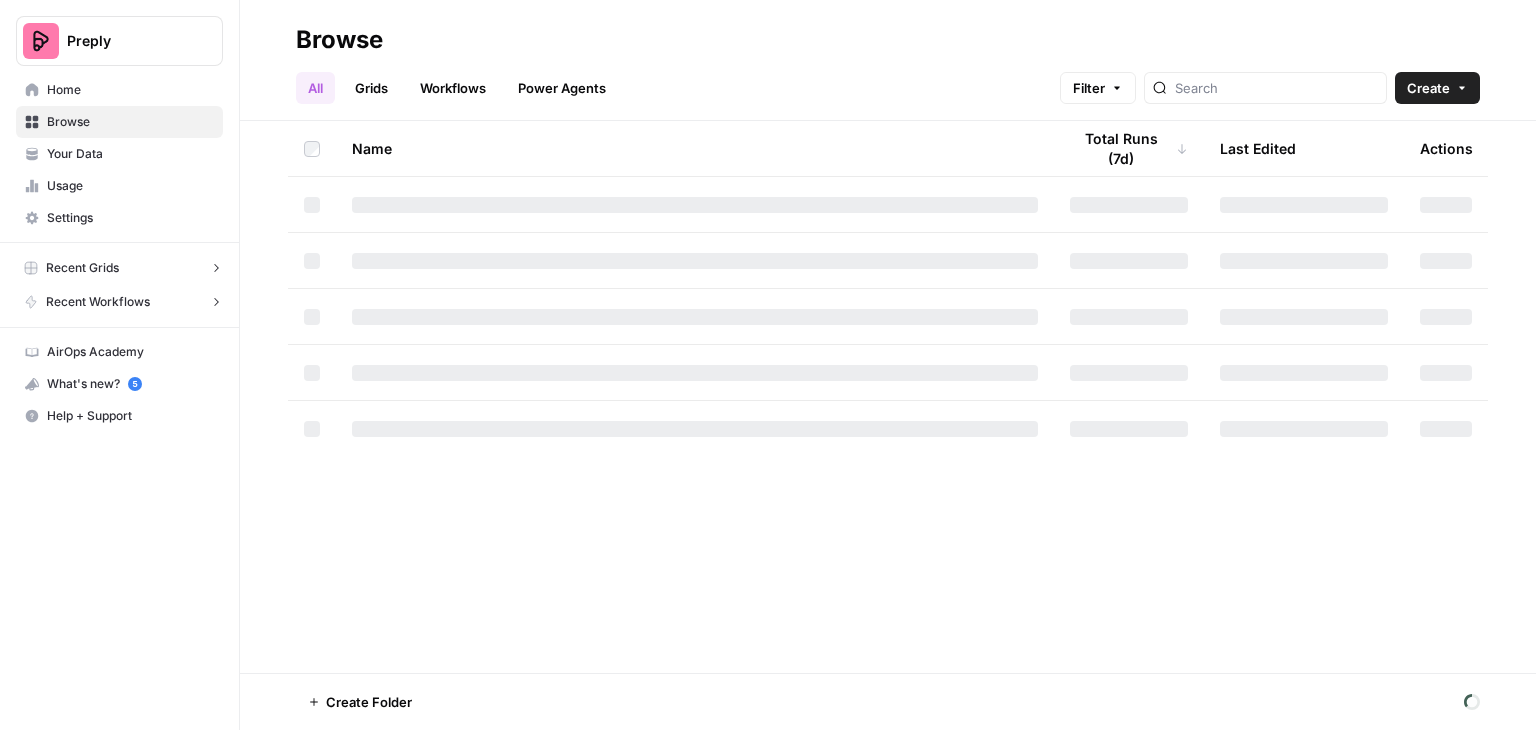 scroll, scrollTop: 0, scrollLeft: 0, axis: both 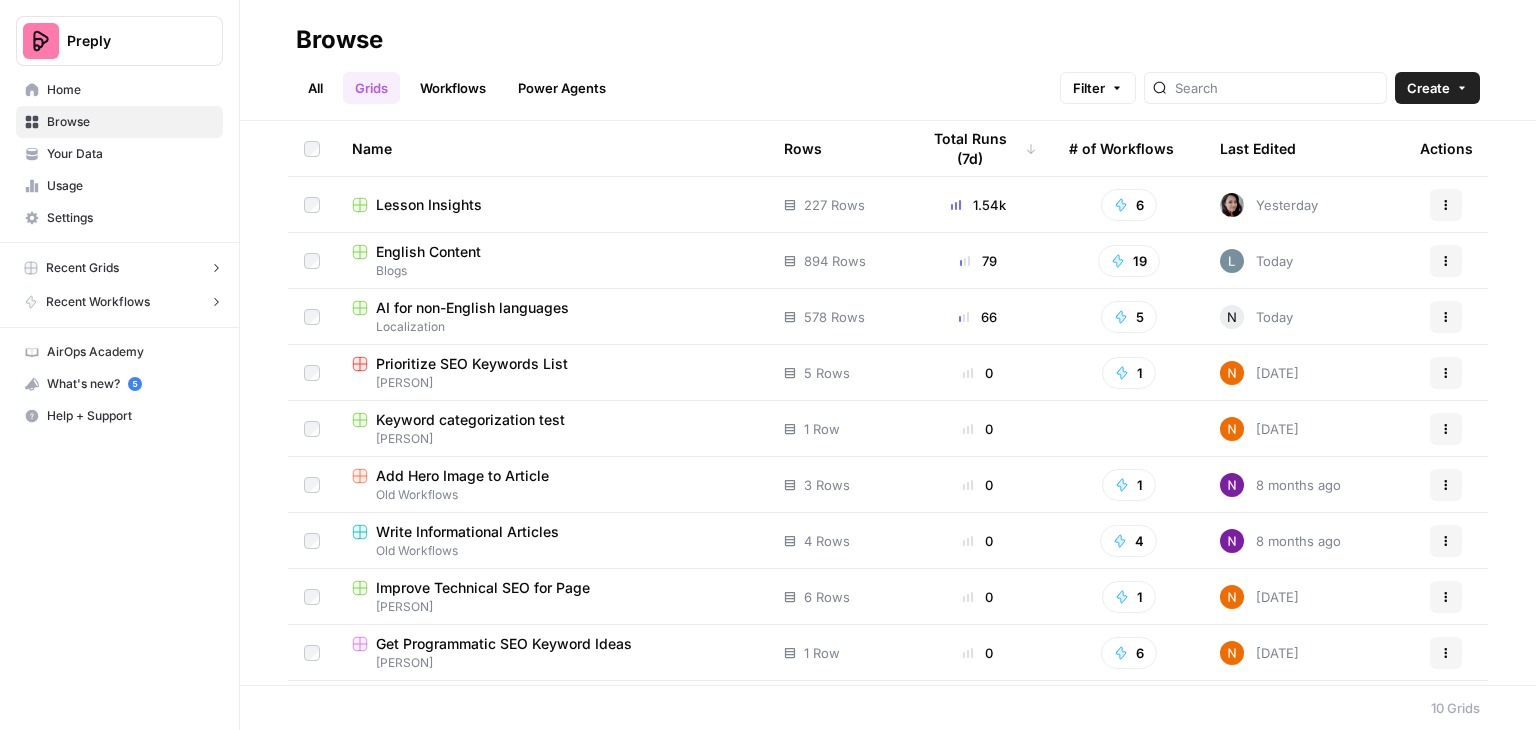 click on "English Content" at bounding box center [428, 252] 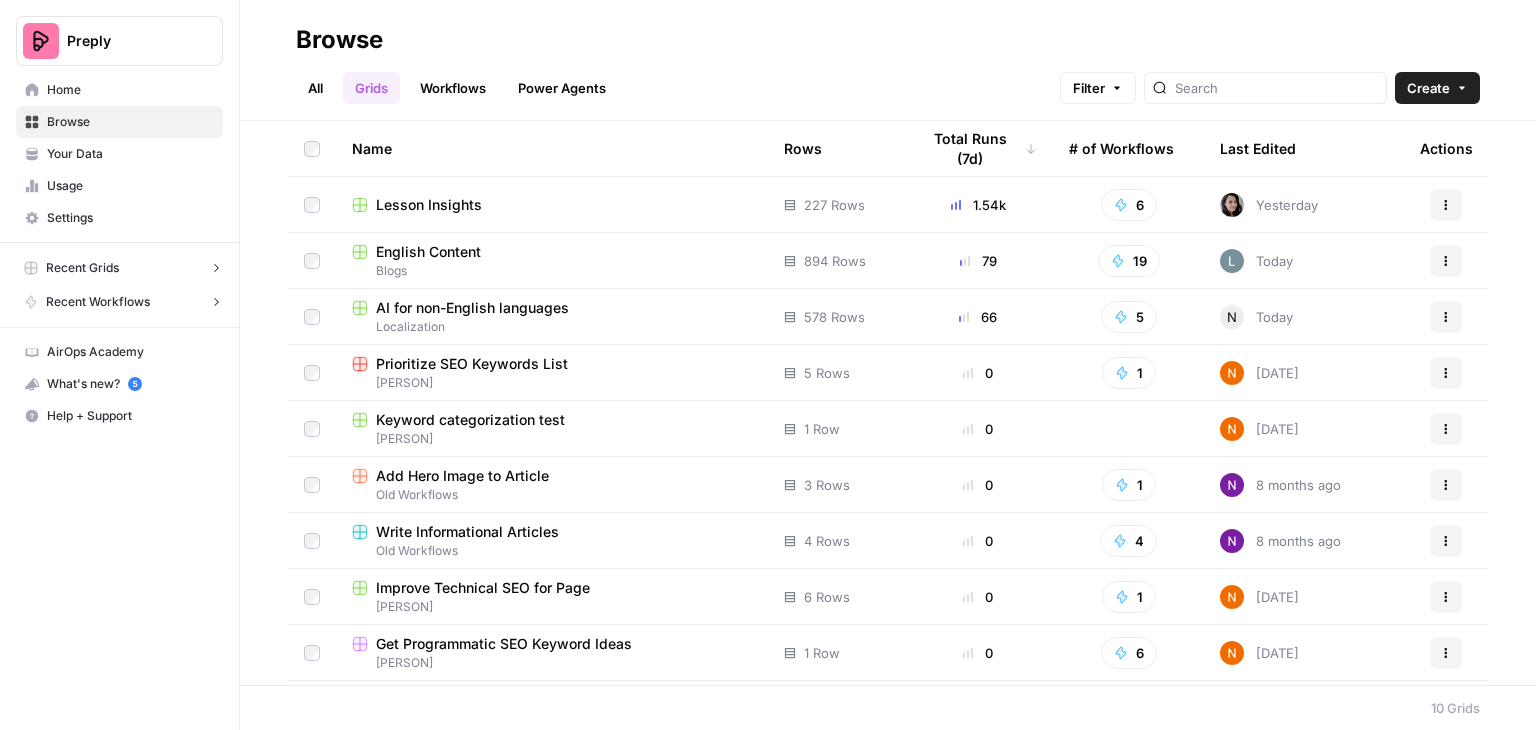 click on "AI for non-English languages" at bounding box center [472, 308] 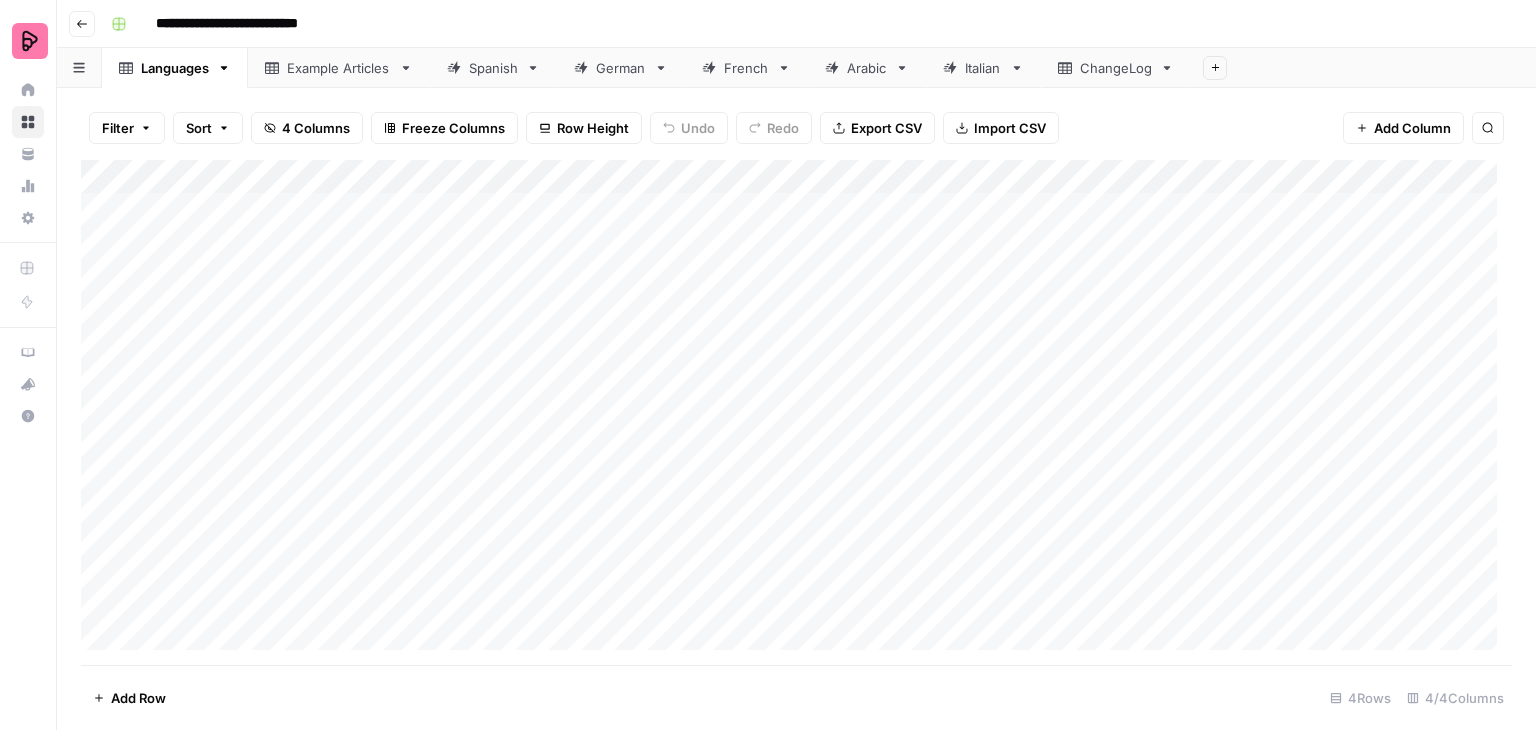 click on "German" at bounding box center (621, 68) 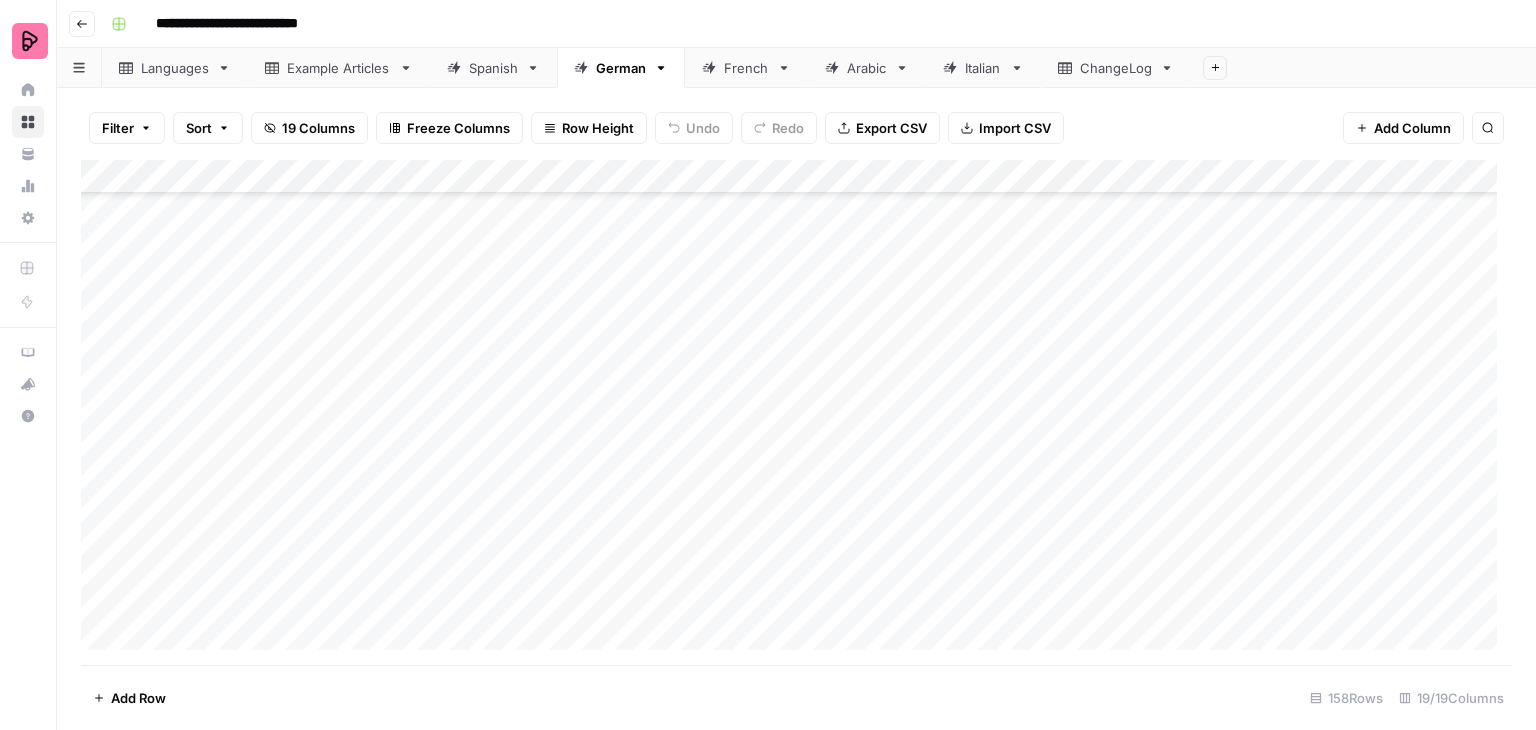 scroll, scrollTop: 2700, scrollLeft: 0, axis: vertical 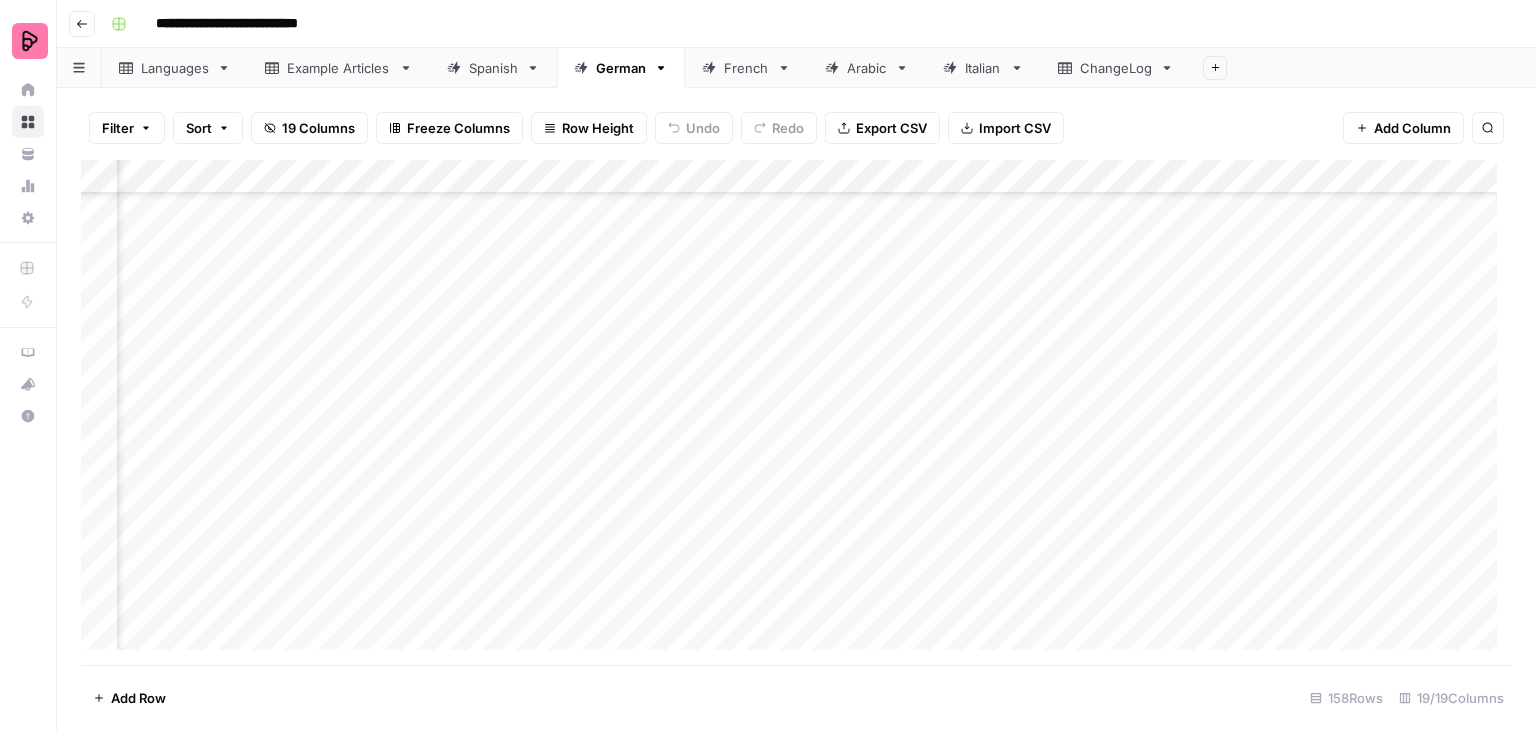 click on "Add Column" at bounding box center [796, 412] 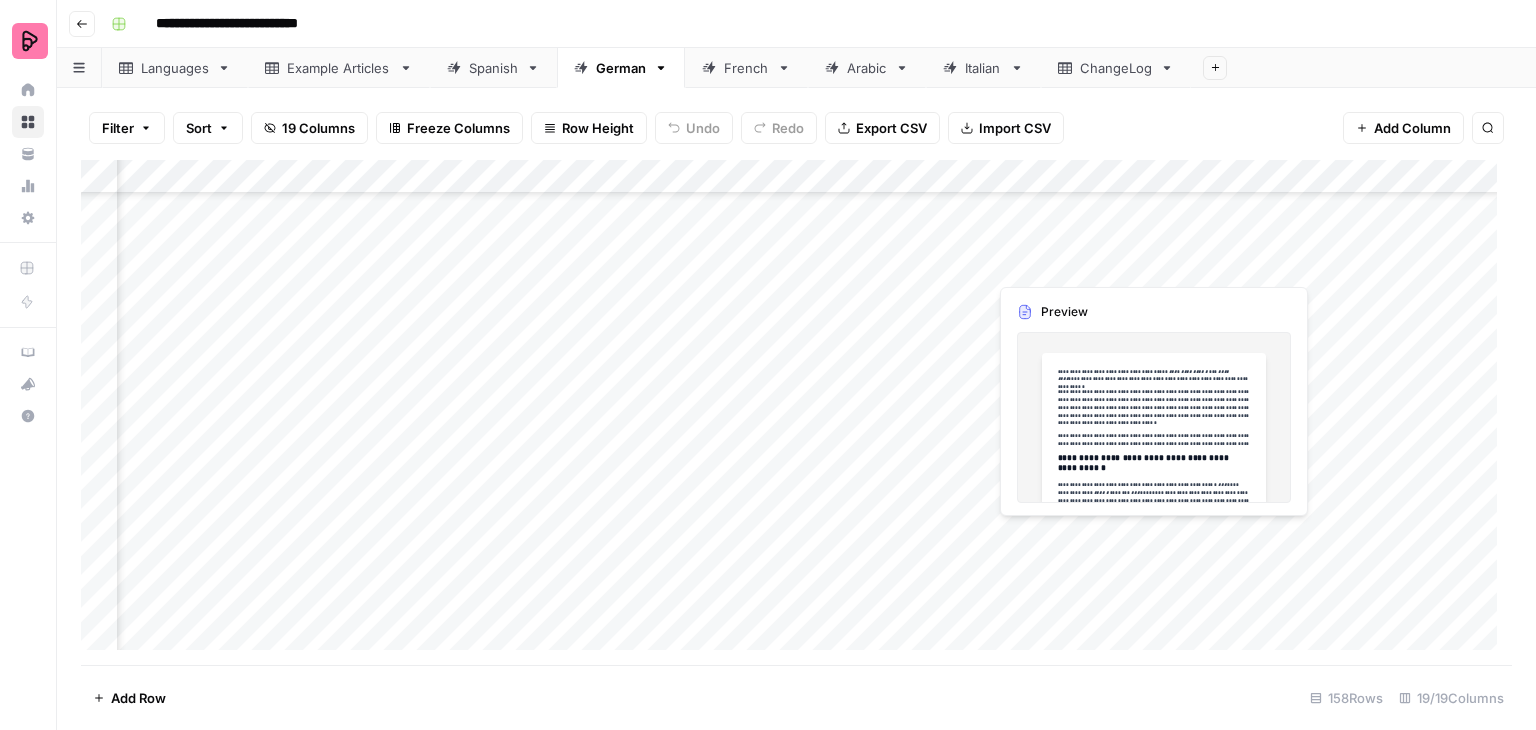 click on "Add Column" at bounding box center (796, 412) 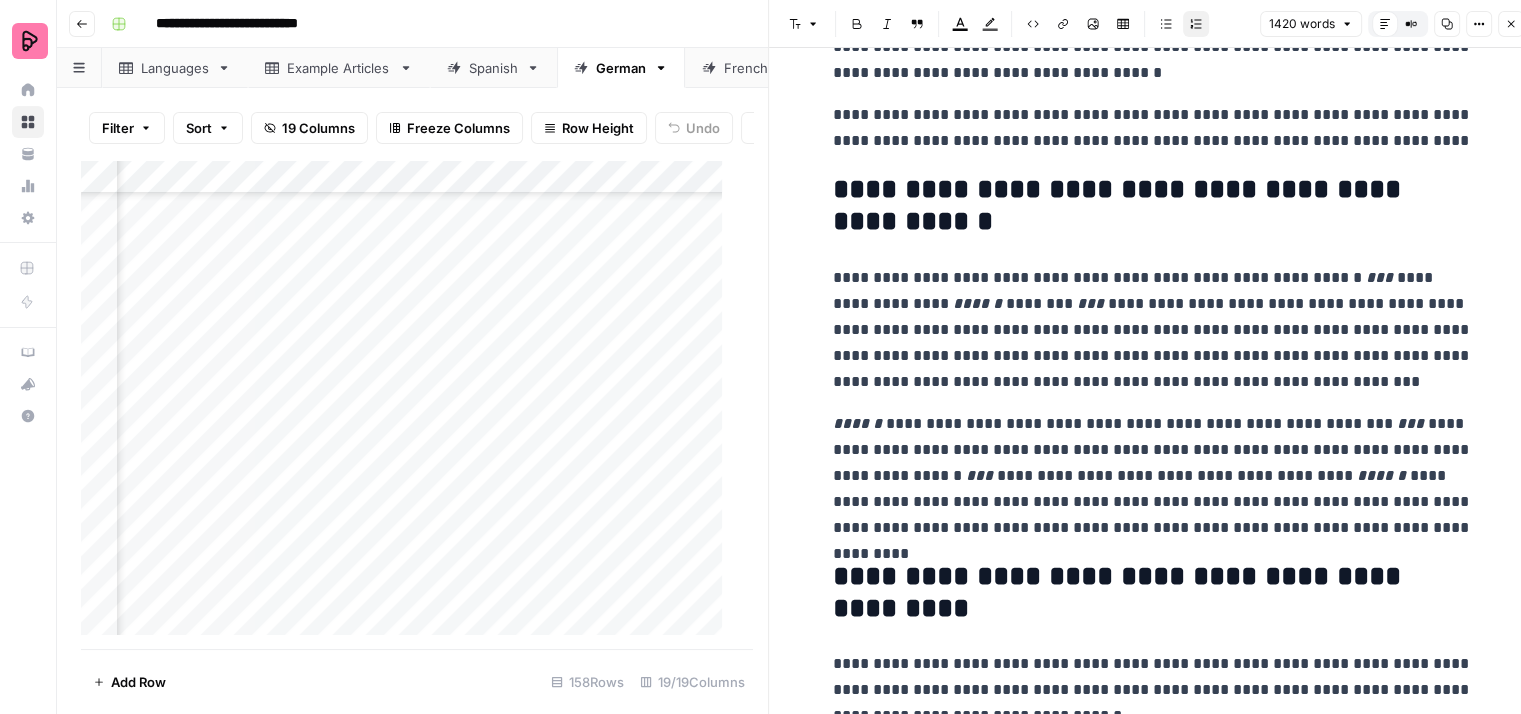 scroll, scrollTop: 300, scrollLeft: 0, axis: vertical 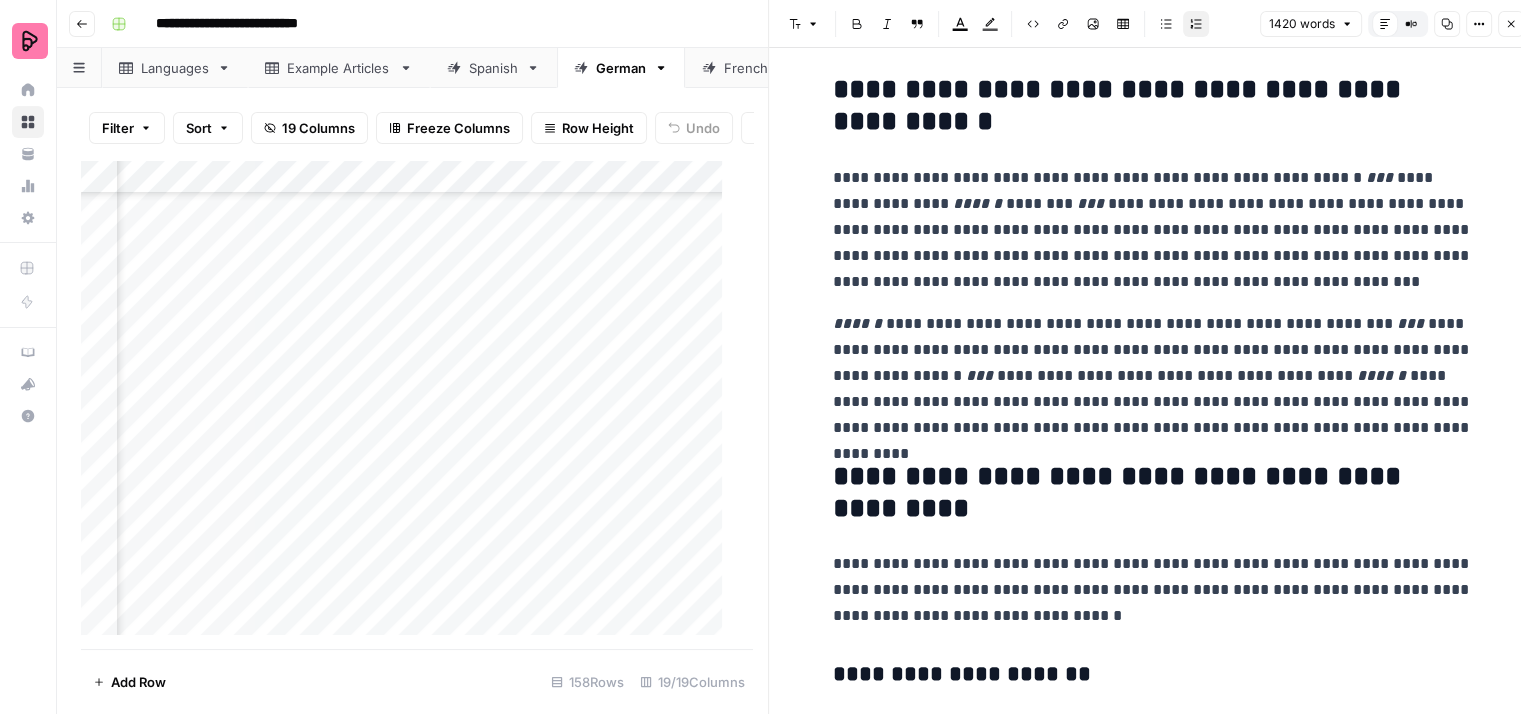click at bounding box center (1078, 263) 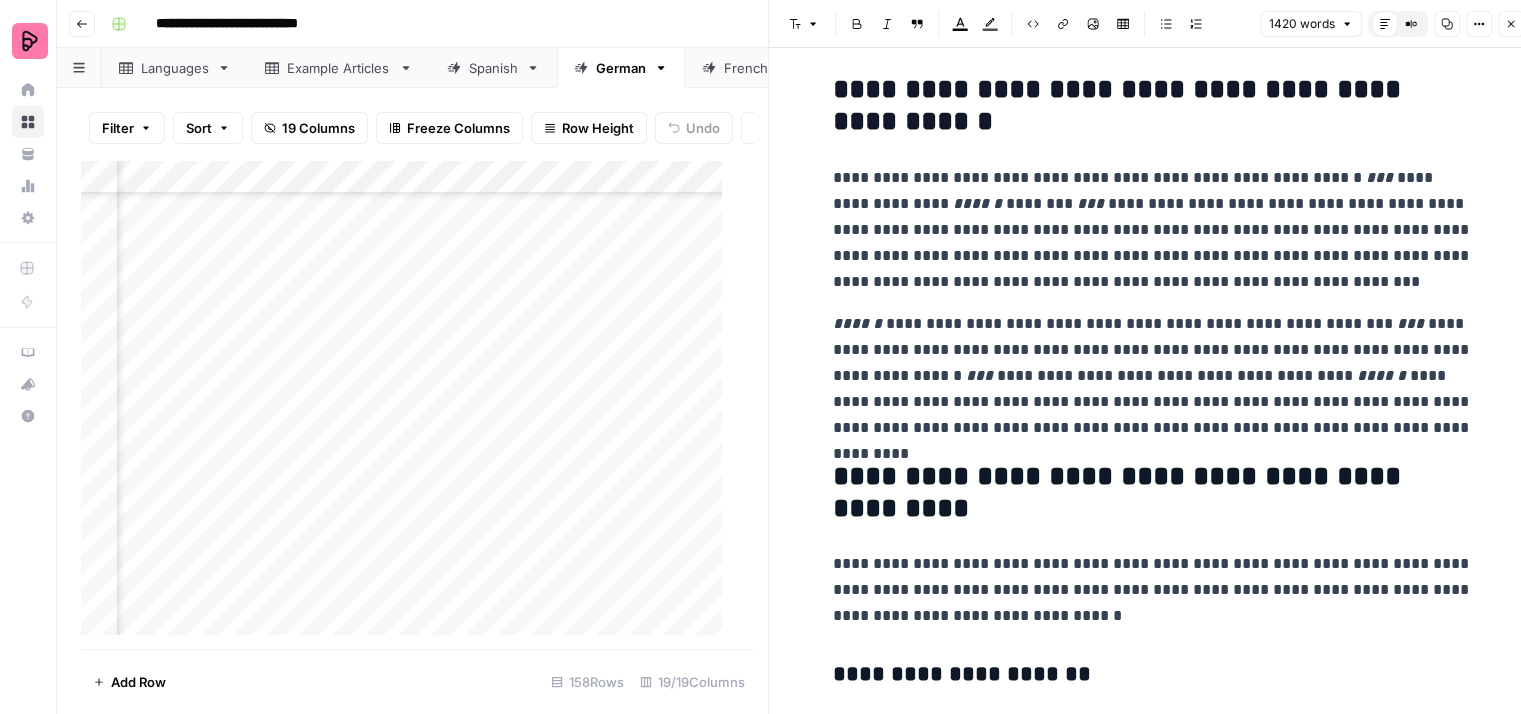 click on "**********" at bounding box center [1153, 230] 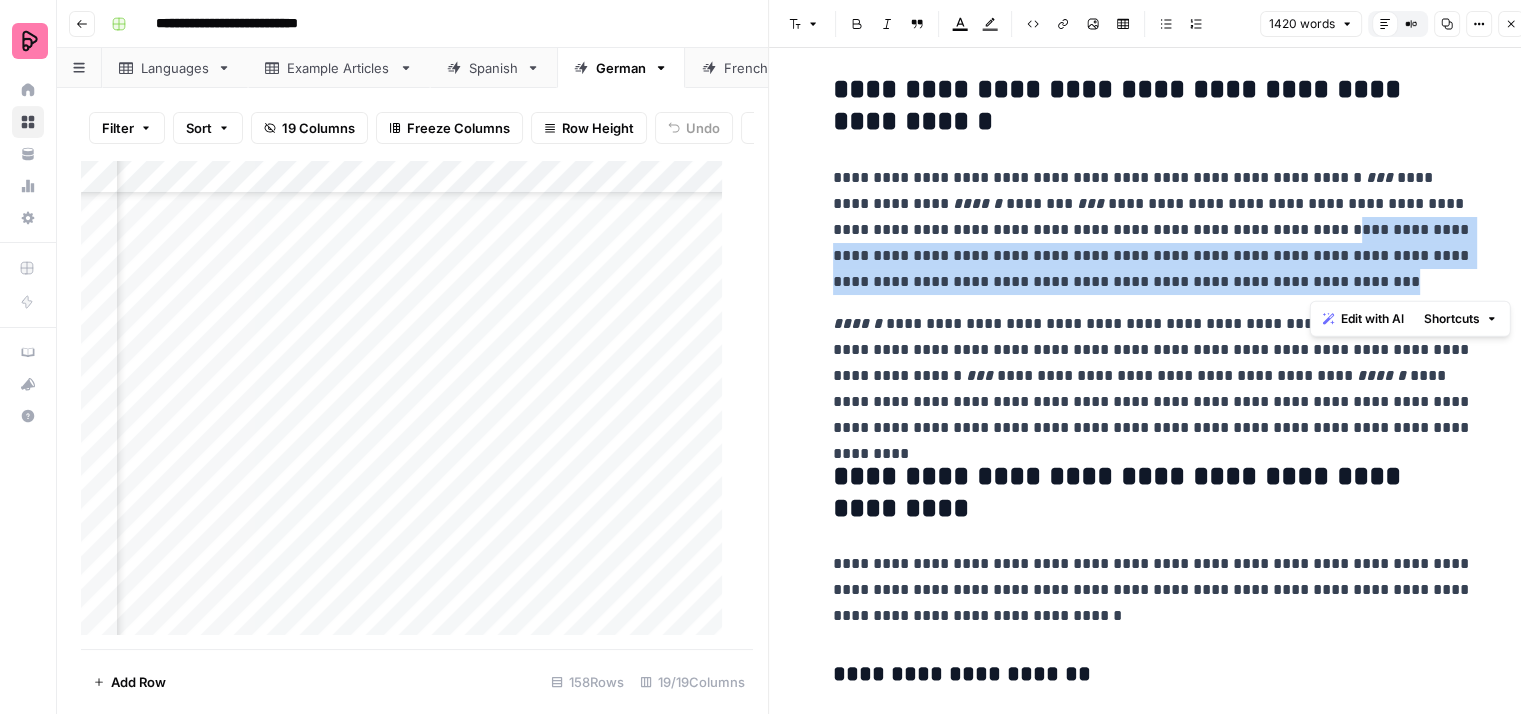 drag, startPoint x: 1326, startPoint y: 233, endPoint x: 1368, endPoint y: 279, distance: 62.289646 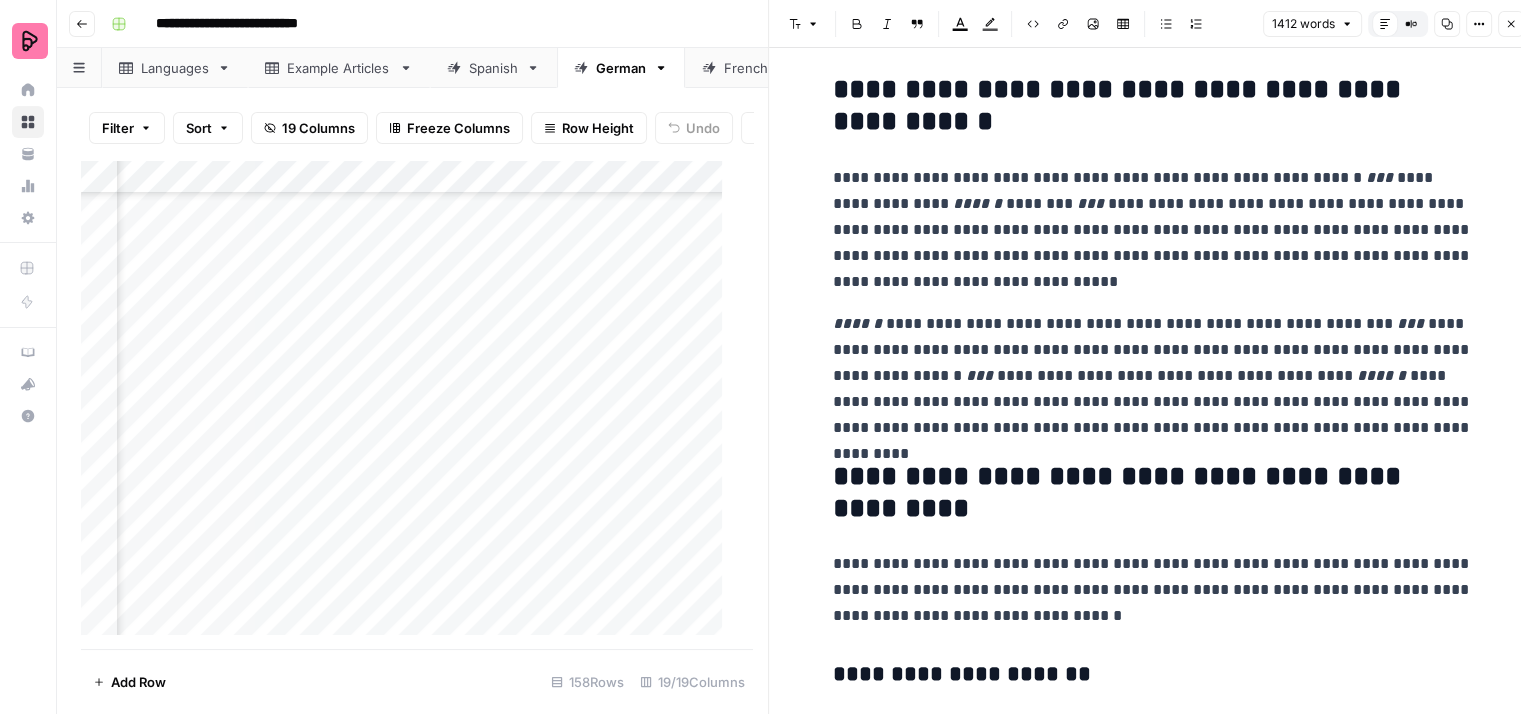 click on "**********" at bounding box center (1153, 230) 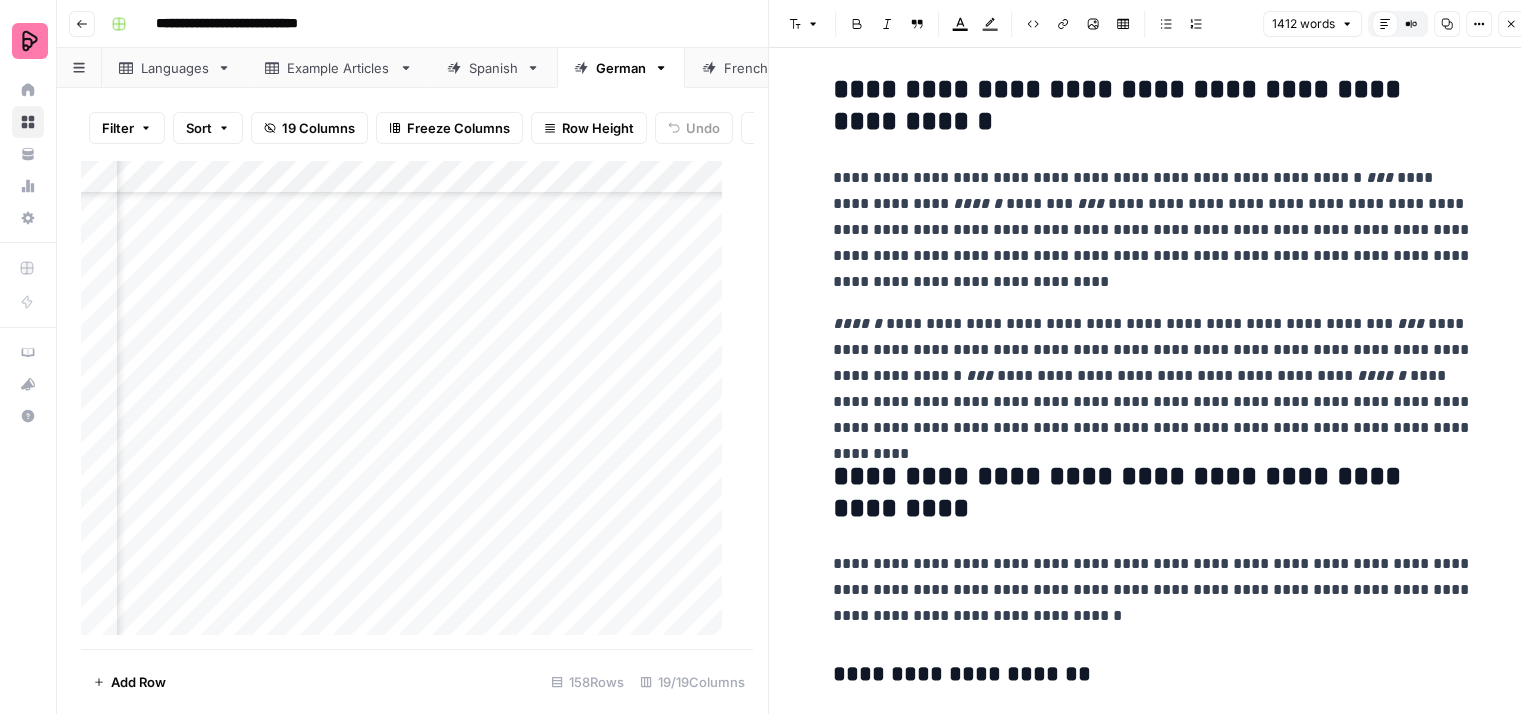click on "**********" at bounding box center (1153, 376) 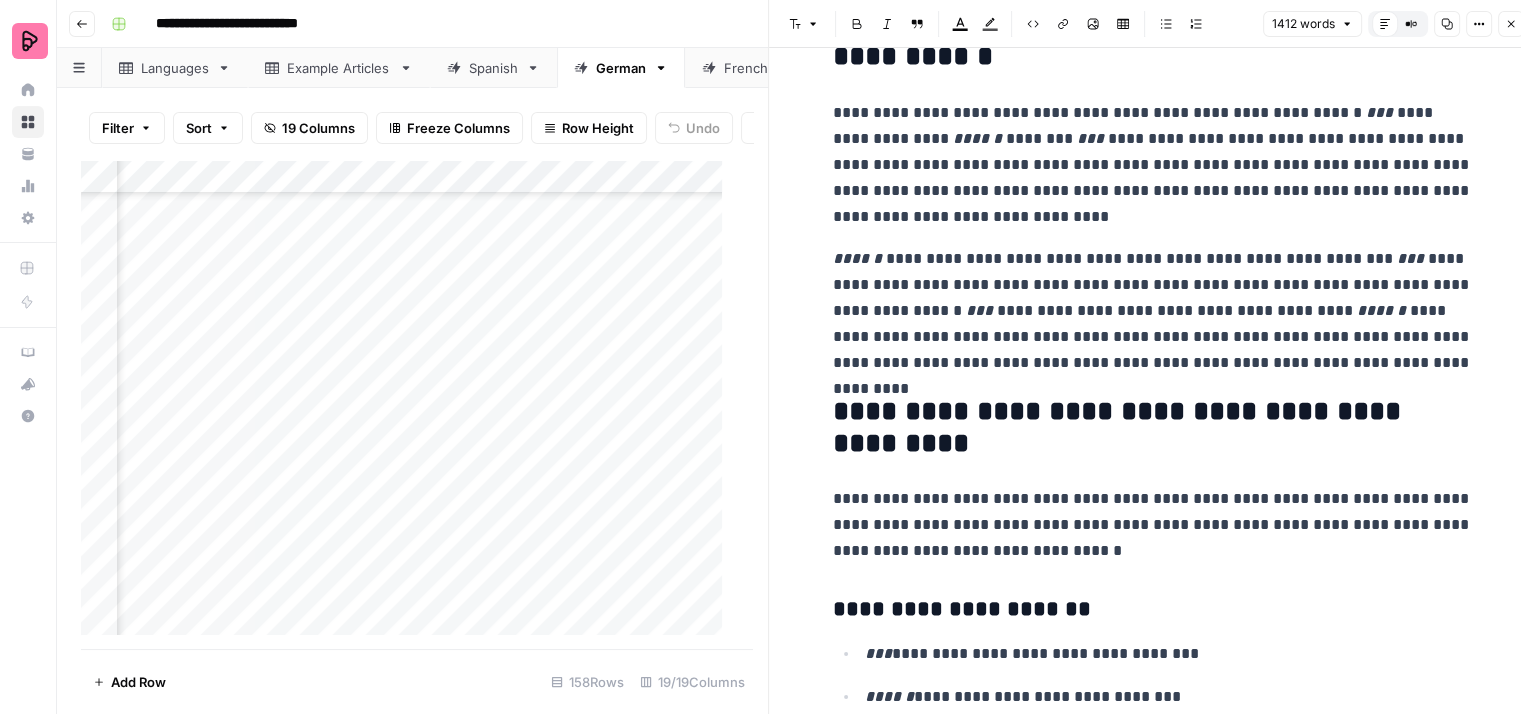 scroll, scrollTop: 400, scrollLeft: 0, axis: vertical 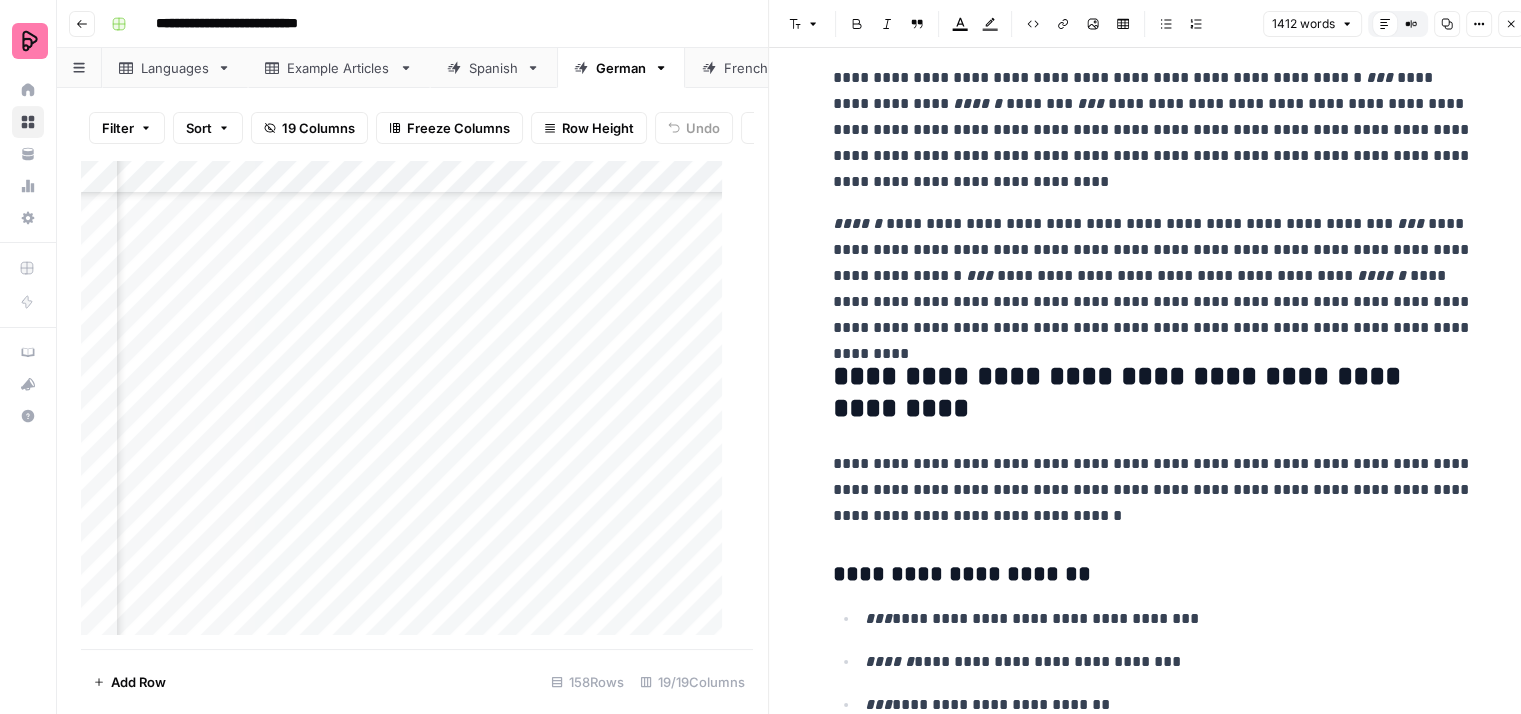 click on "**********" at bounding box center (1153, 393) 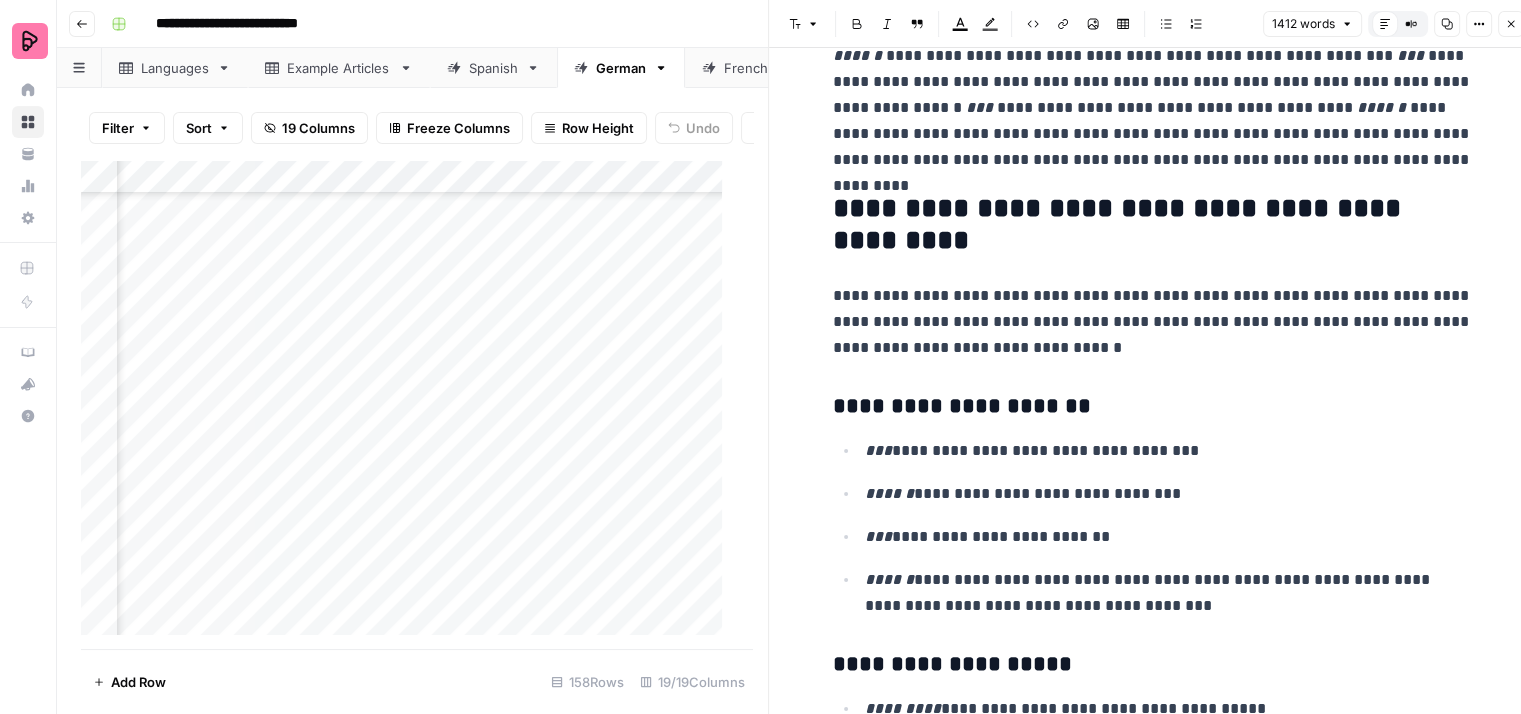scroll, scrollTop: 600, scrollLeft: 0, axis: vertical 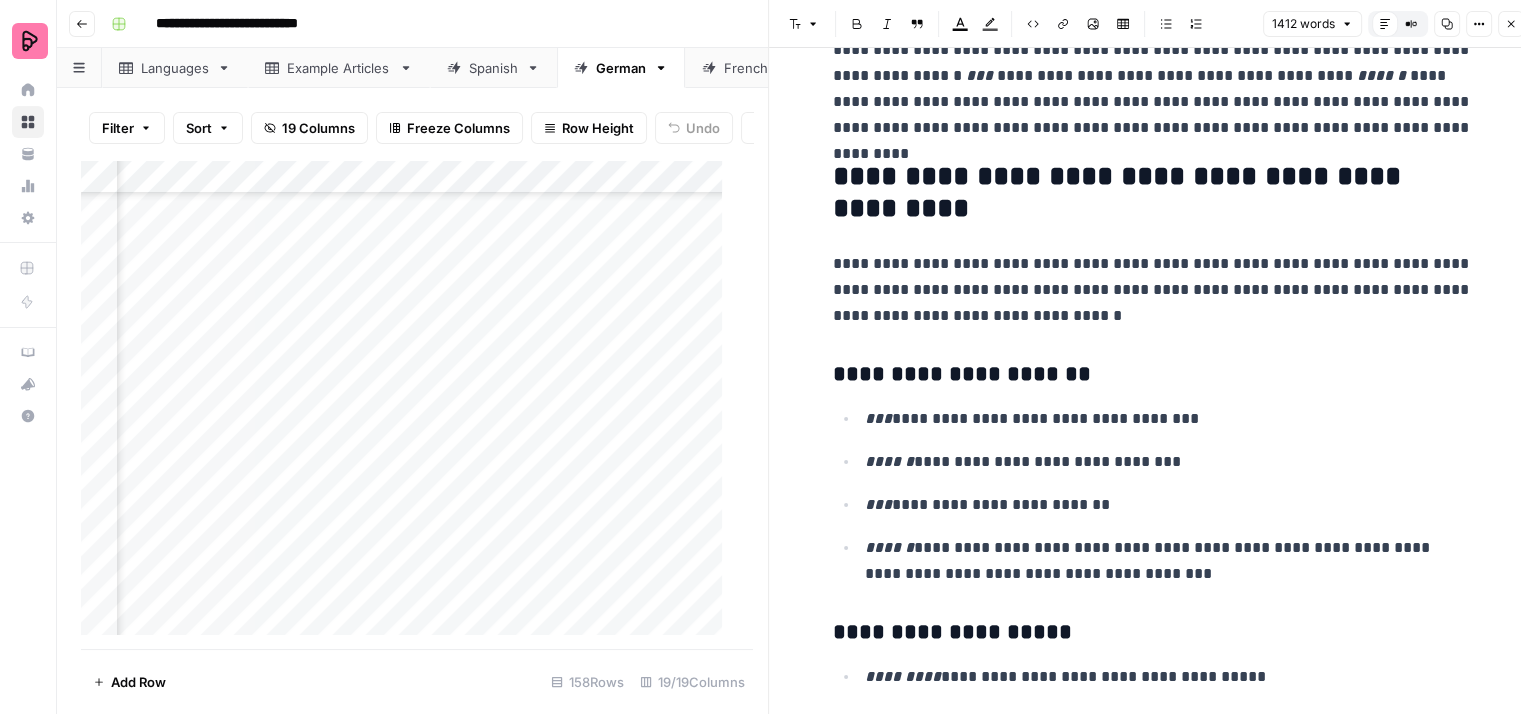 click on "**********" at bounding box center (1153, 290) 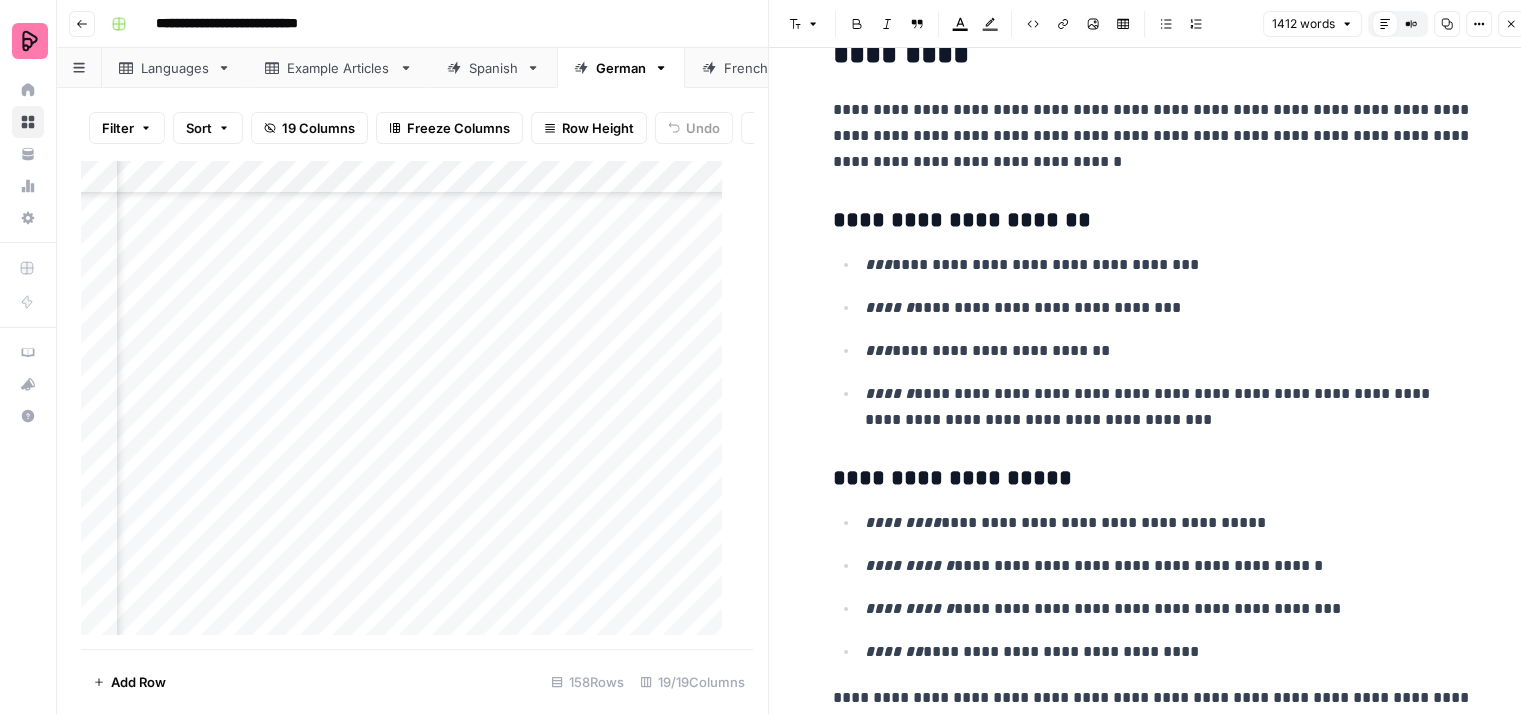 scroll, scrollTop: 800, scrollLeft: 0, axis: vertical 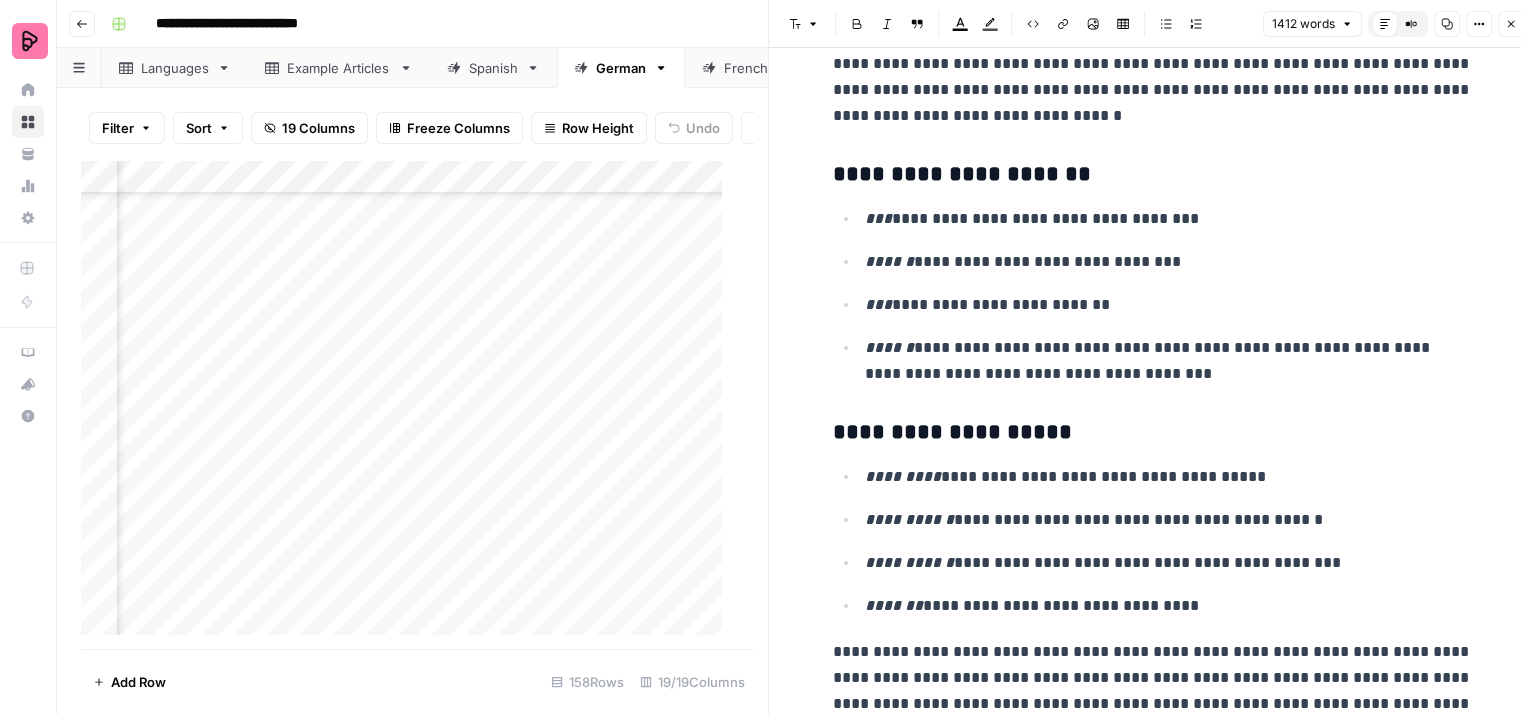 click on "**********" at bounding box center [1153, 296] 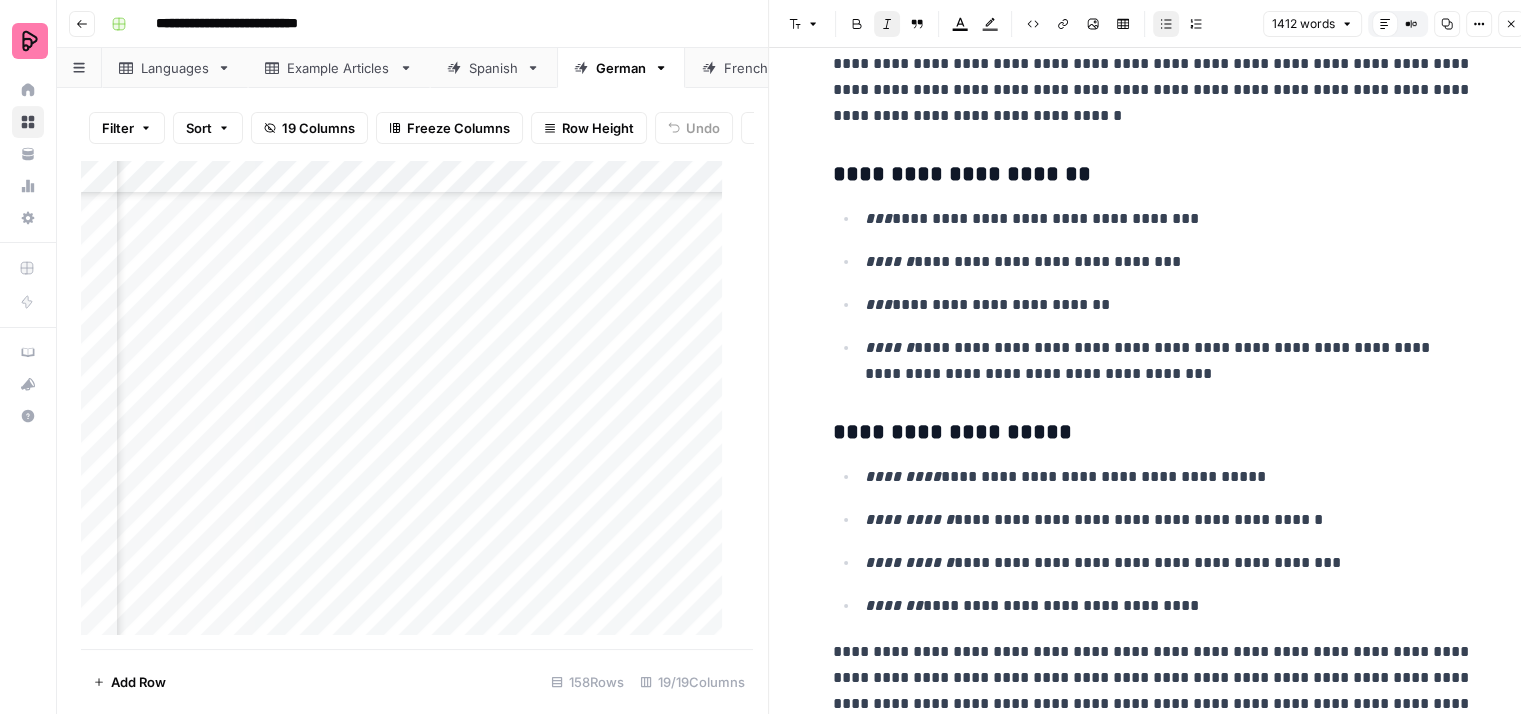 click on "**********" at bounding box center [1153, 296] 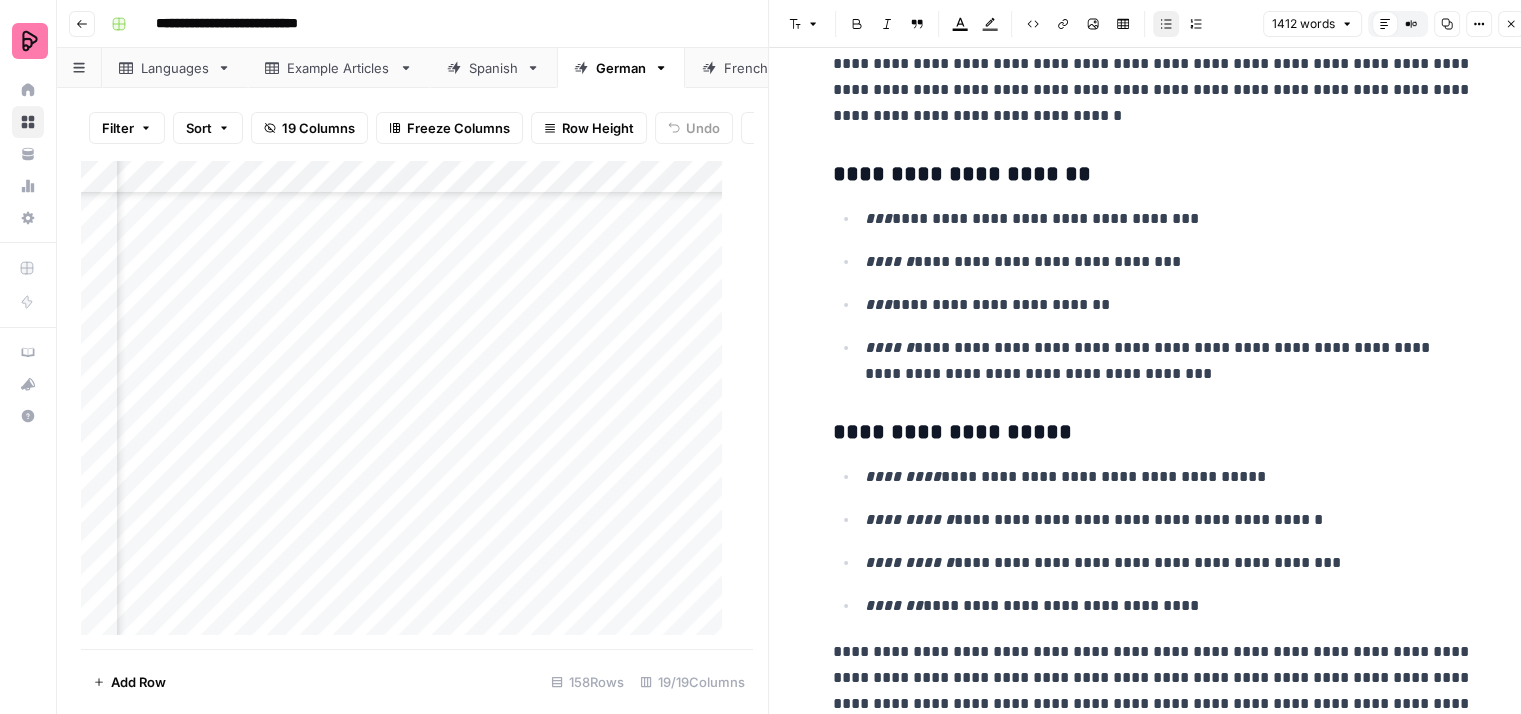 click on "**********" at bounding box center (1169, 361) 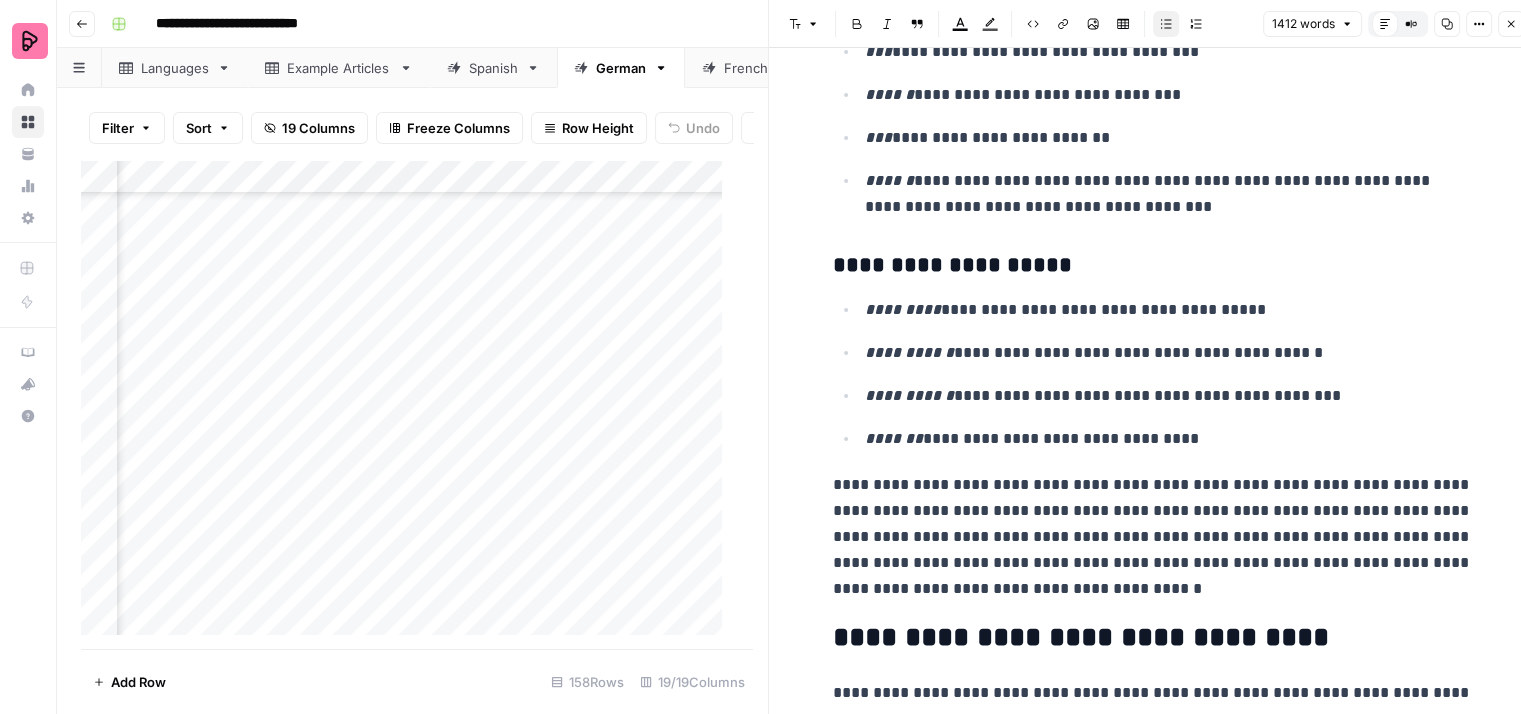 scroll, scrollTop: 1000, scrollLeft: 0, axis: vertical 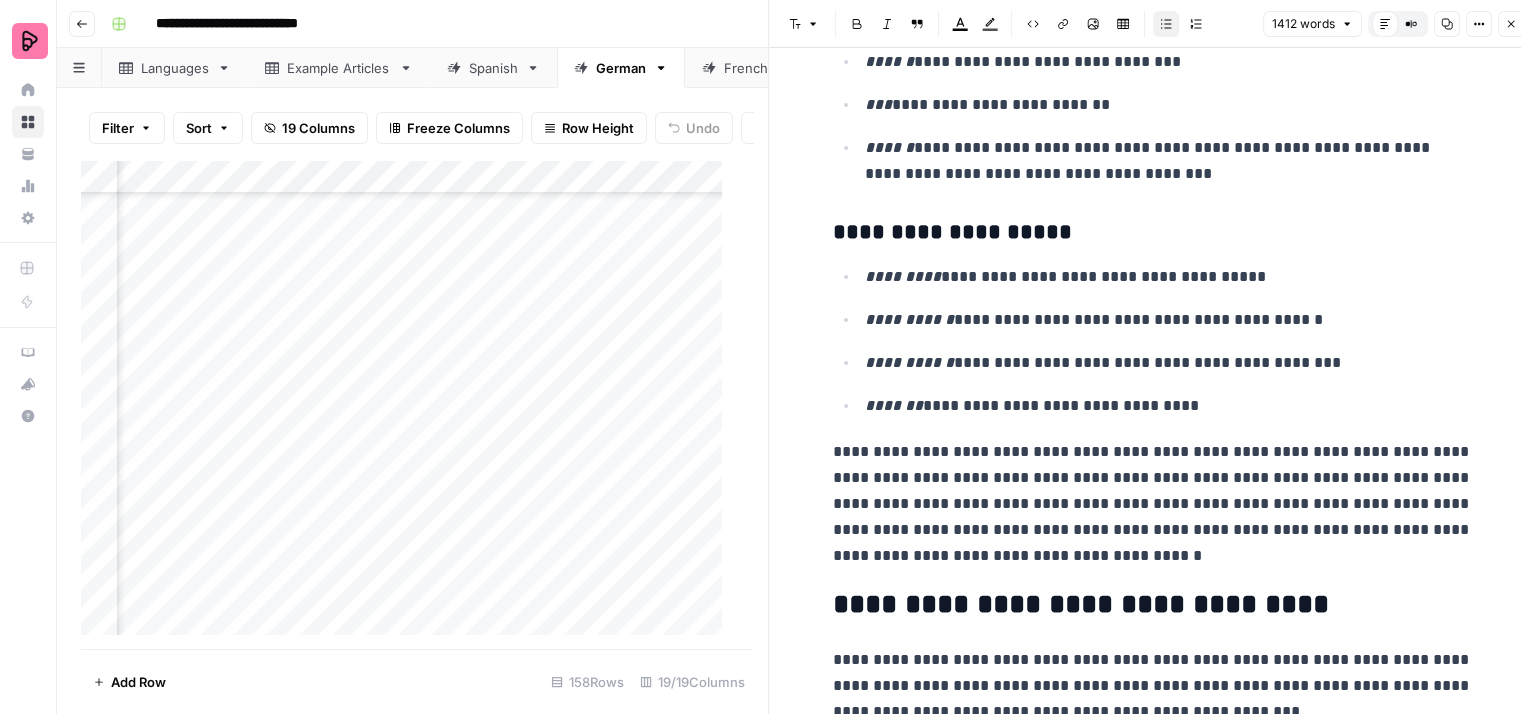 click on "**********" at bounding box center [1169, 277] 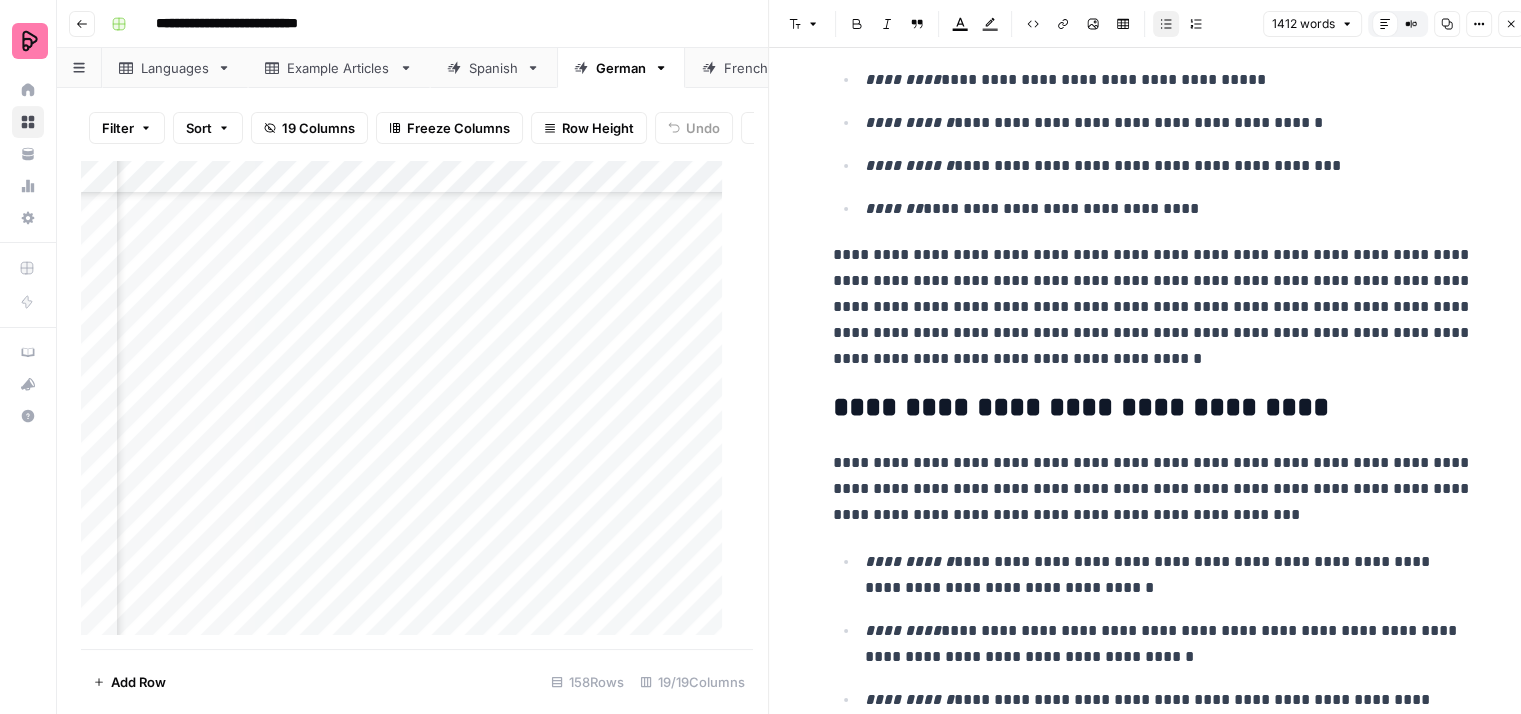 scroll, scrollTop: 1200, scrollLeft: 0, axis: vertical 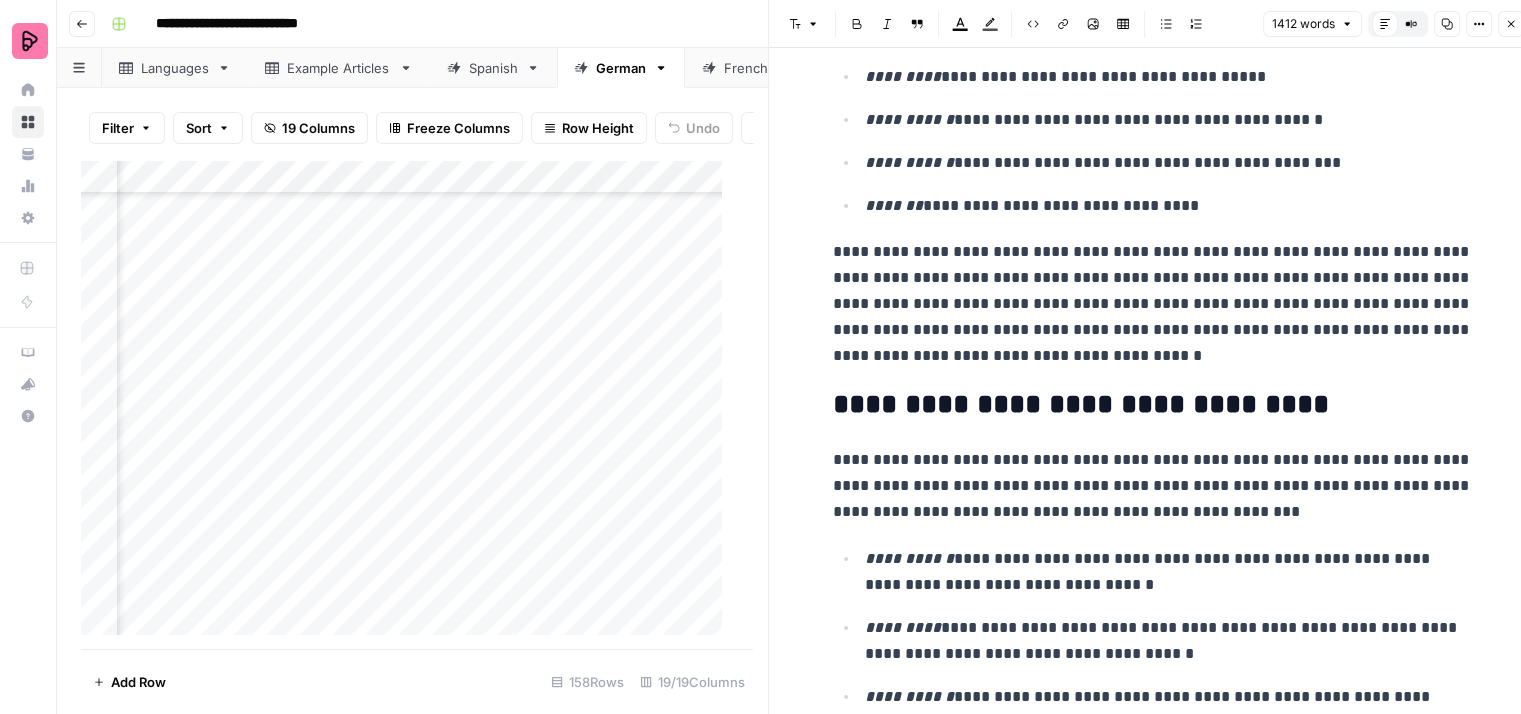 click on "**********" at bounding box center [1153, 304] 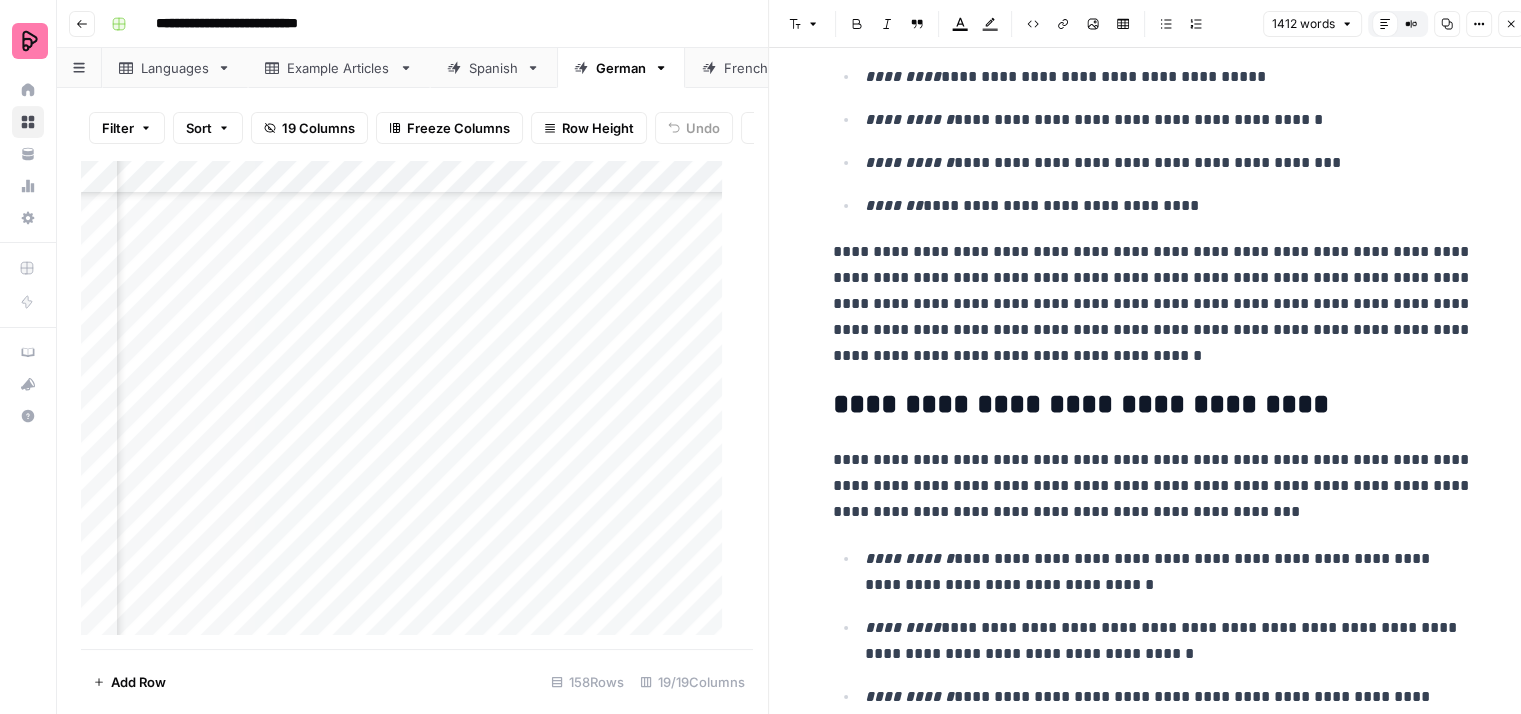 click on "**********" at bounding box center (1153, 304) 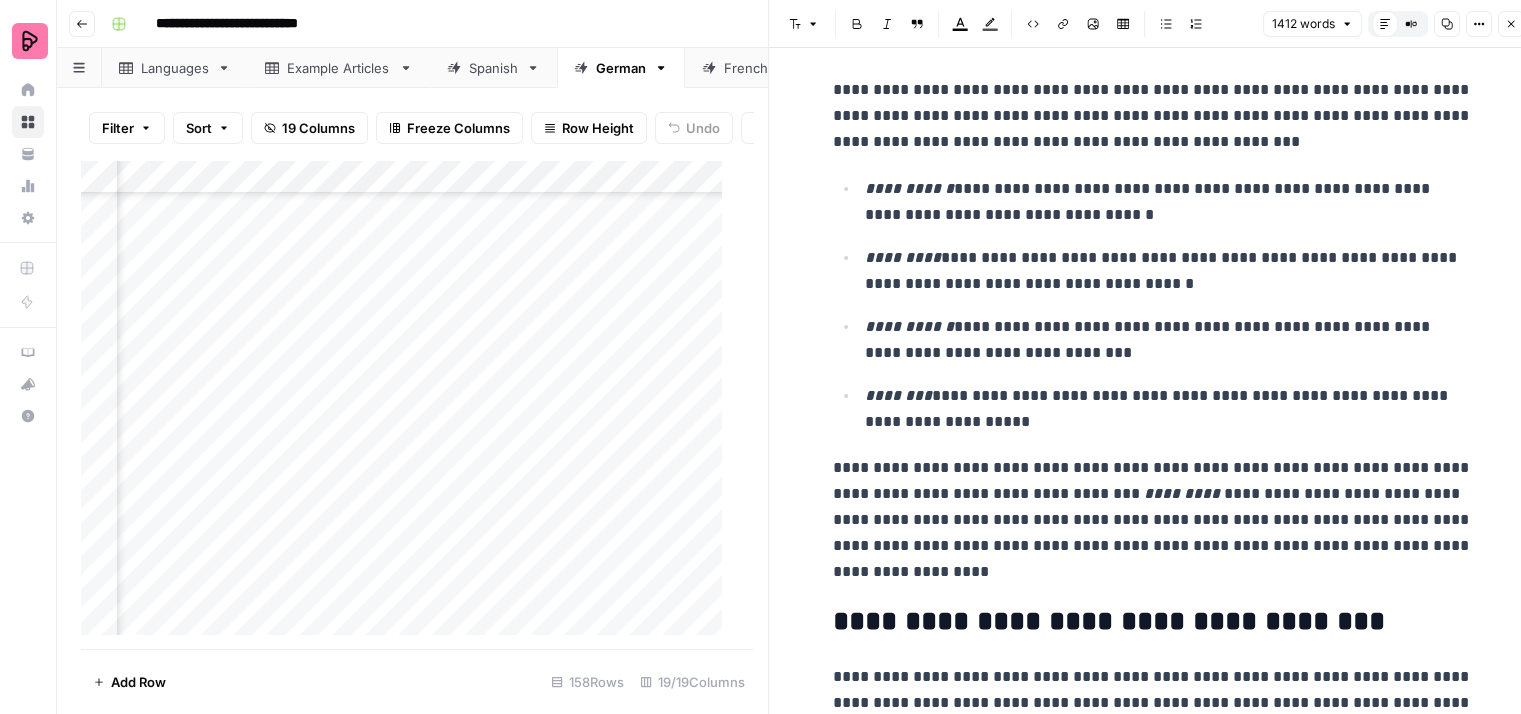 scroll, scrollTop: 1600, scrollLeft: 0, axis: vertical 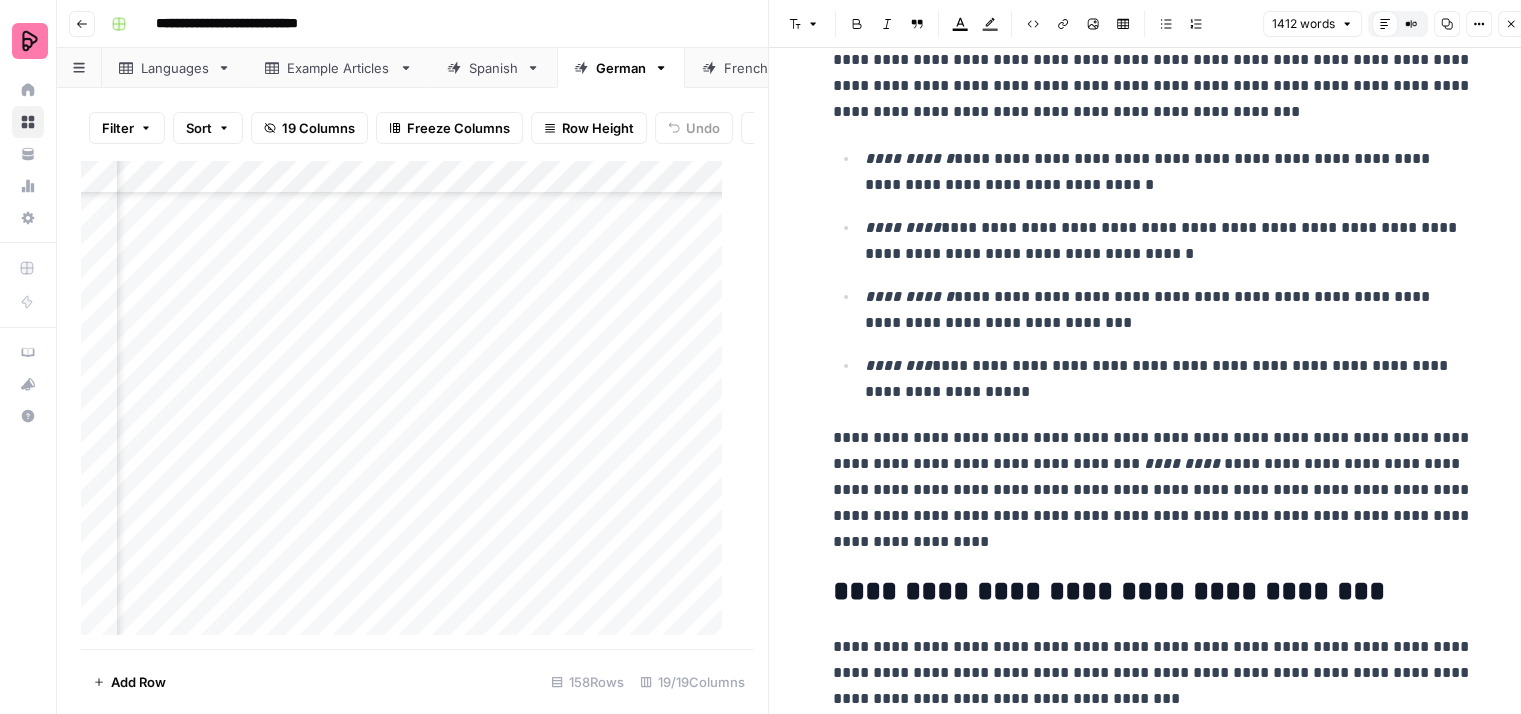 click on "**********" at bounding box center [1153, 275] 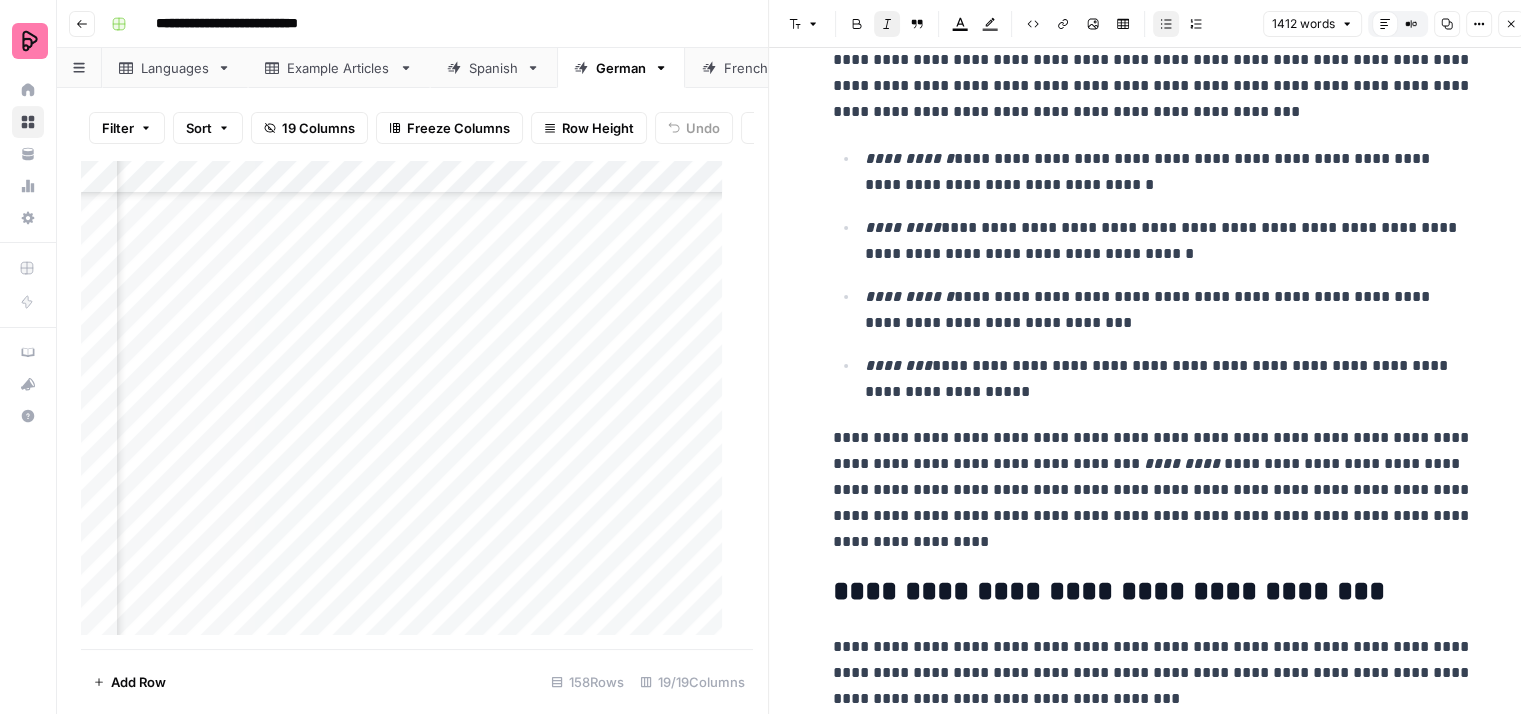 click on "**********" at bounding box center (1169, 172) 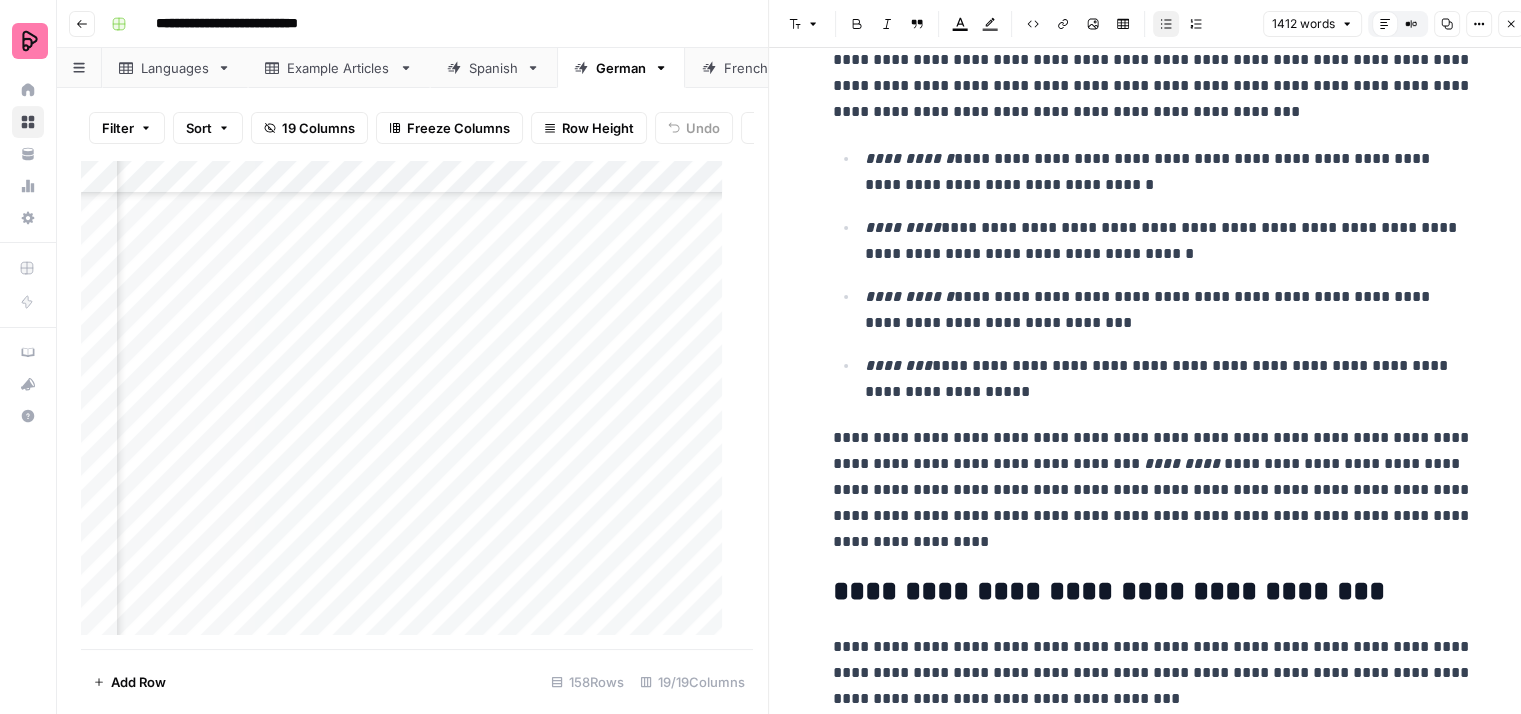 click on "**********" at bounding box center [1169, 241] 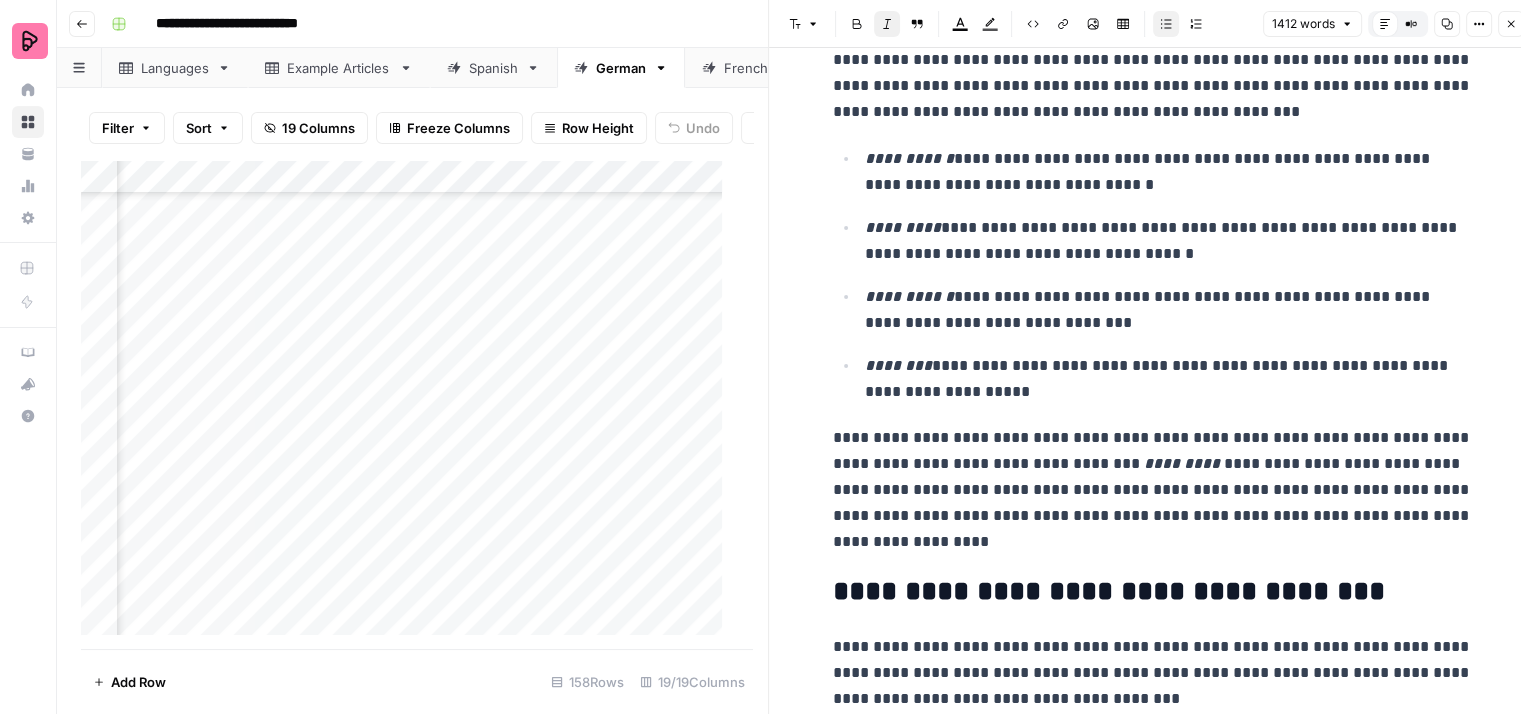 click on "*********" at bounding box center (903, 227) 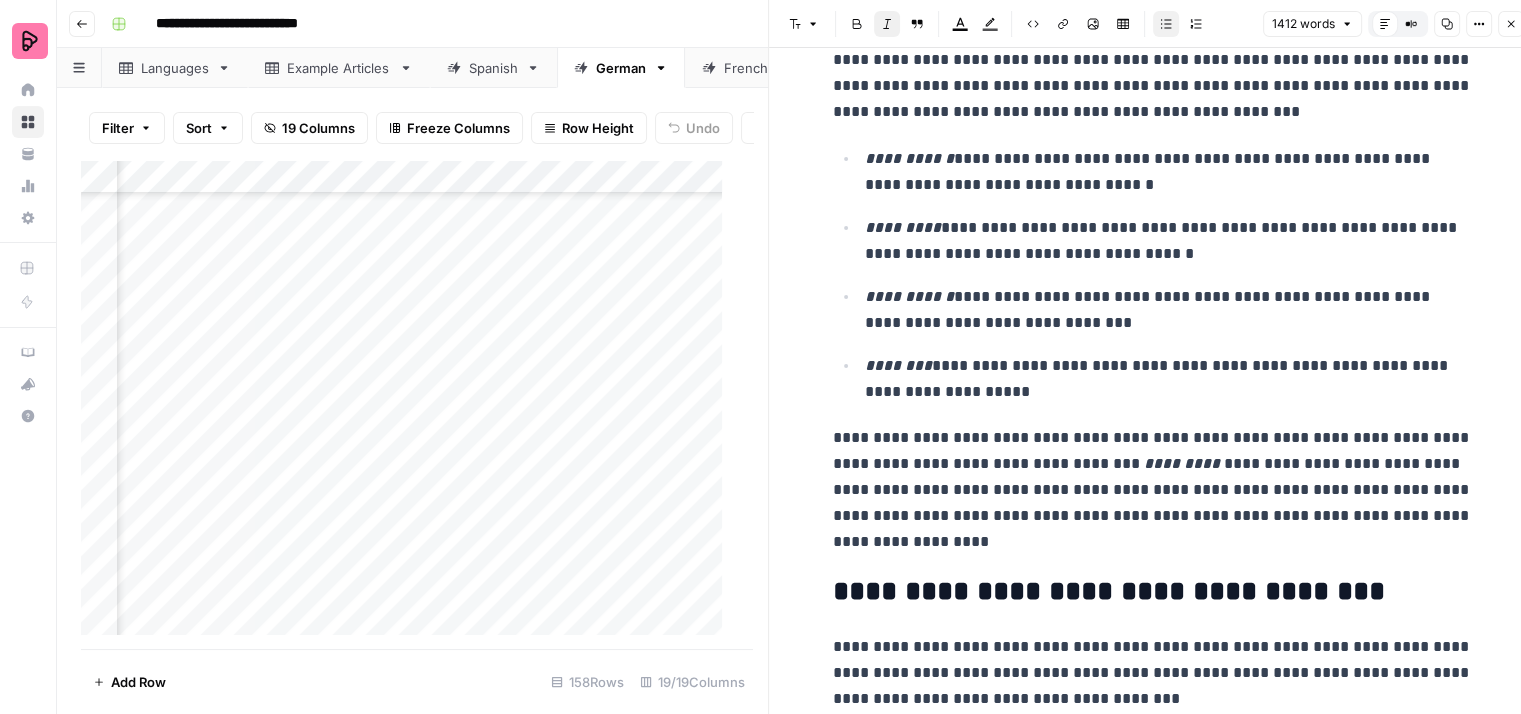 click on "**********" at bounding box center (909, 296) 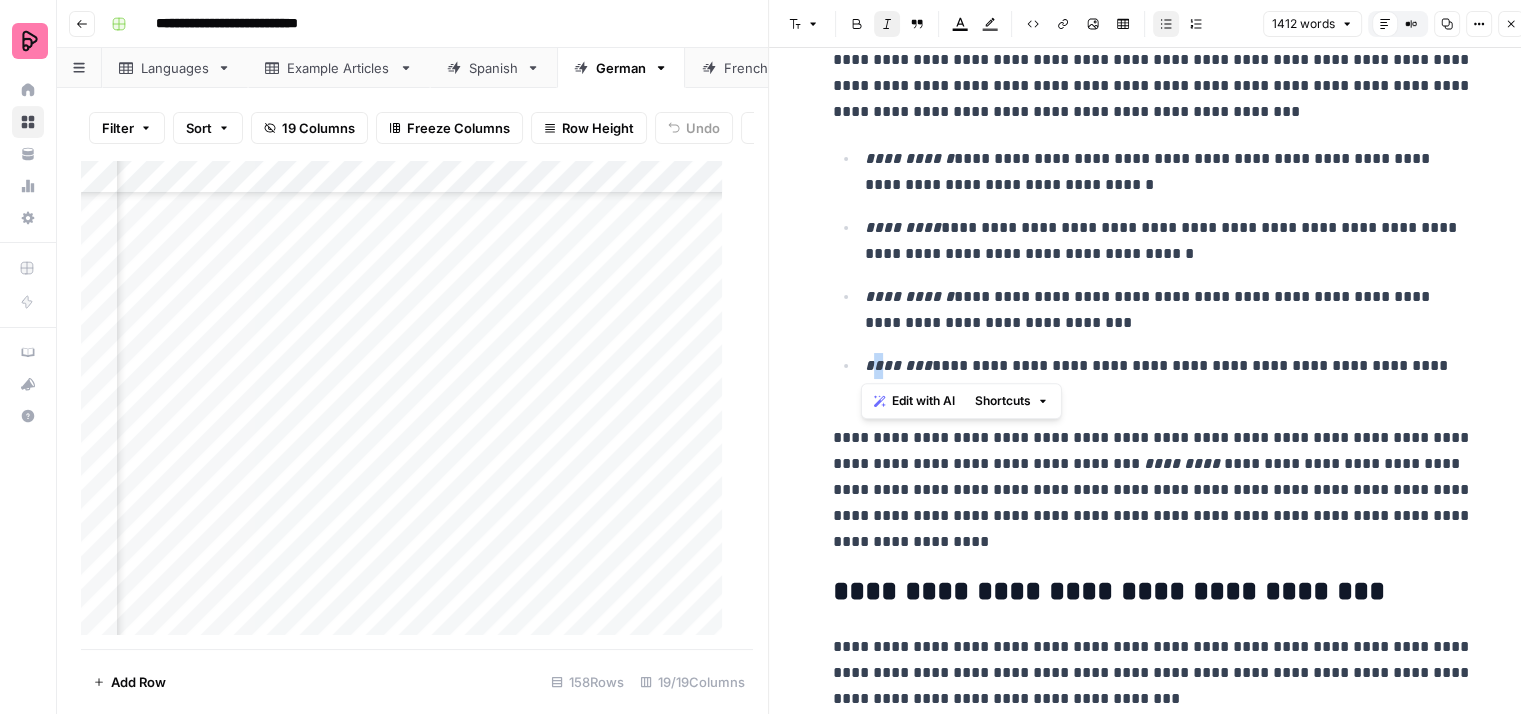 click on "********" at bounding box center [898, 365] 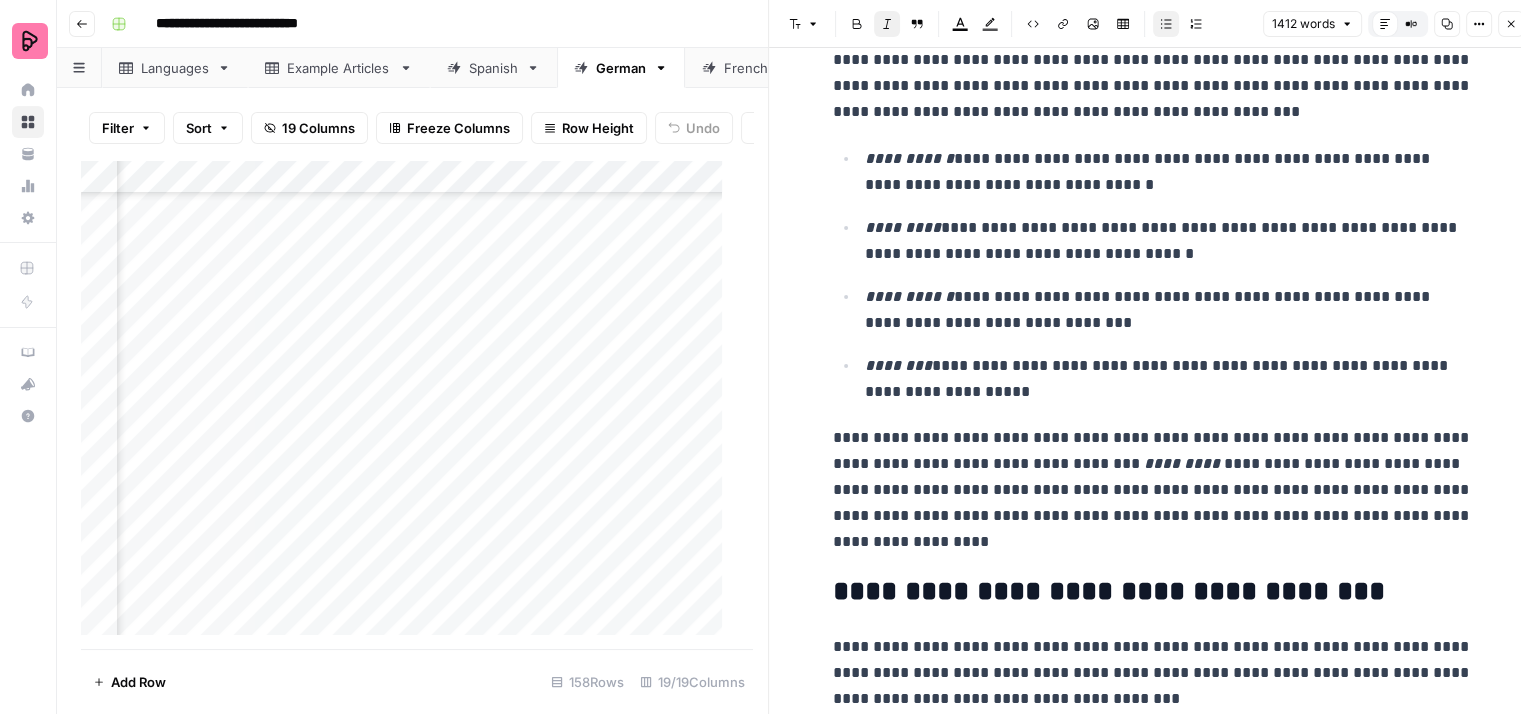 click on "**********" at bounding box center [1169, 379] 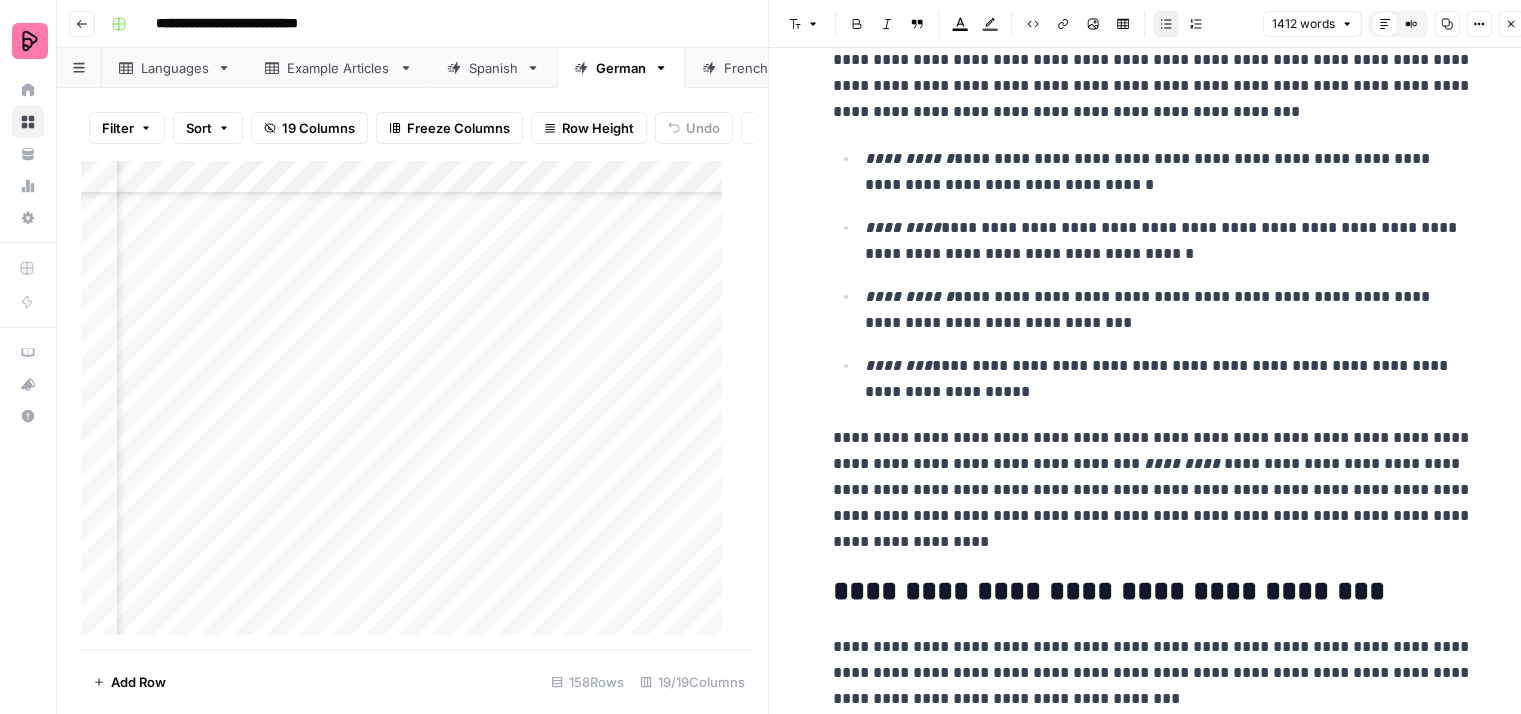click on "**********" at bounding box center (1169, 172) 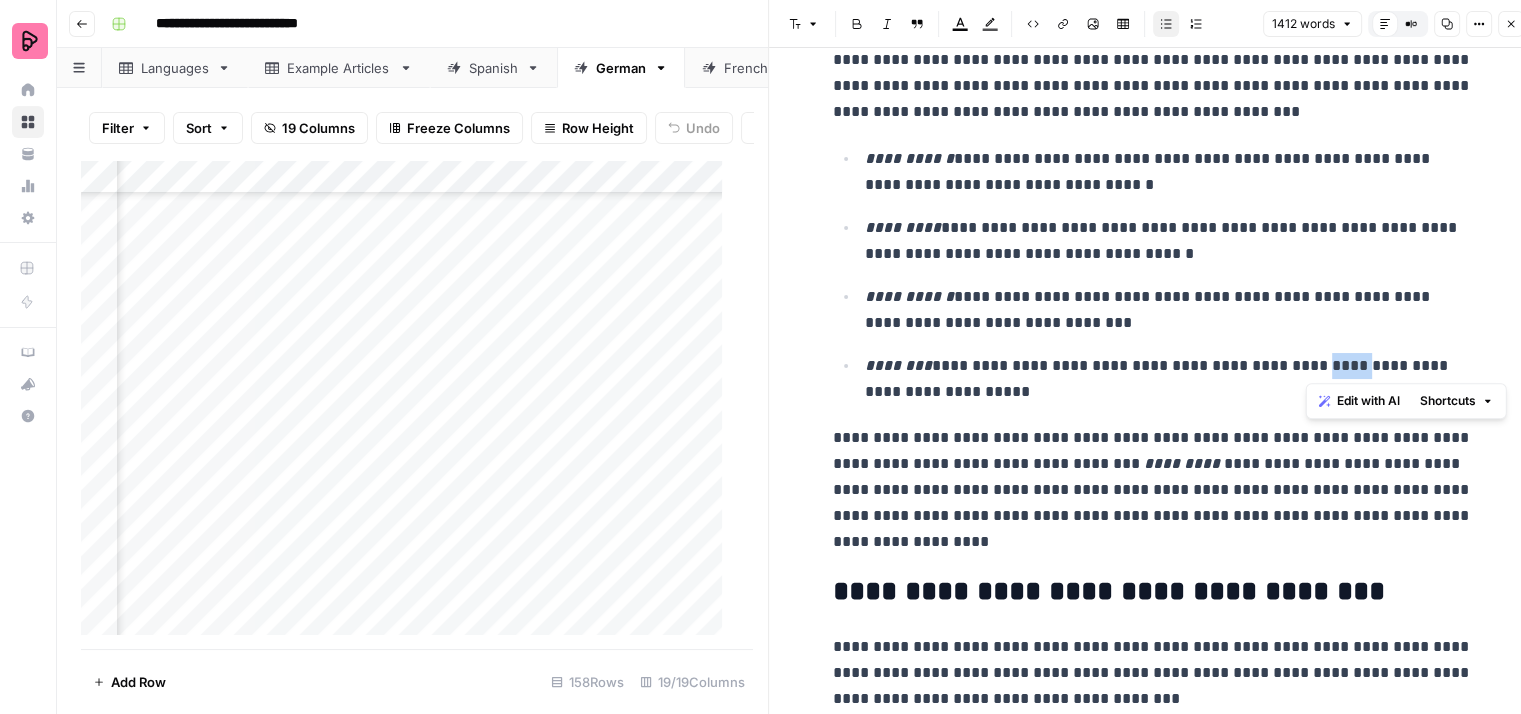 click on "**********" at bounding box center [1169, 379] 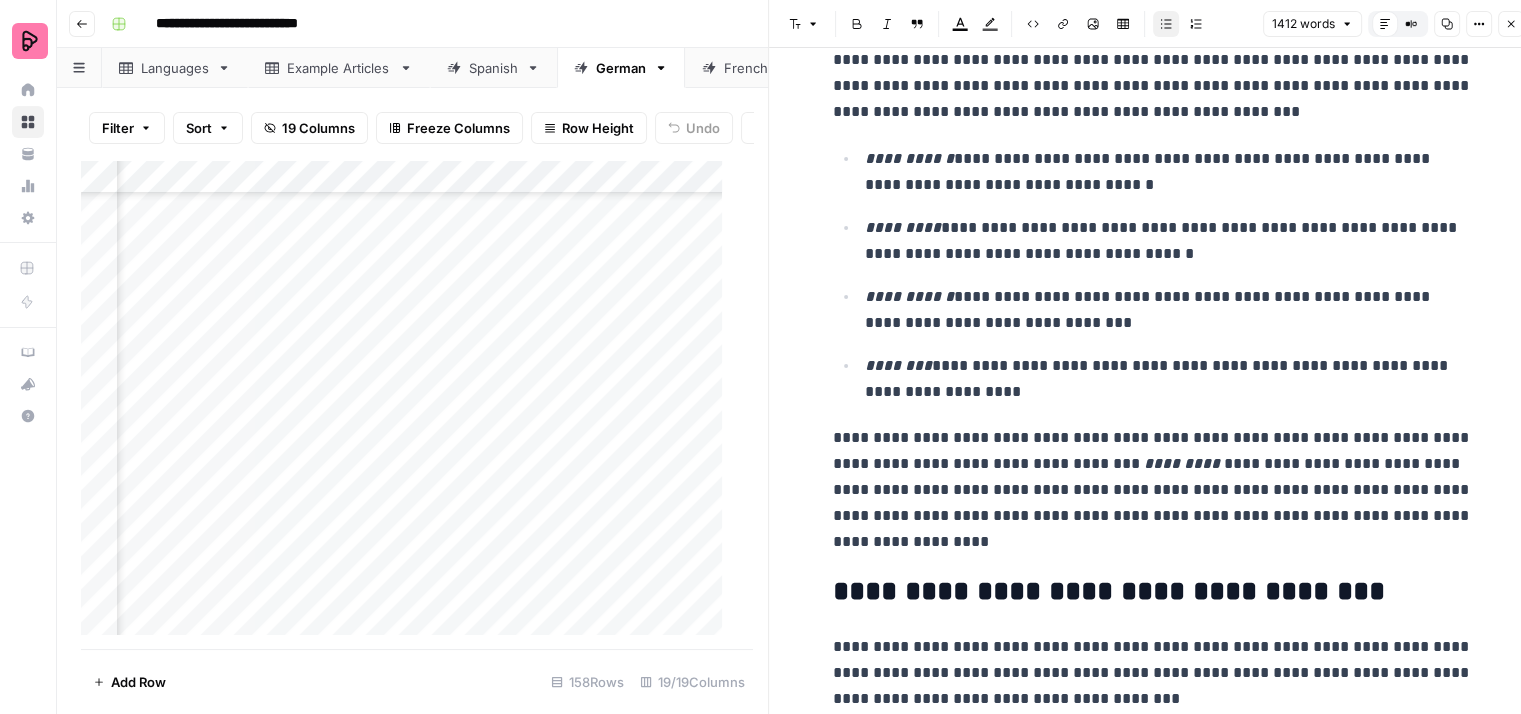click on "**********" at bounding box center [1169, 379] 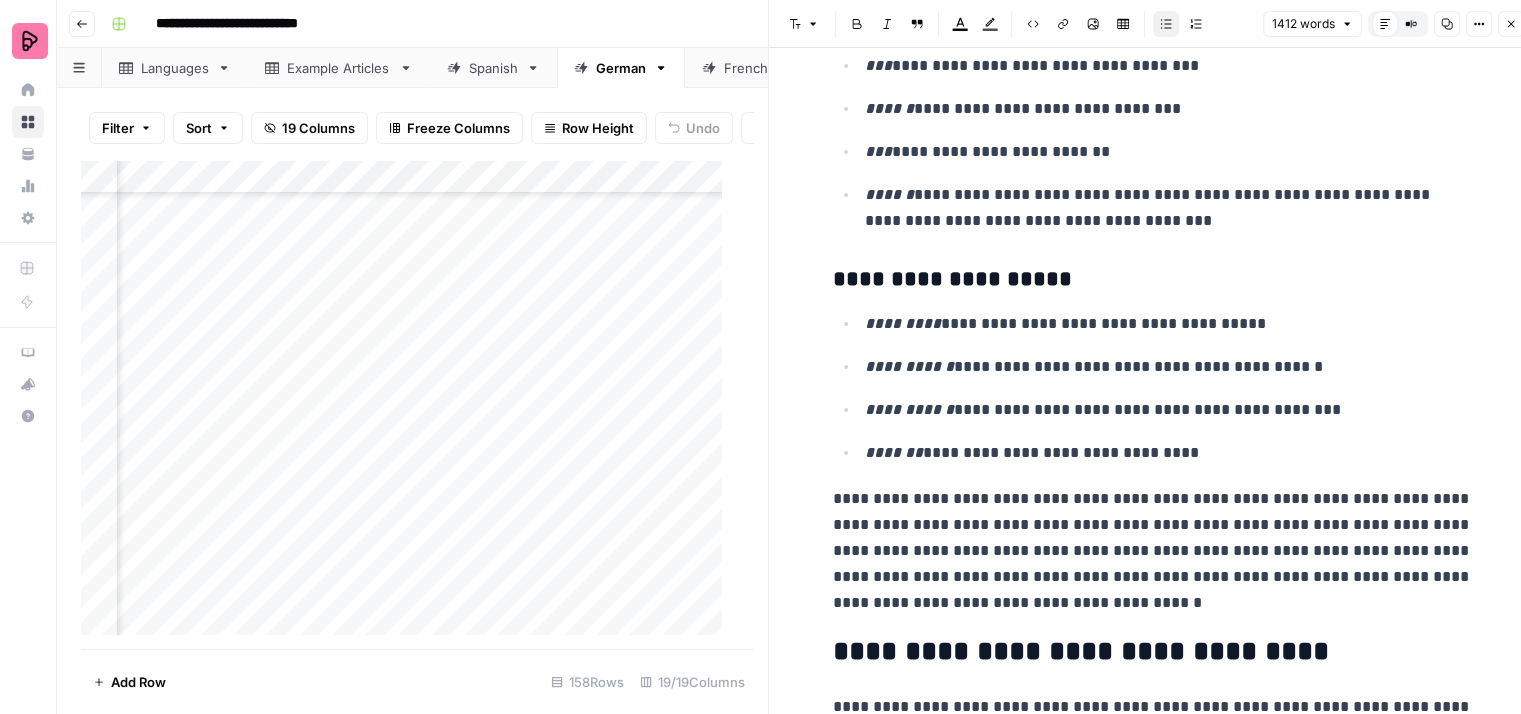 scroll, scrollTop: 900, scrollLeft: 0, axis: vertical 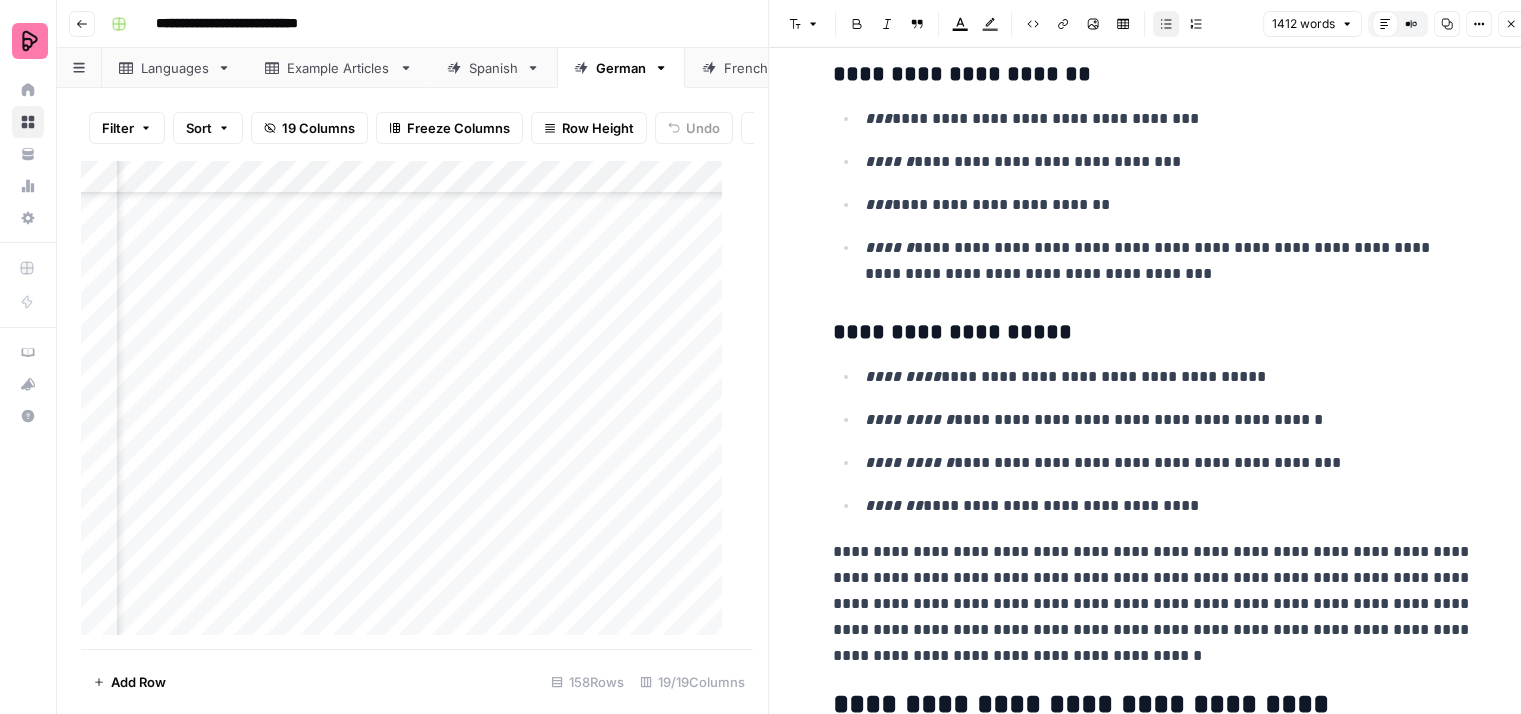 click on "*********" at bounding box center (903, 376) 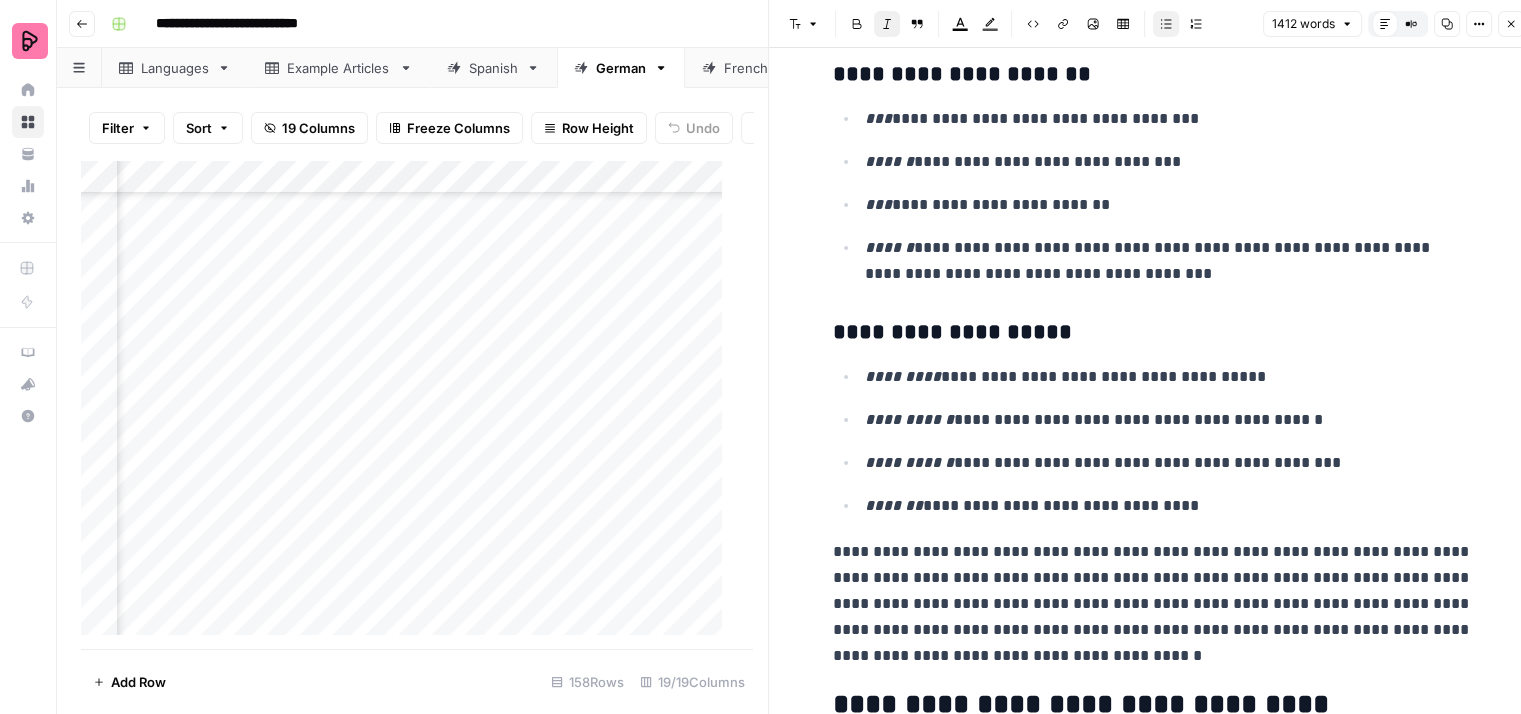 click on "**********" at bounding box center [909, 419] 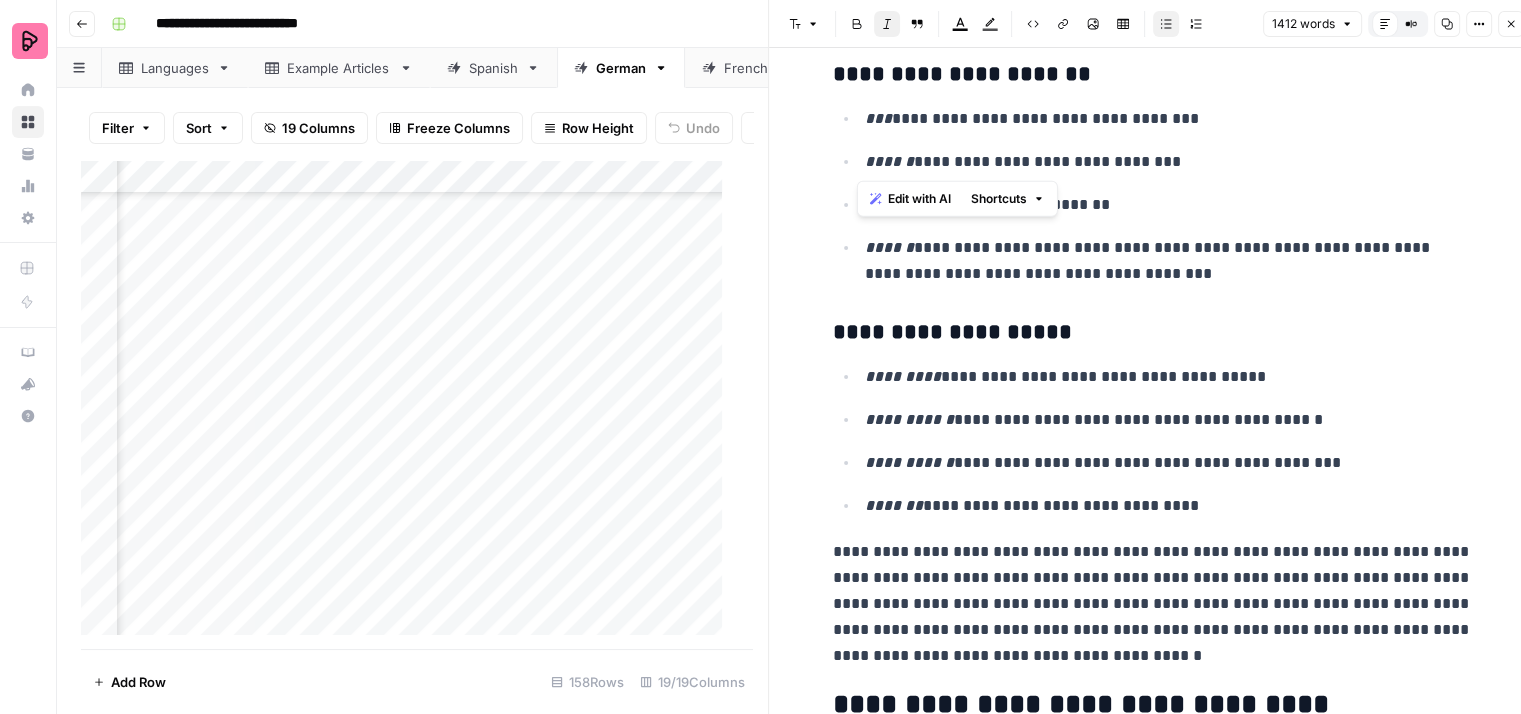click on "******" at bounding box center (889, 161) 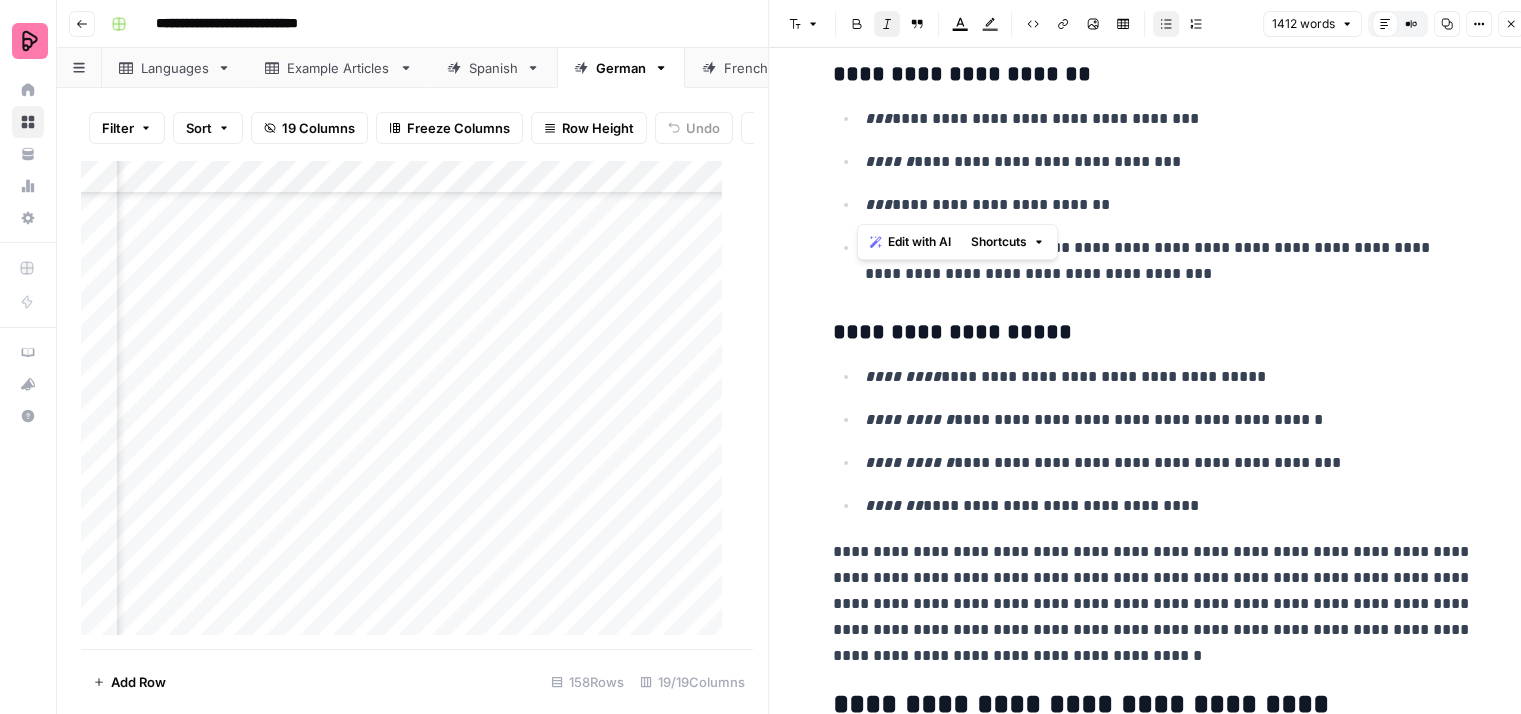 click on "***" at bounding box center [878, 204] 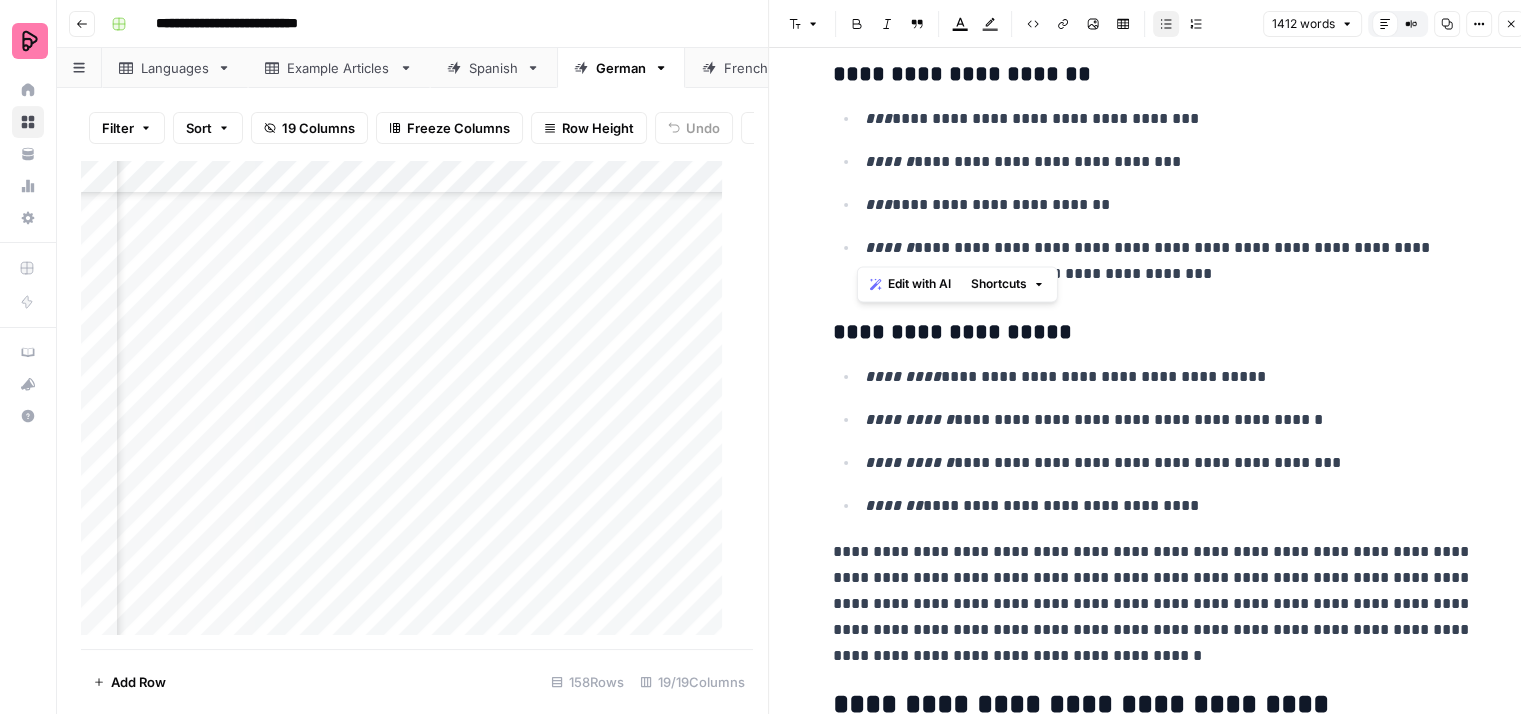 drag, startPoint x: 910, startPoint y: 248, endPoint x: 857, endPoint y: 253, distance: 53.235325 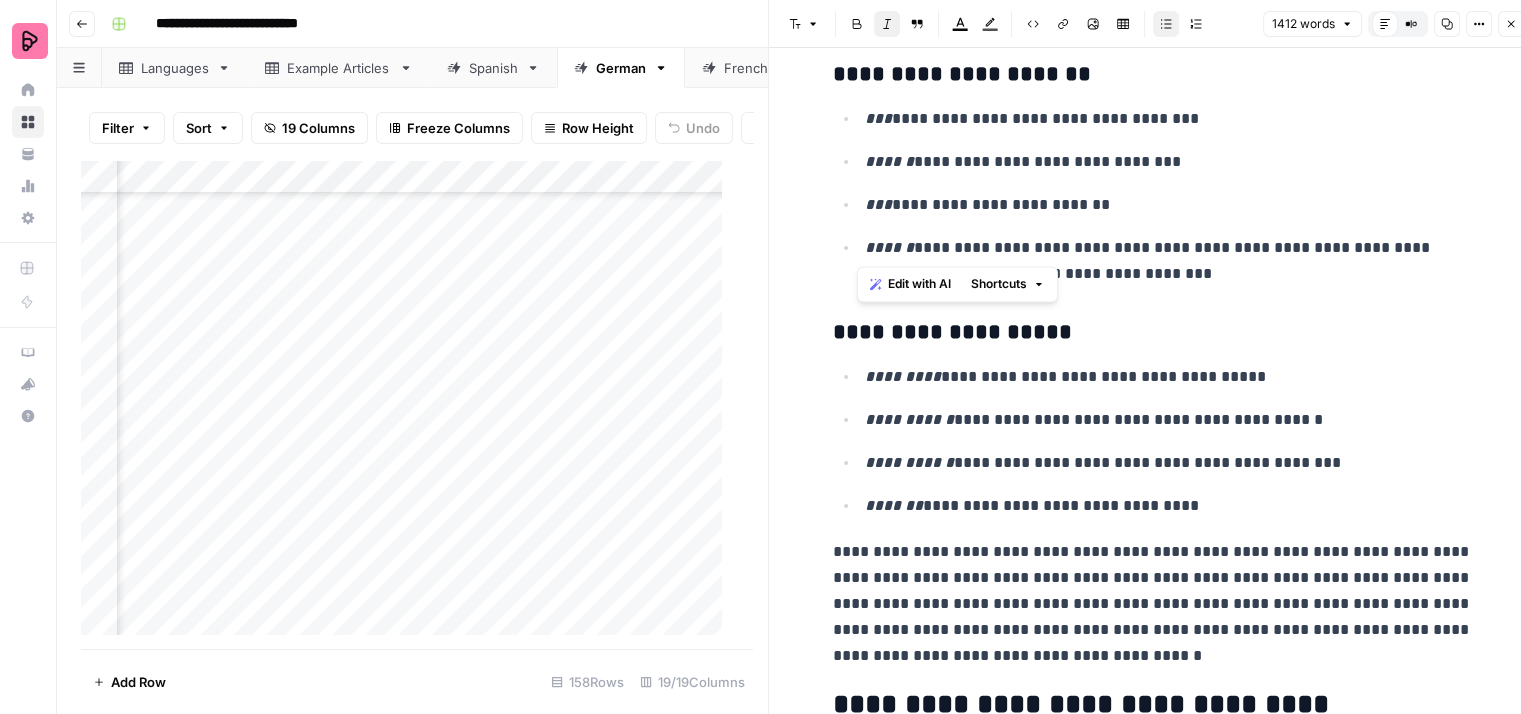 drag, startPoint x: 881, startPoint y: 250, endPoint x: 858, endPoint y: 250, distance: 23 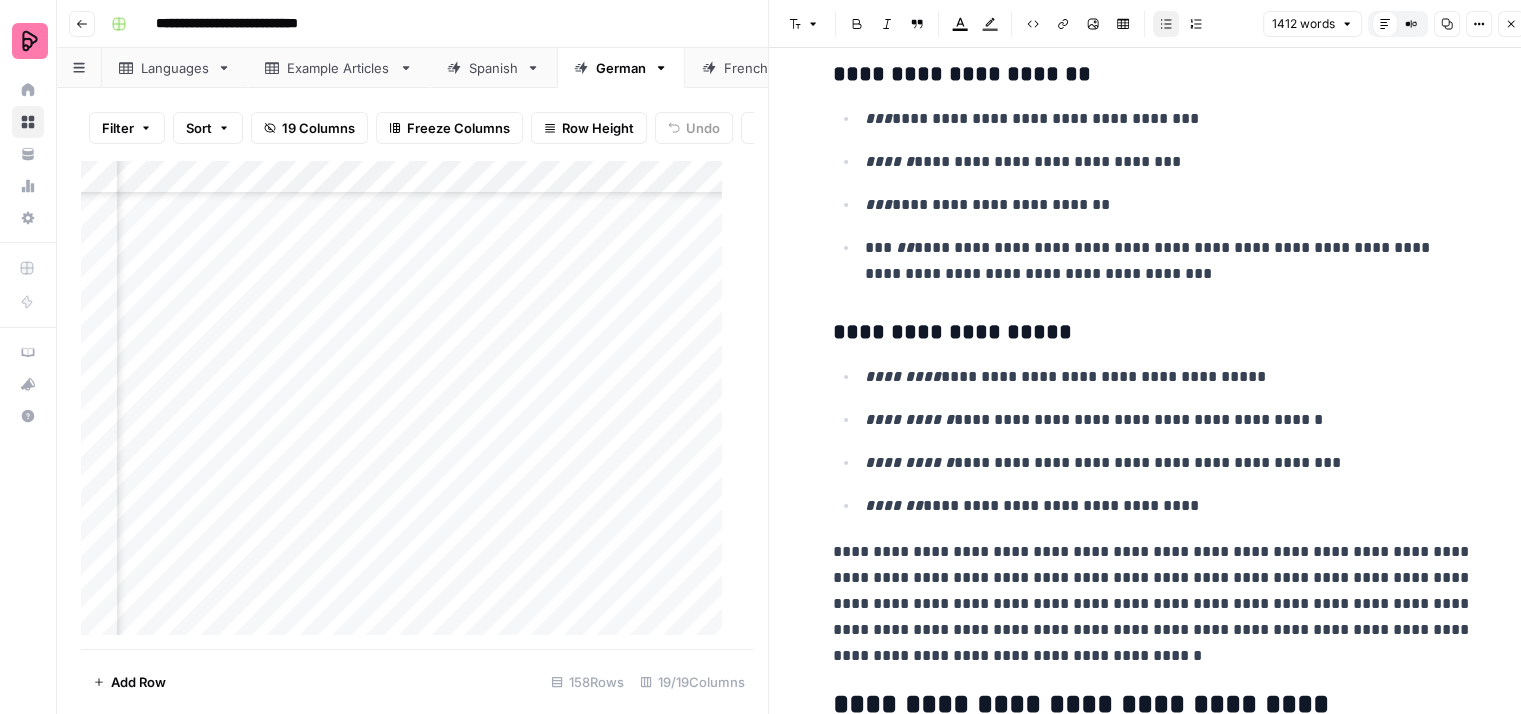 click on "**********" at bounding box center (1169, 261) 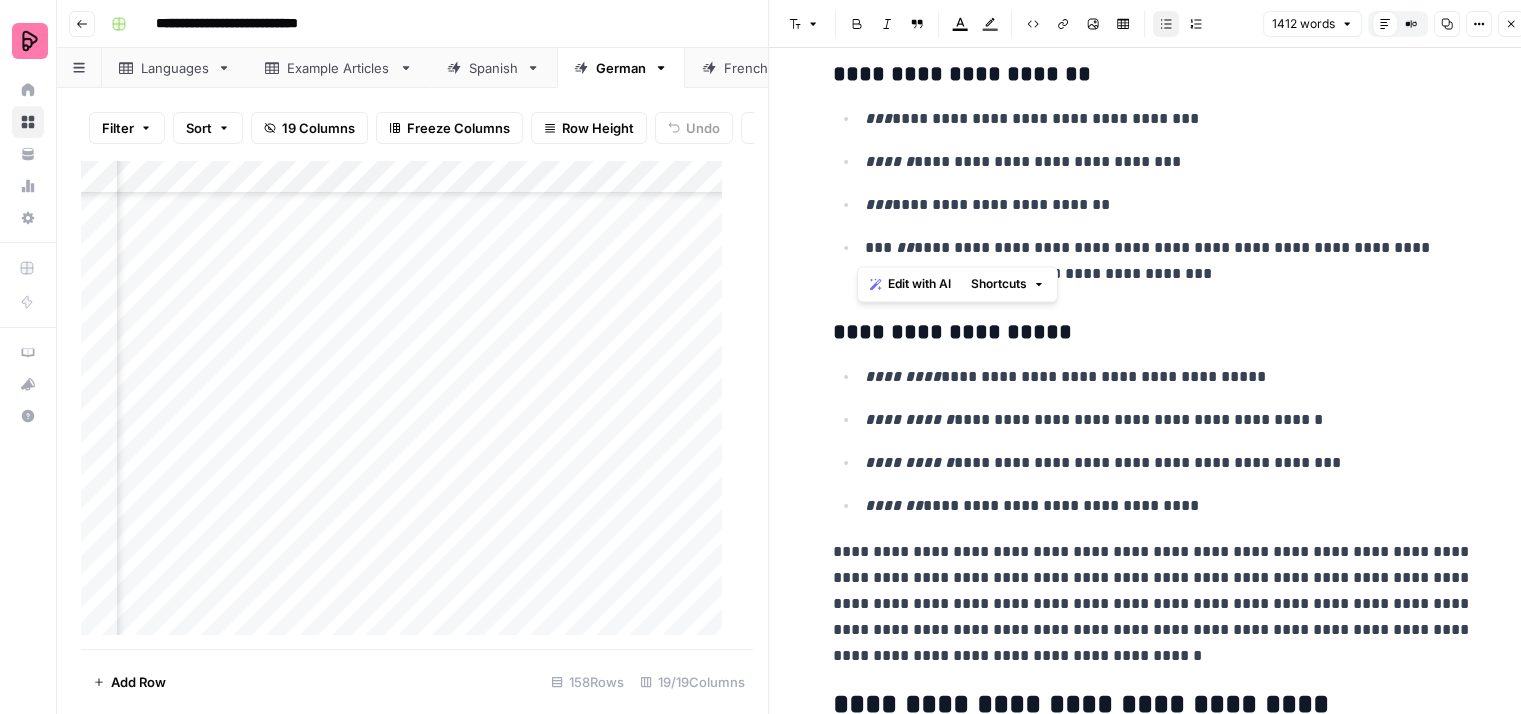 click on "Italic" at bounding box center [887, 24] 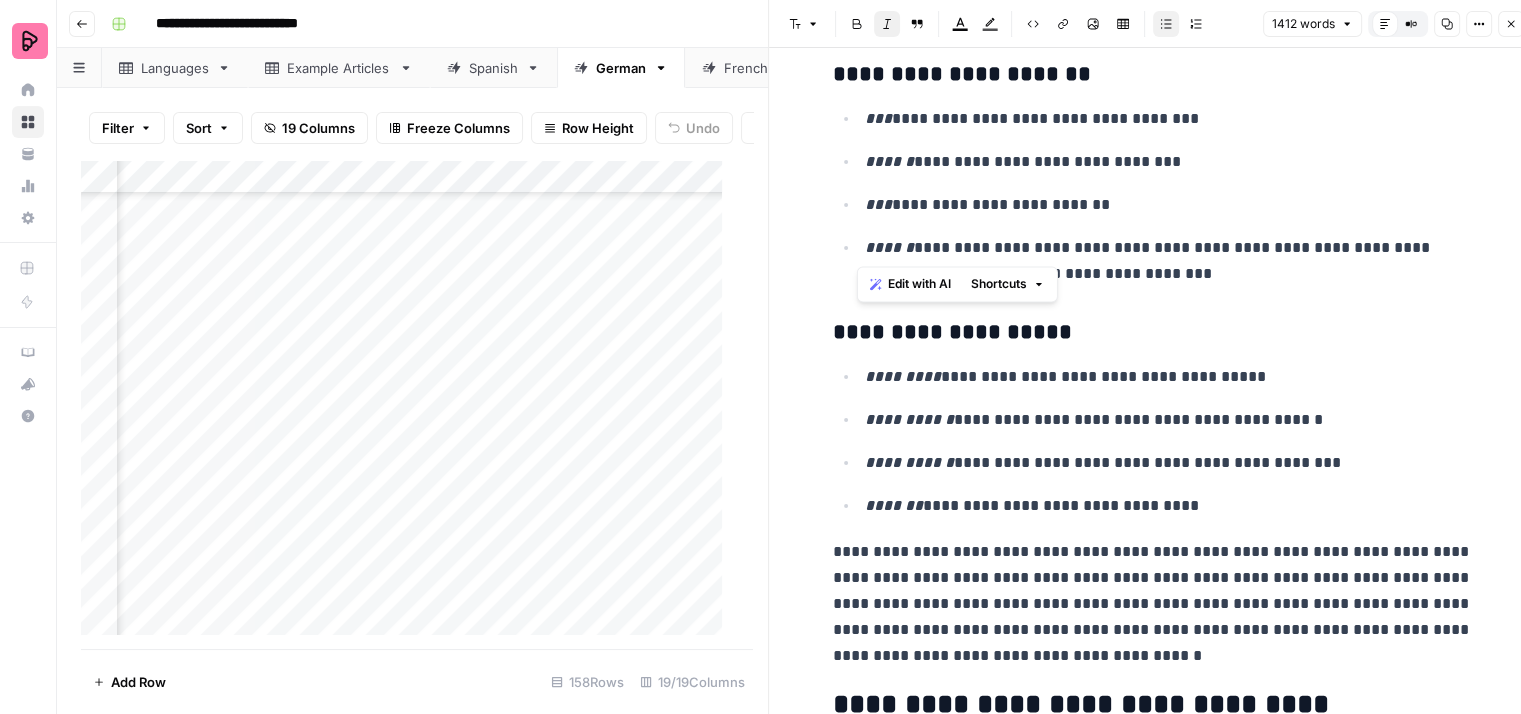 click on "**********" at bounding box center (1153, 196) 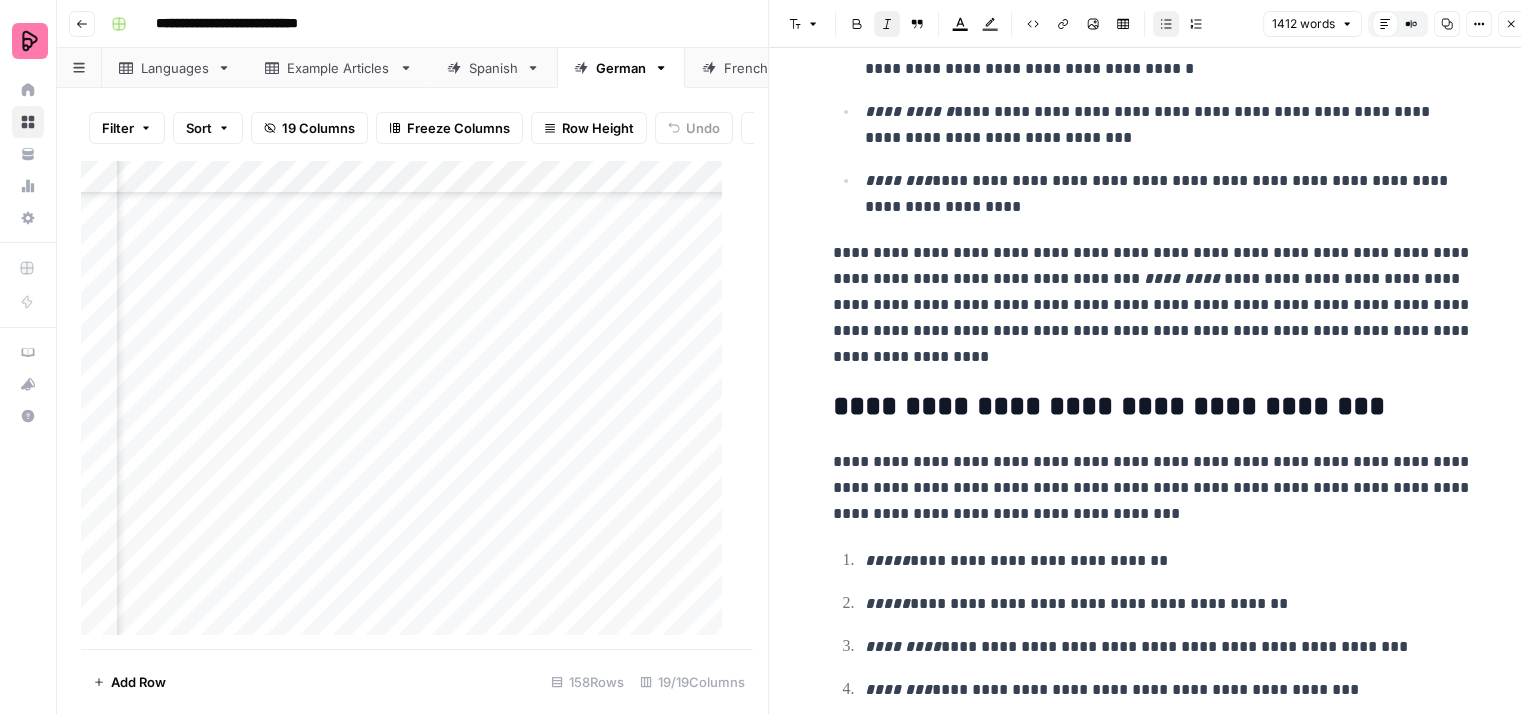 scroll, scrollTop: 1800, scrollLeft: 0, axis: vertical 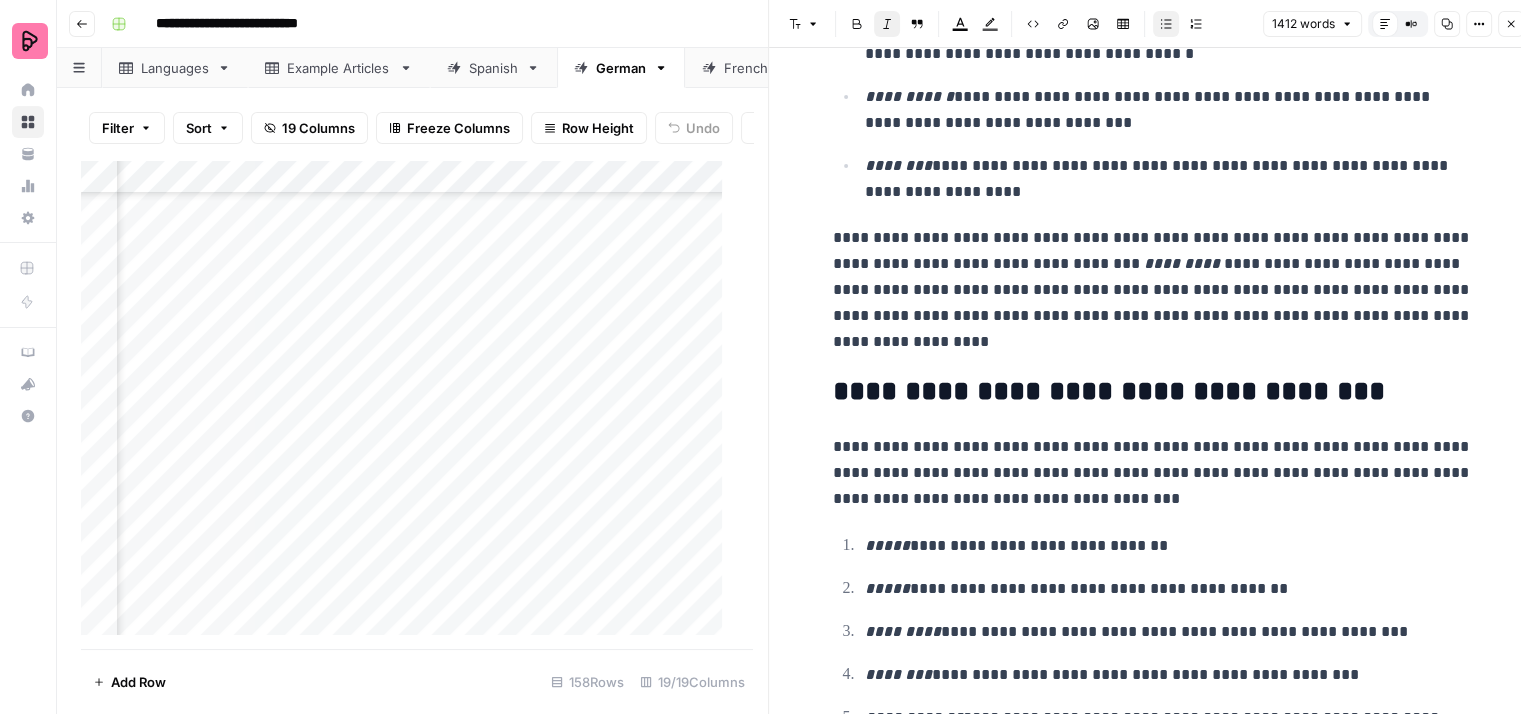 click on "**********" at bounding box center (1153, 290) 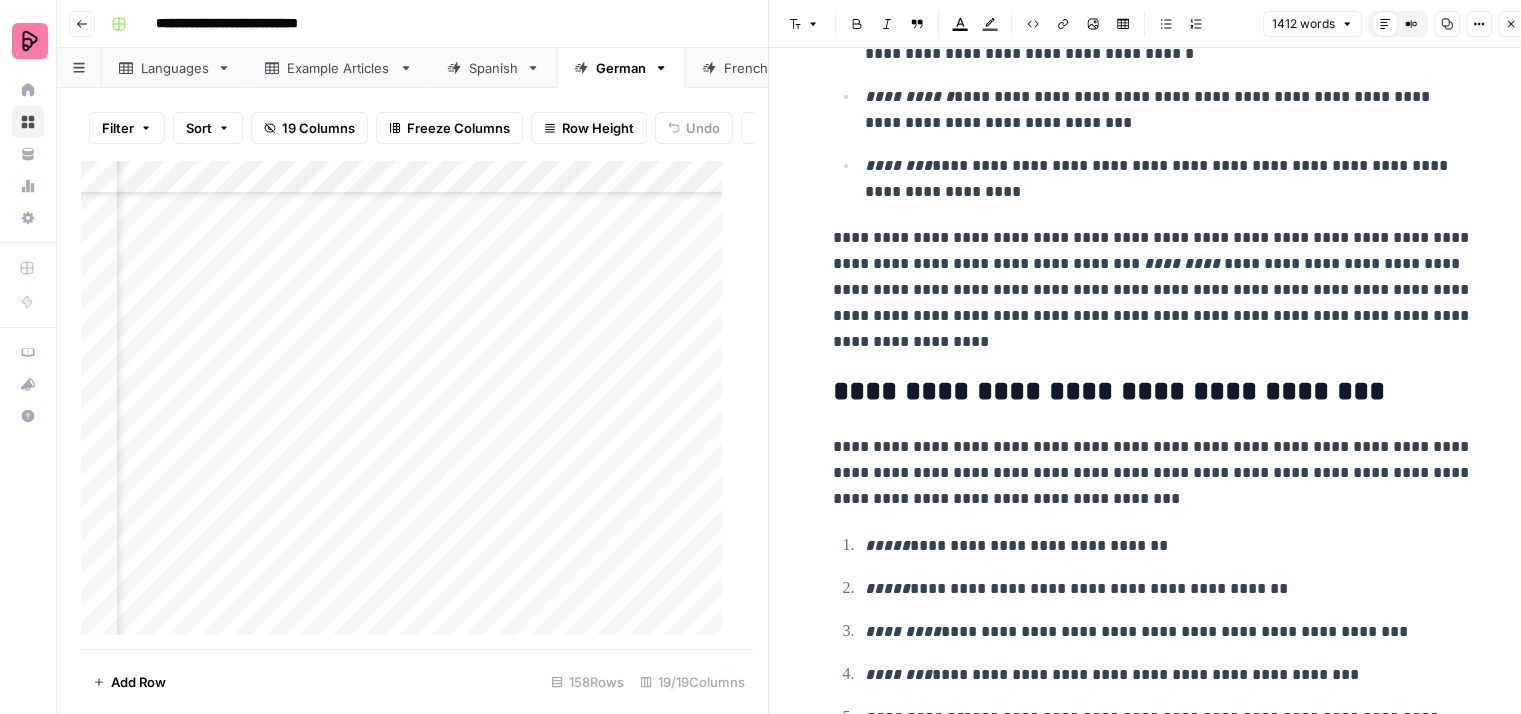 click on "**********" at bounding box center (1153, 290) 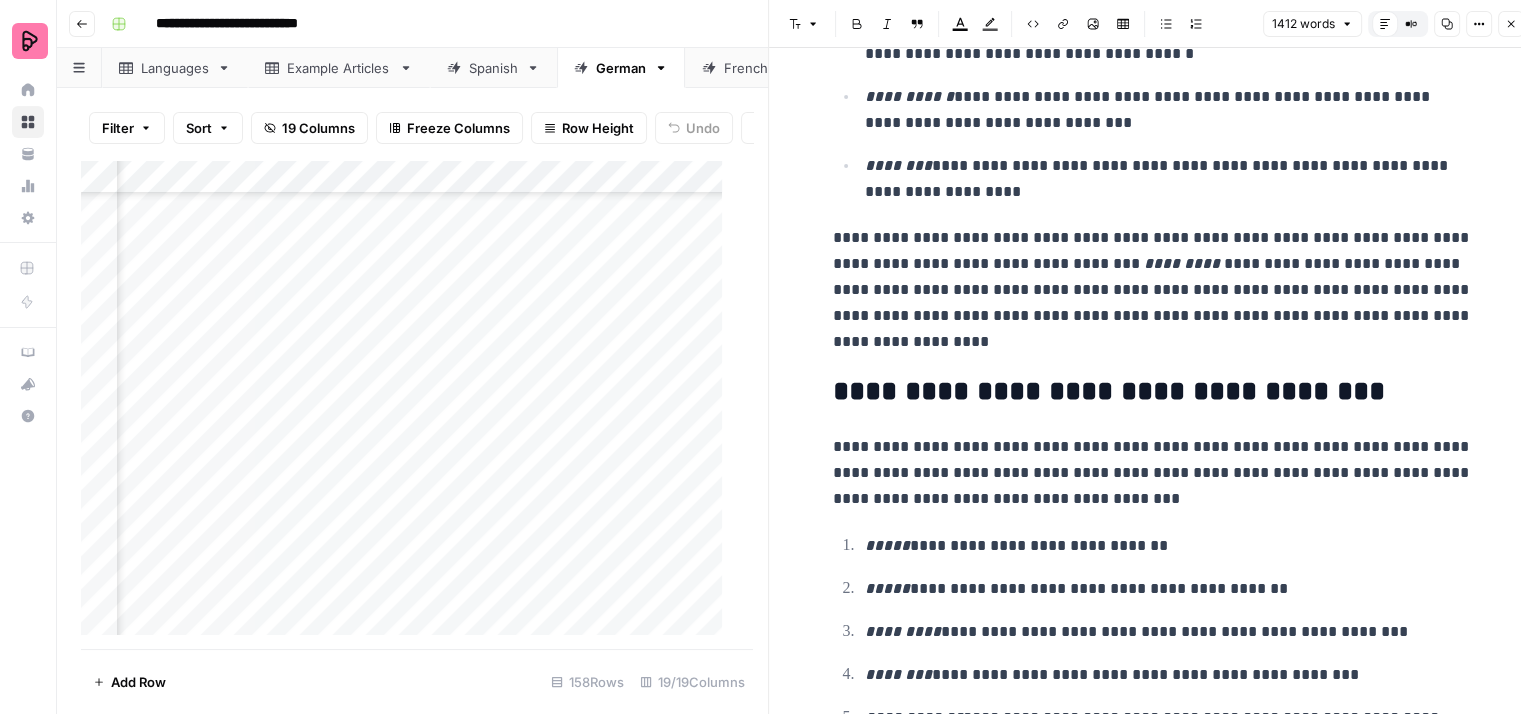 click on "**********" at bounding box center (1153, 290) 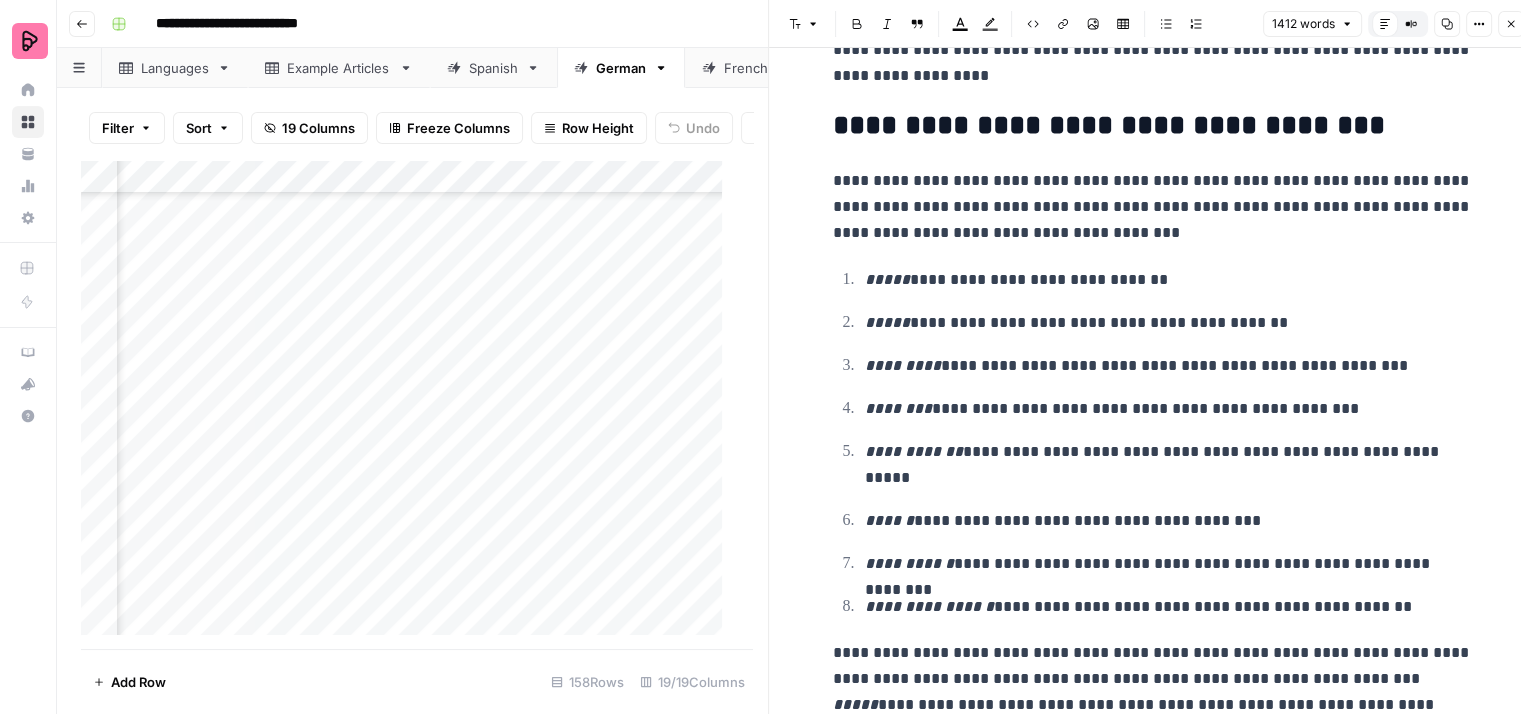 scroll, scrollTop: 2100, scrollLeft: 0, axis: vertical 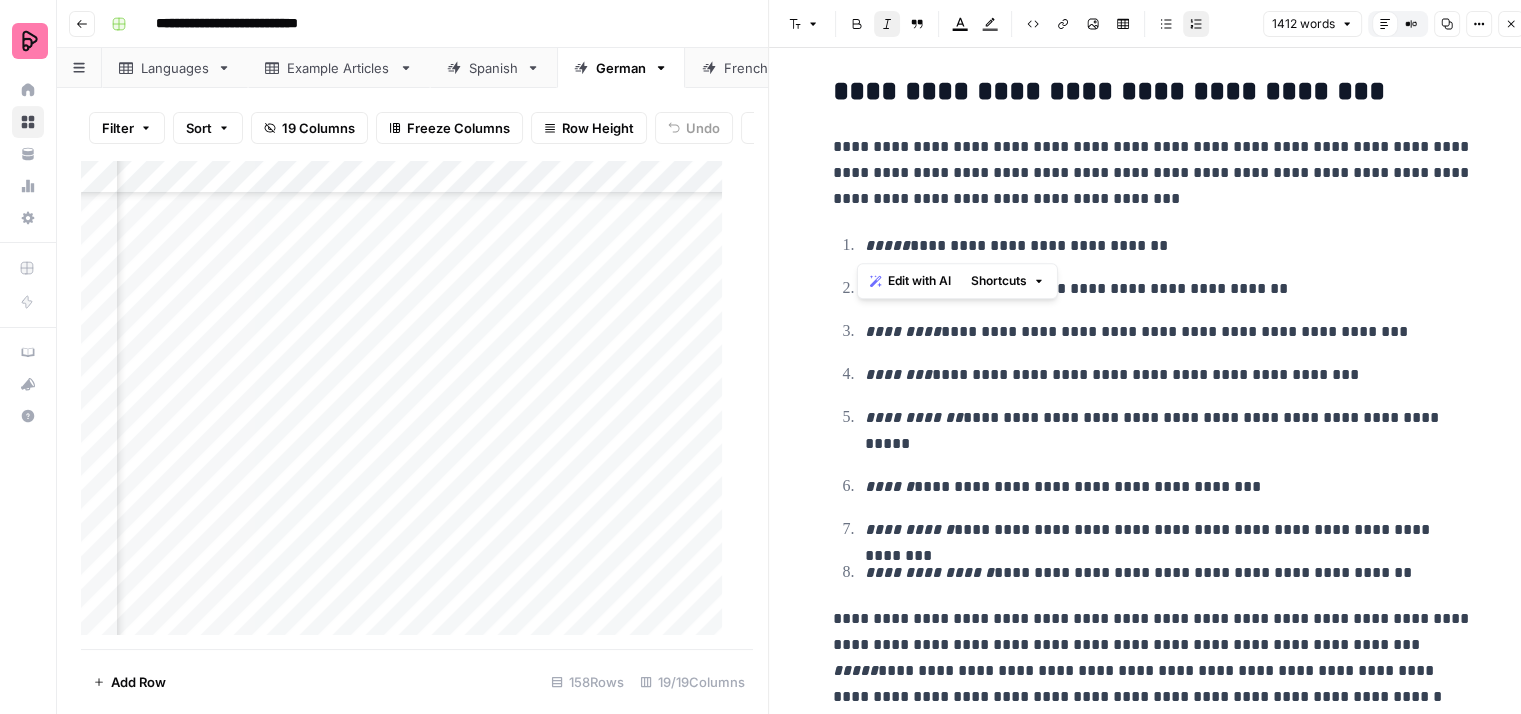 click on "*****" at bounding box center [887, 245] 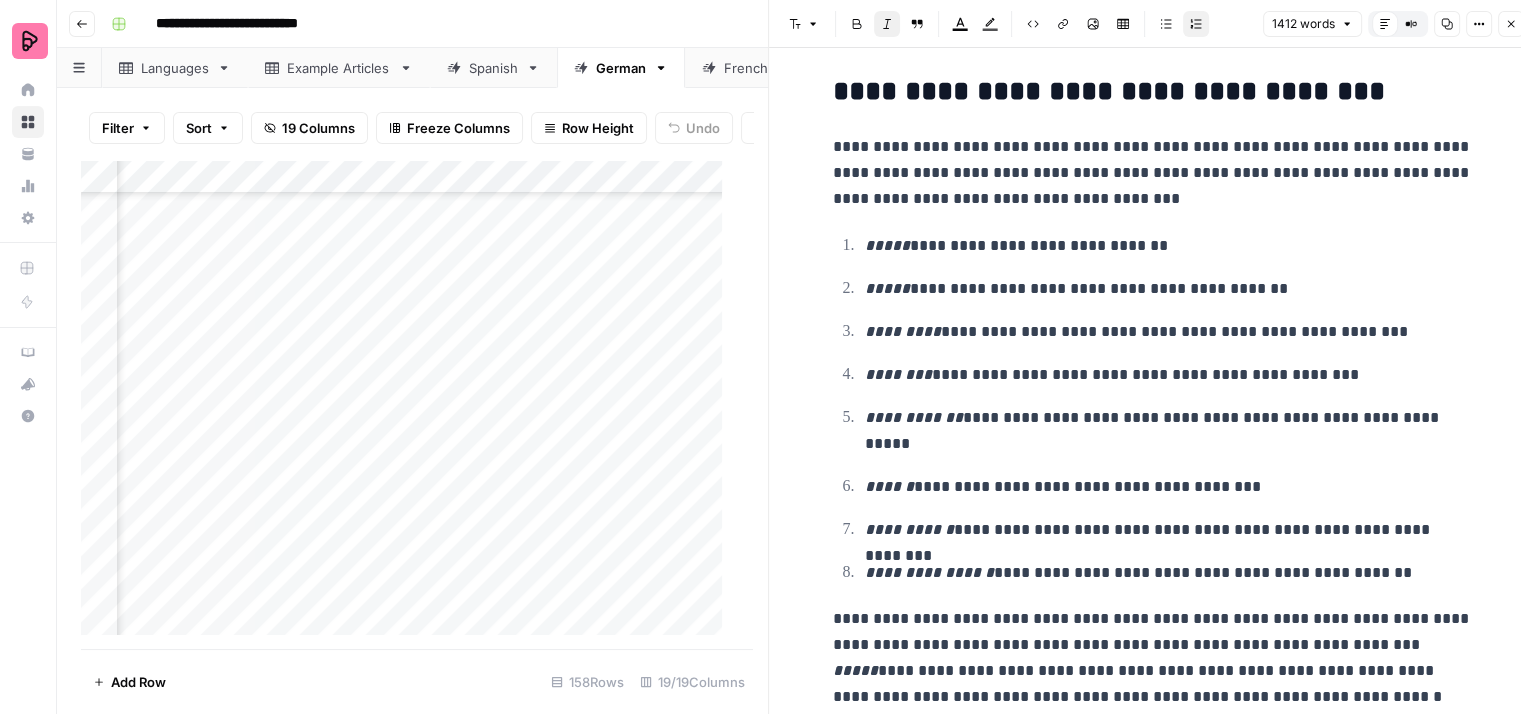 click on "*****" at bounding box center (887, 288) 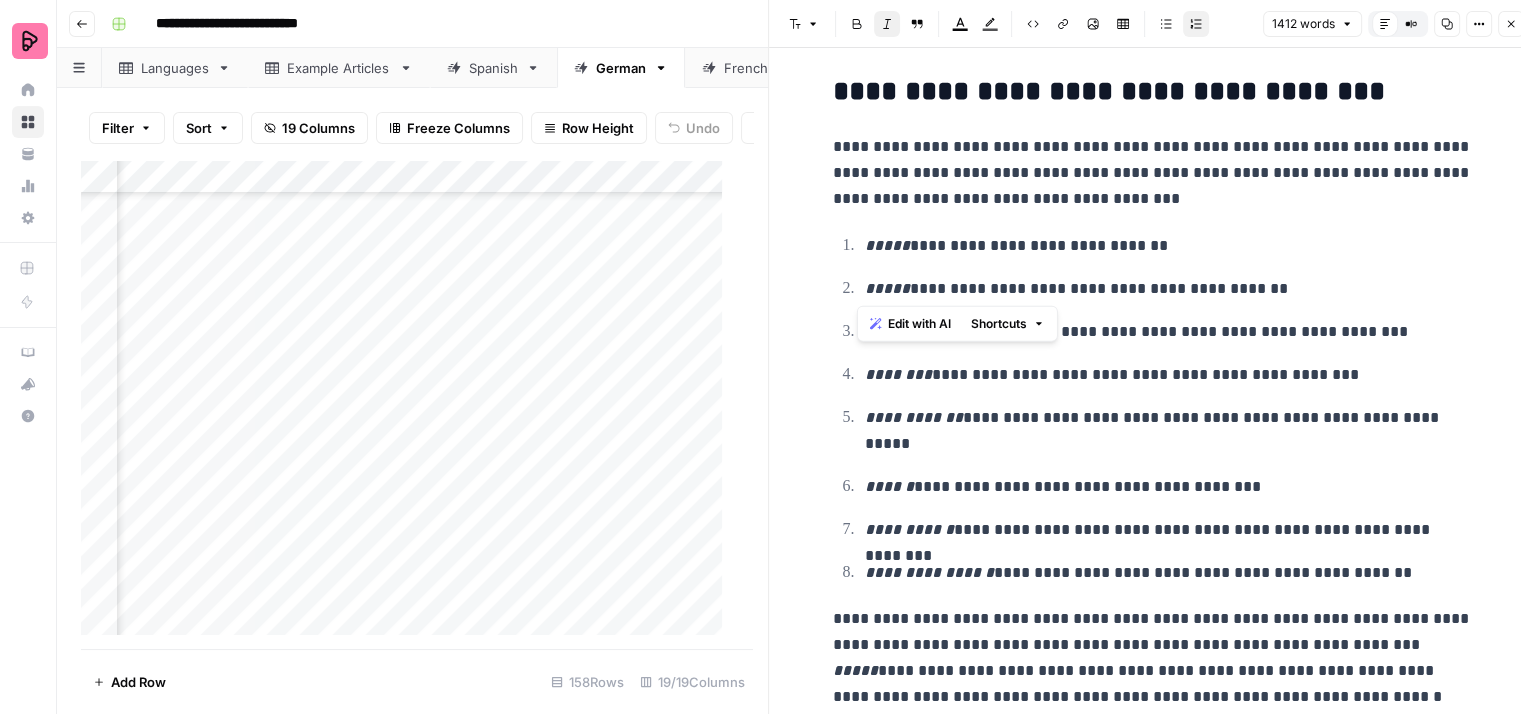 click on "*****" at bounding box center (887, 288) 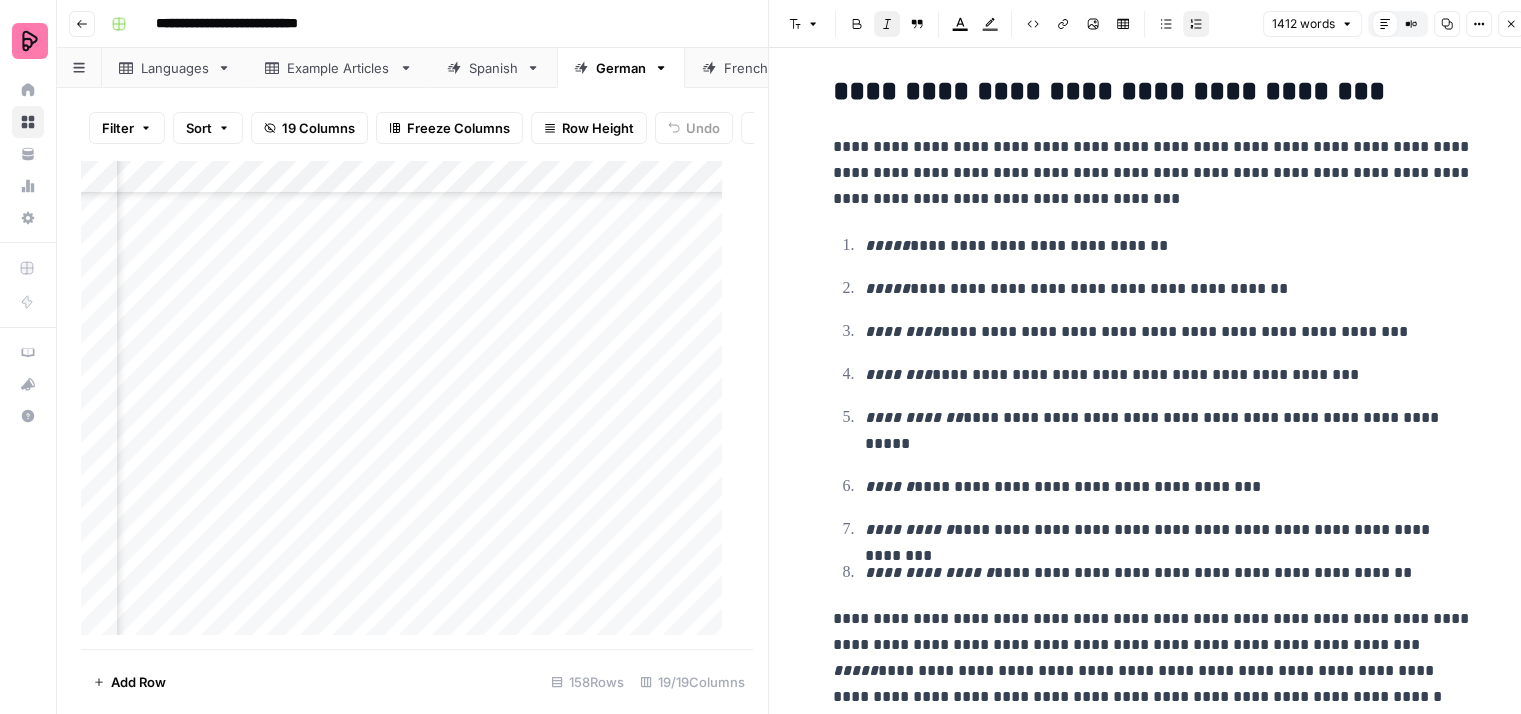 click on "**********" at bounding box center [1169, 289] 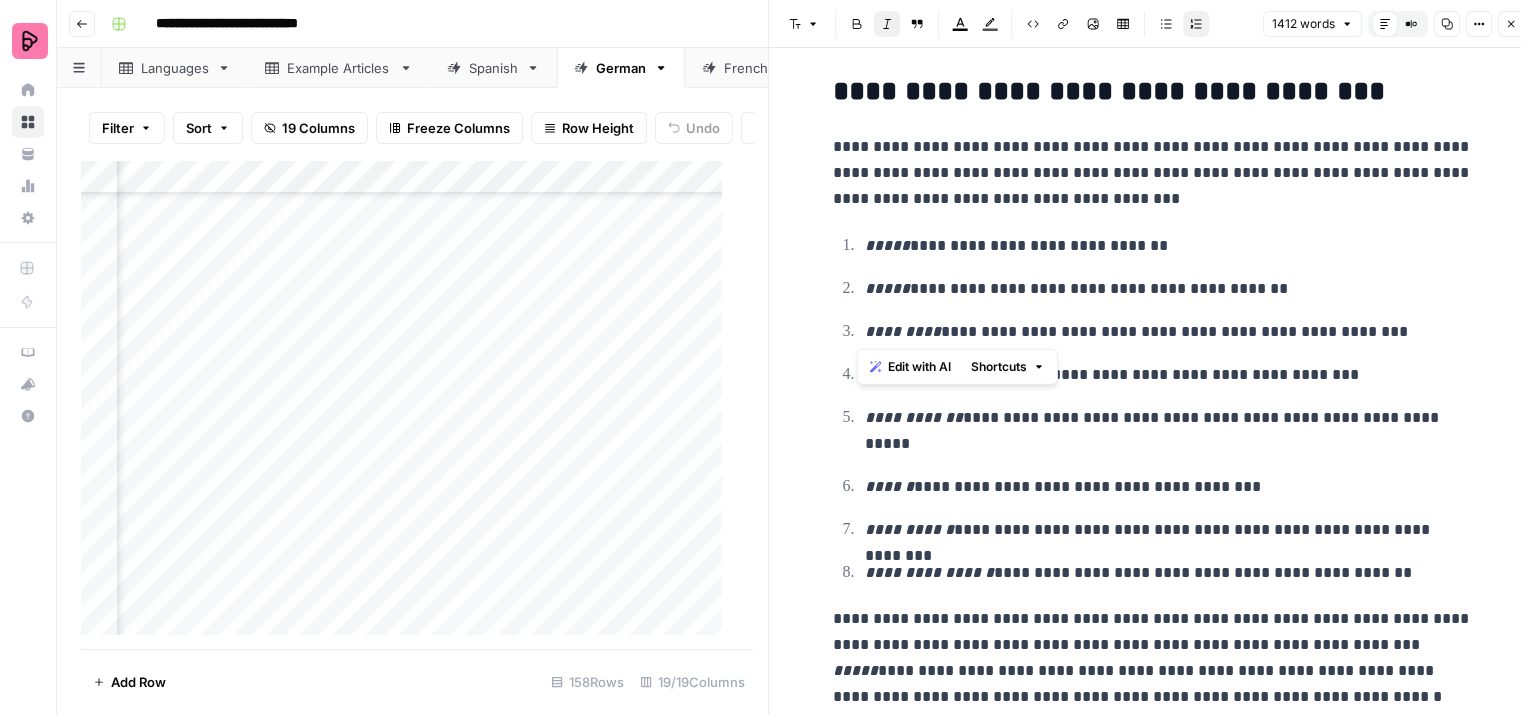 click on "*********" at bounding box center [903, 331] 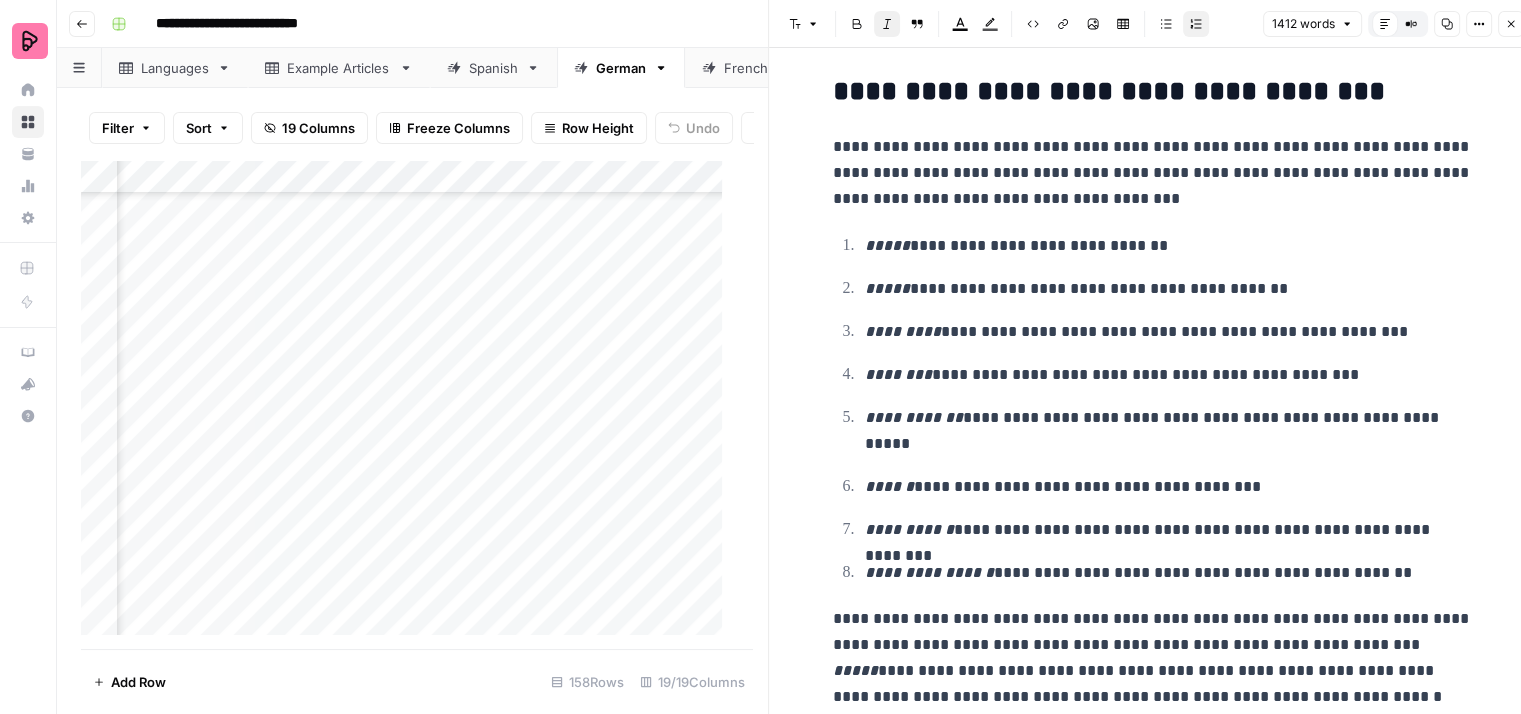 click on "**********" at bounding box center (1169, 332) 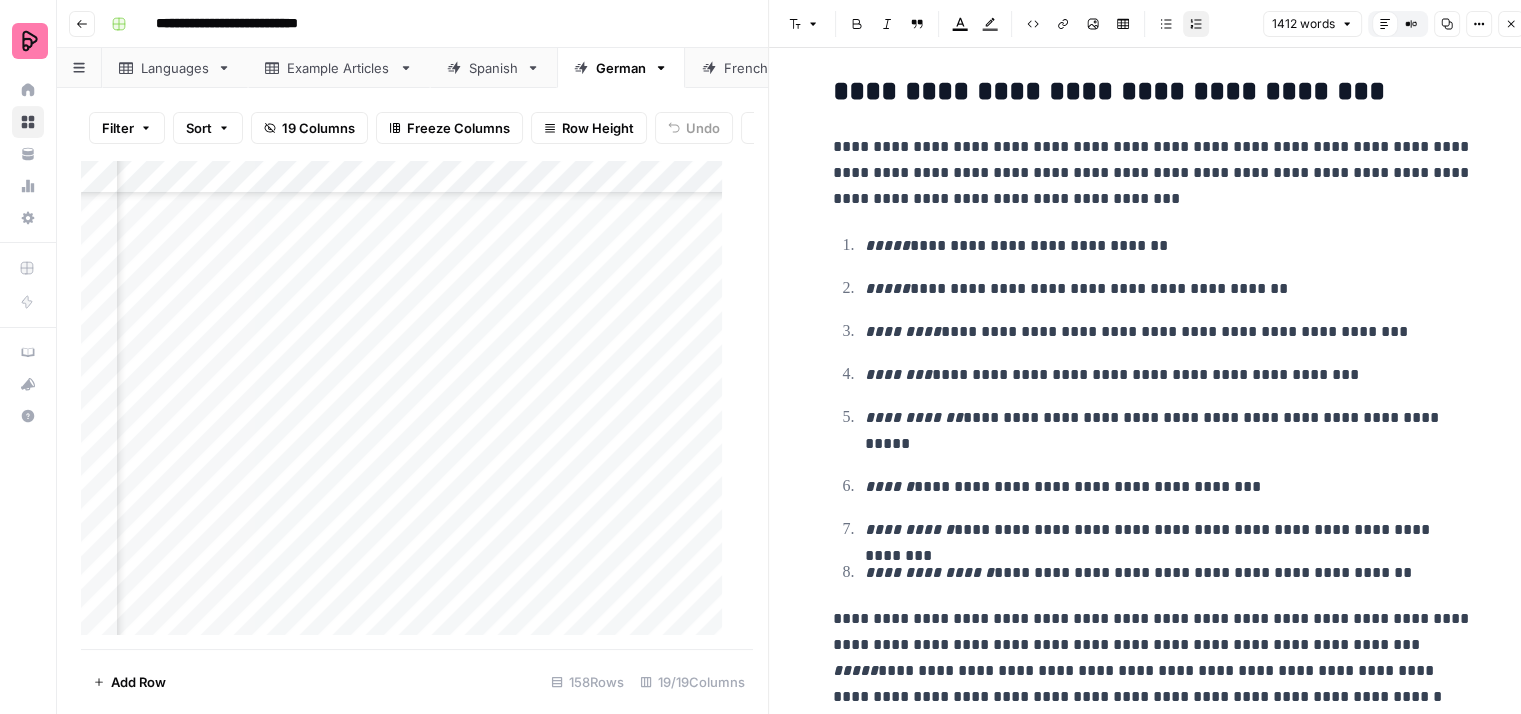 click on "********" at bounding box center (898, 374) 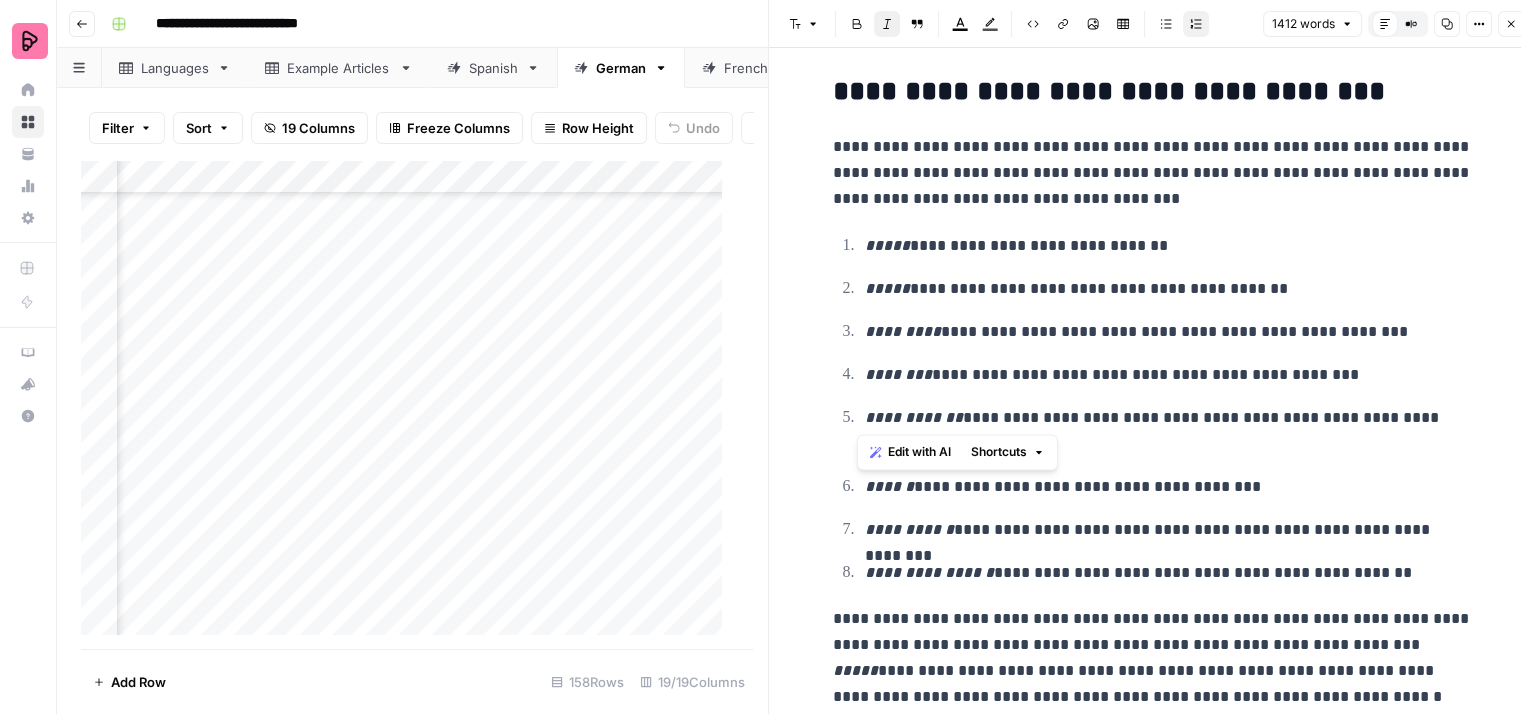 click on "**********" at bounding box center [914, 417] 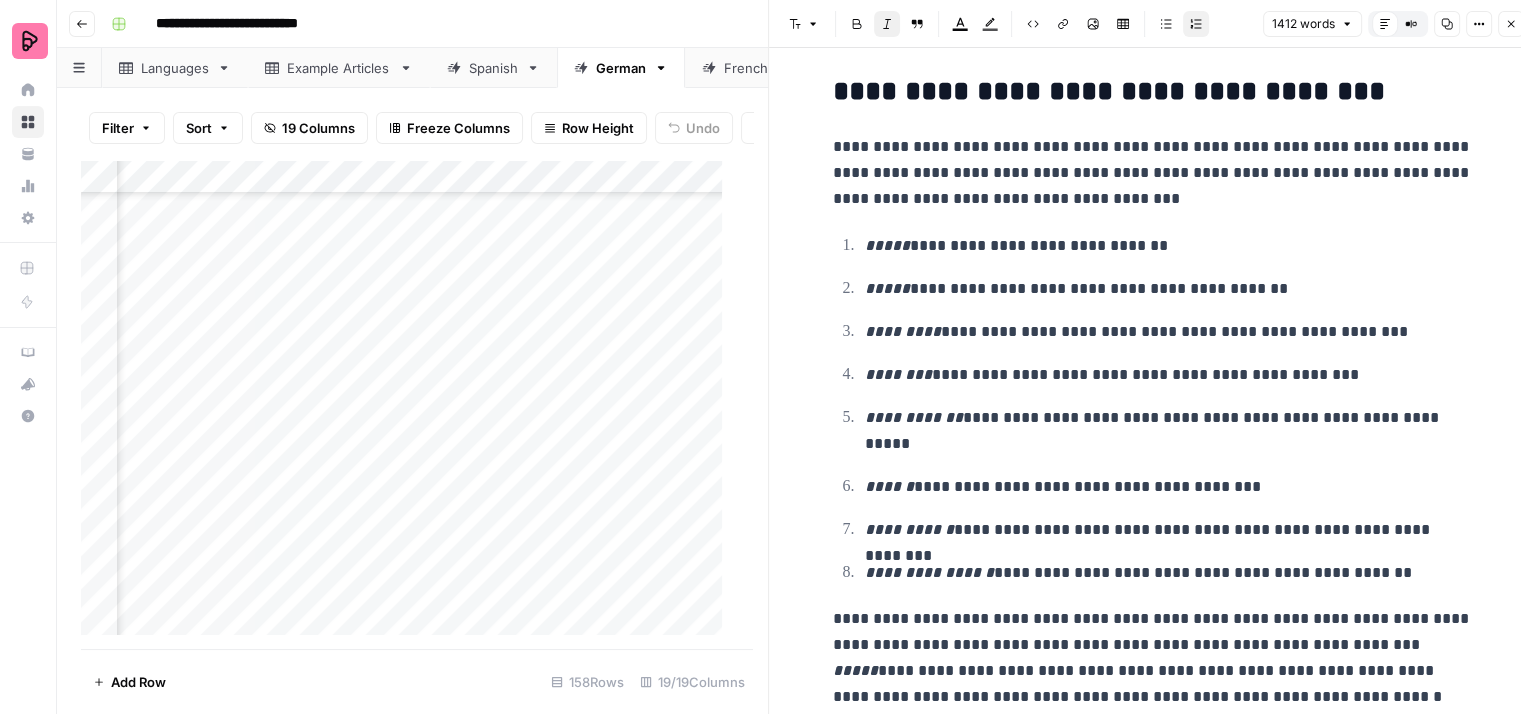 click on "**********" at bounding box center [1169, 431] 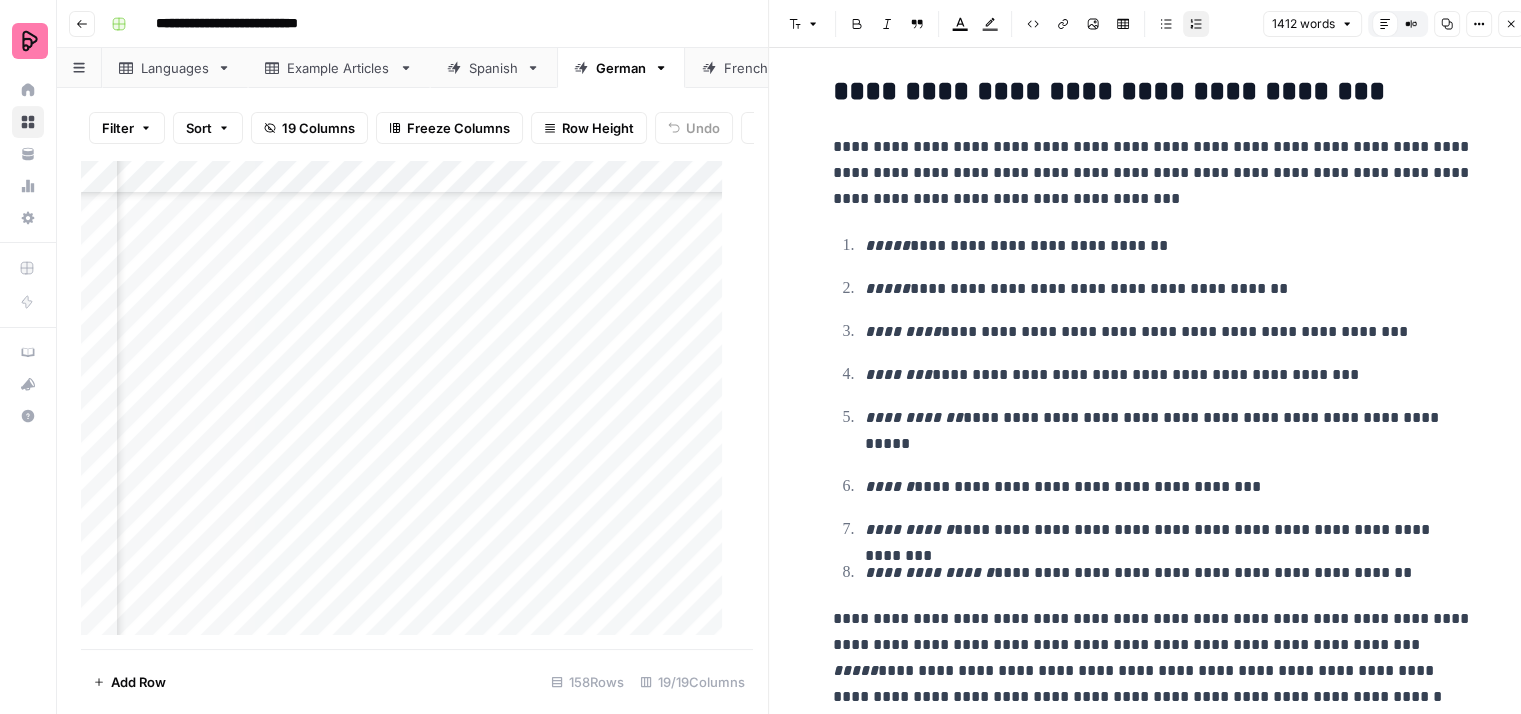 click on "**********" at bounding box center [1169, 431] 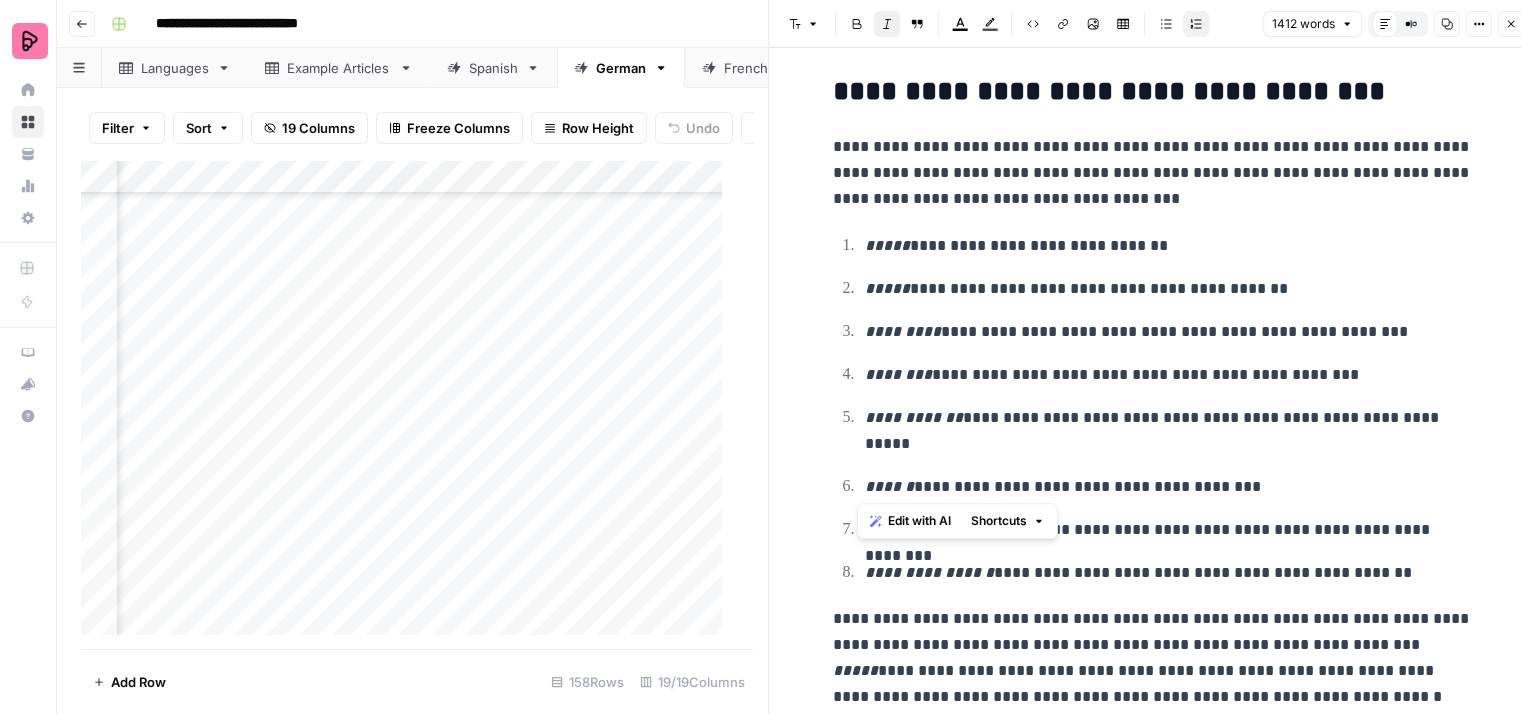 click on "******" at bounding box center [889, 486] 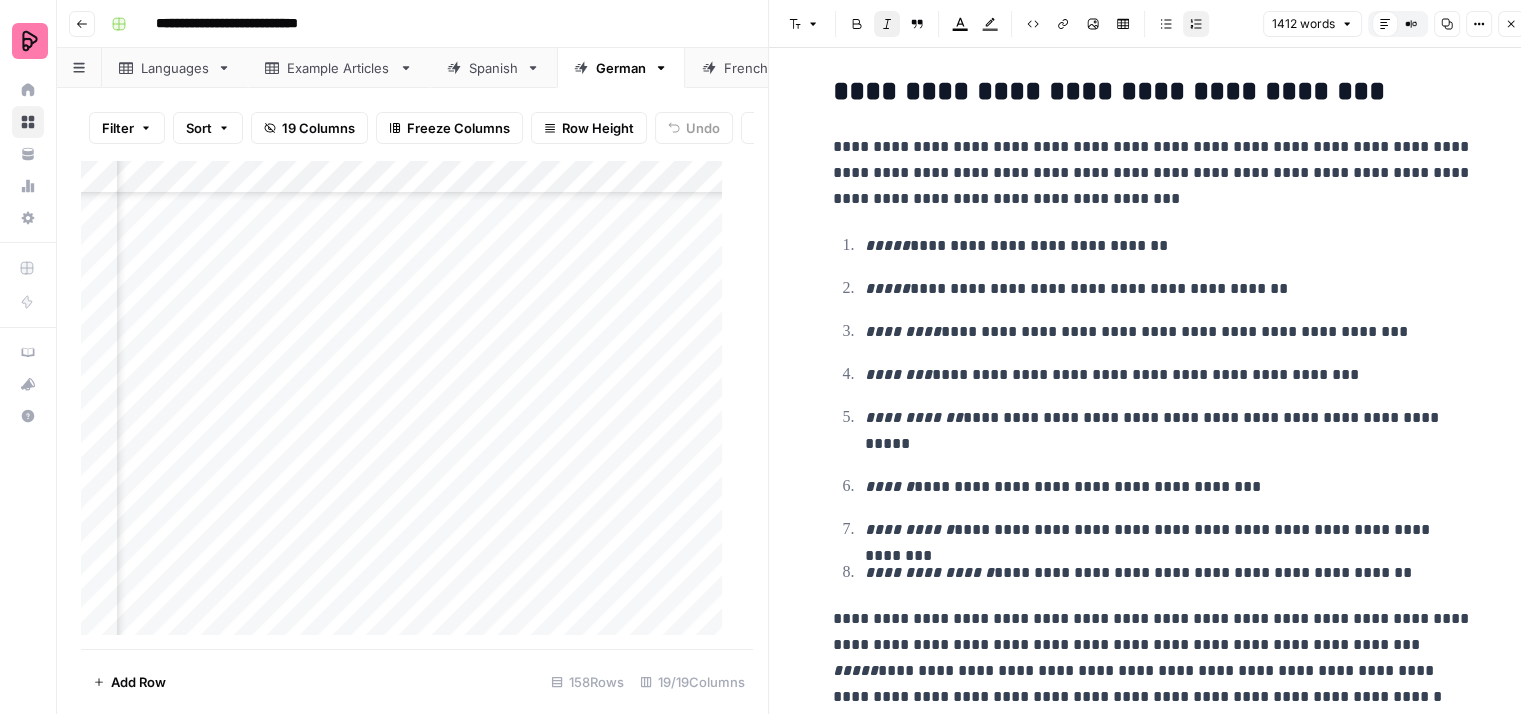 click on "******" at bounding box center [889, 486] 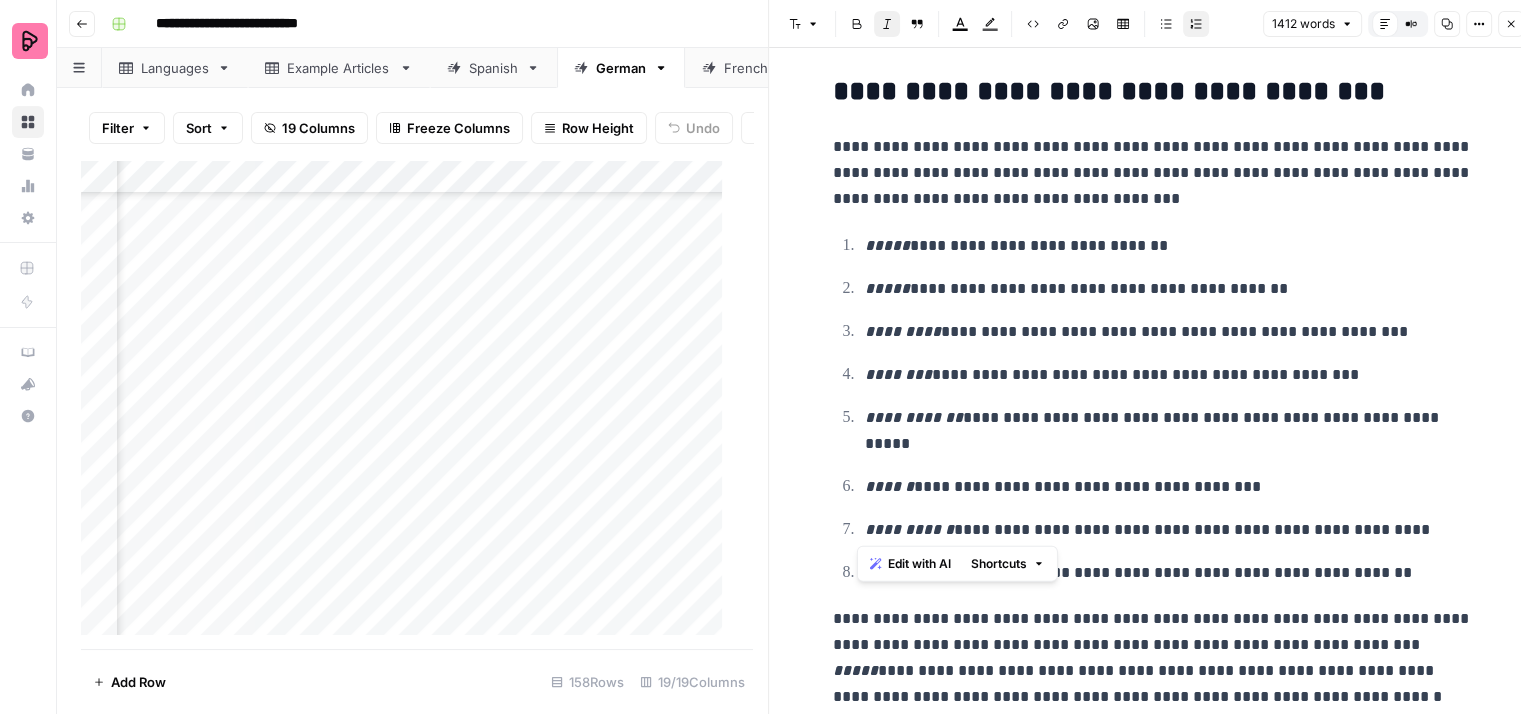 click on "**********" at bounding box center [909, 529] 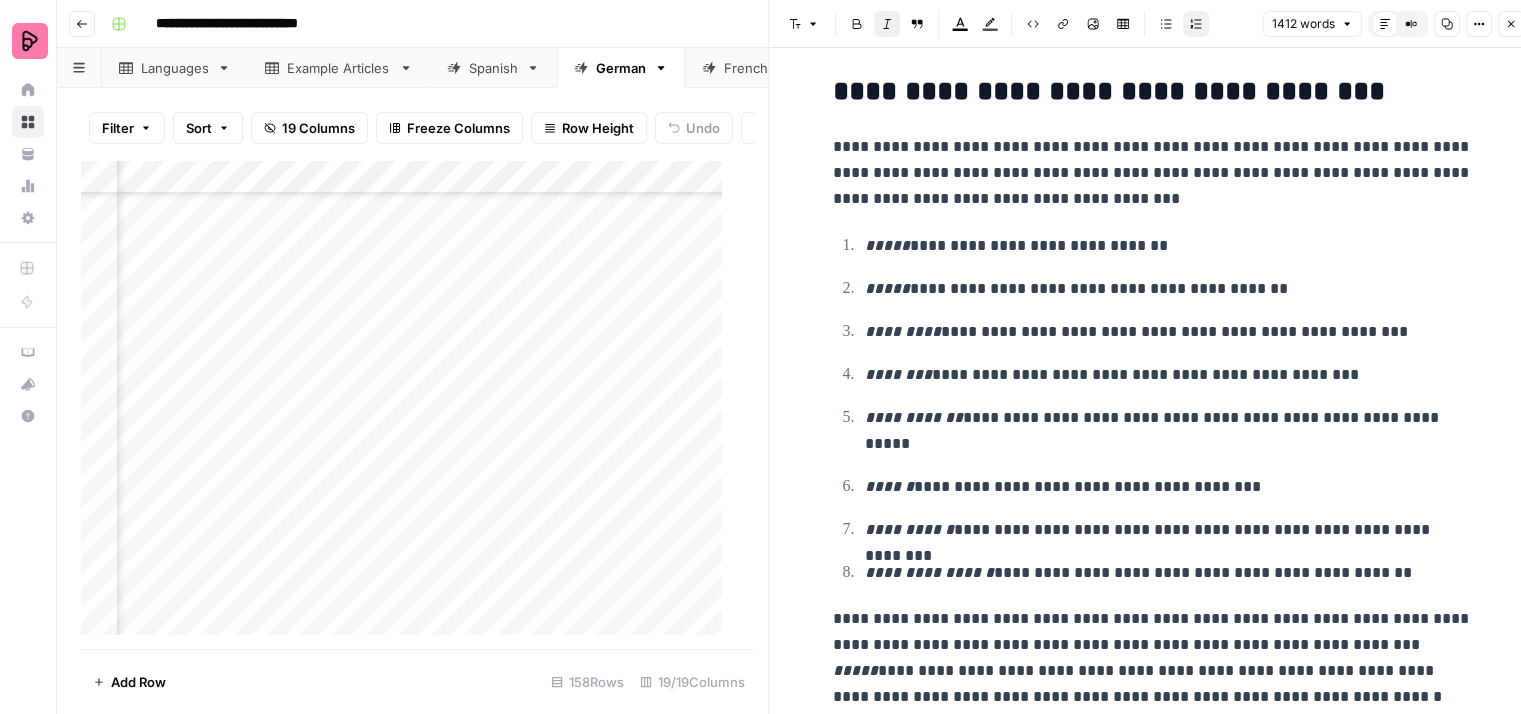click on "**********" at bounding box center [909, 529] 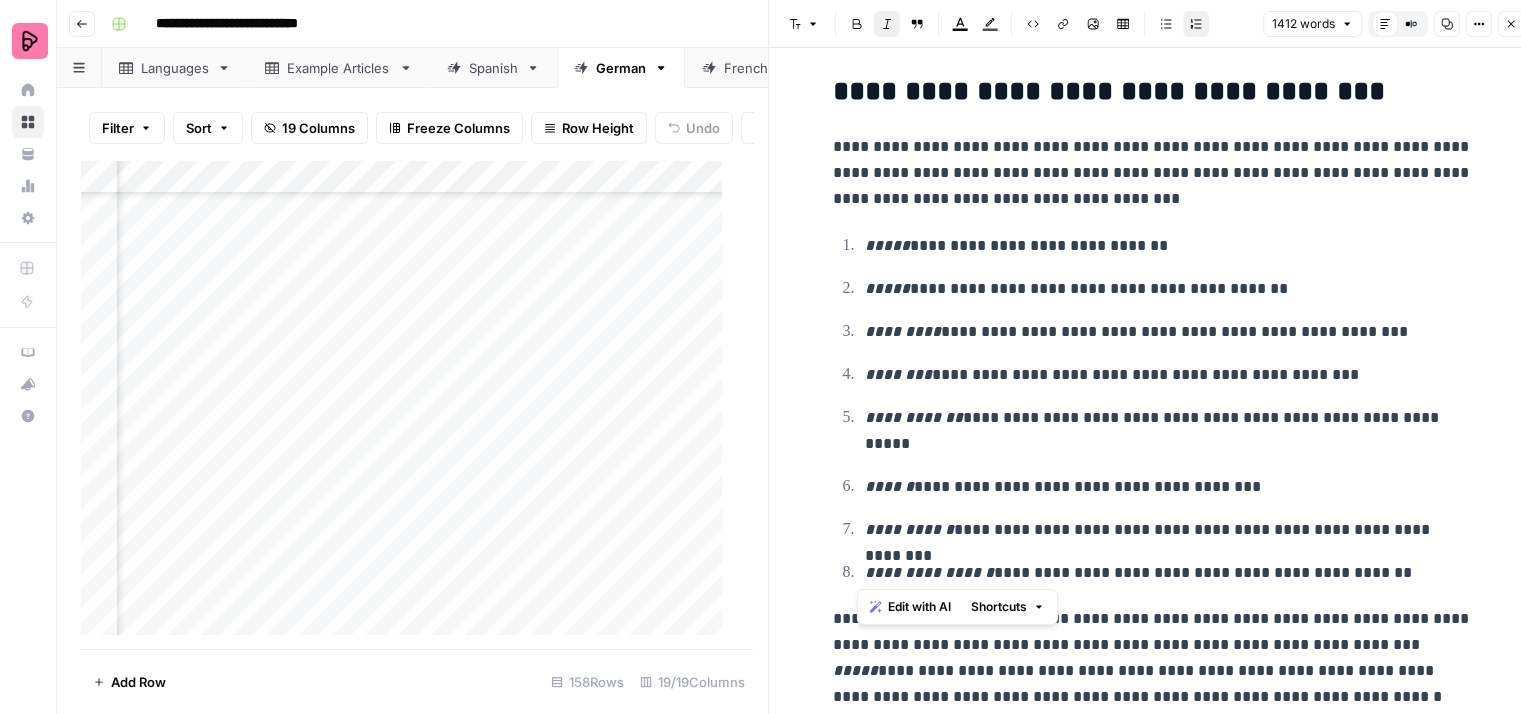 click on "**********" at bounding box center [929, 572] 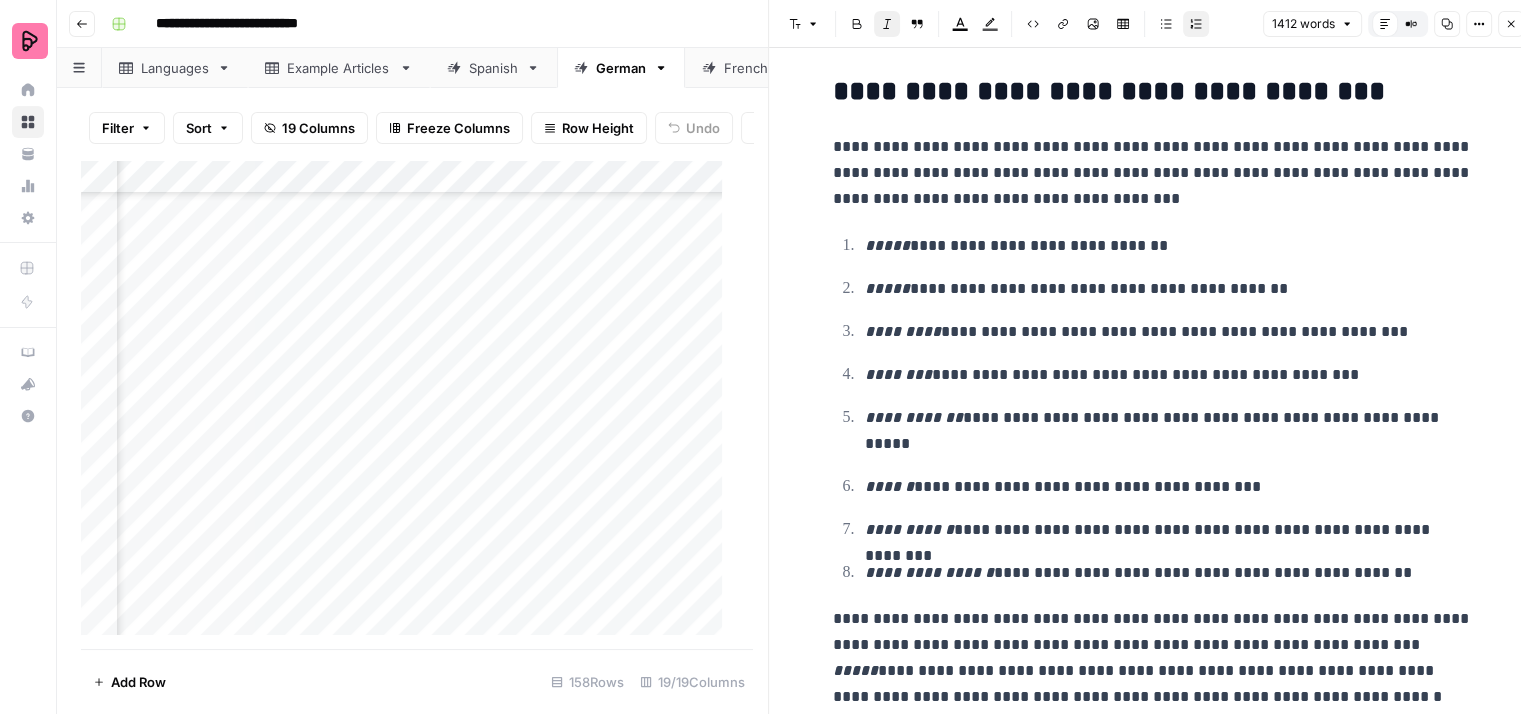 click on "**********" at bounding box center (1169, 573) 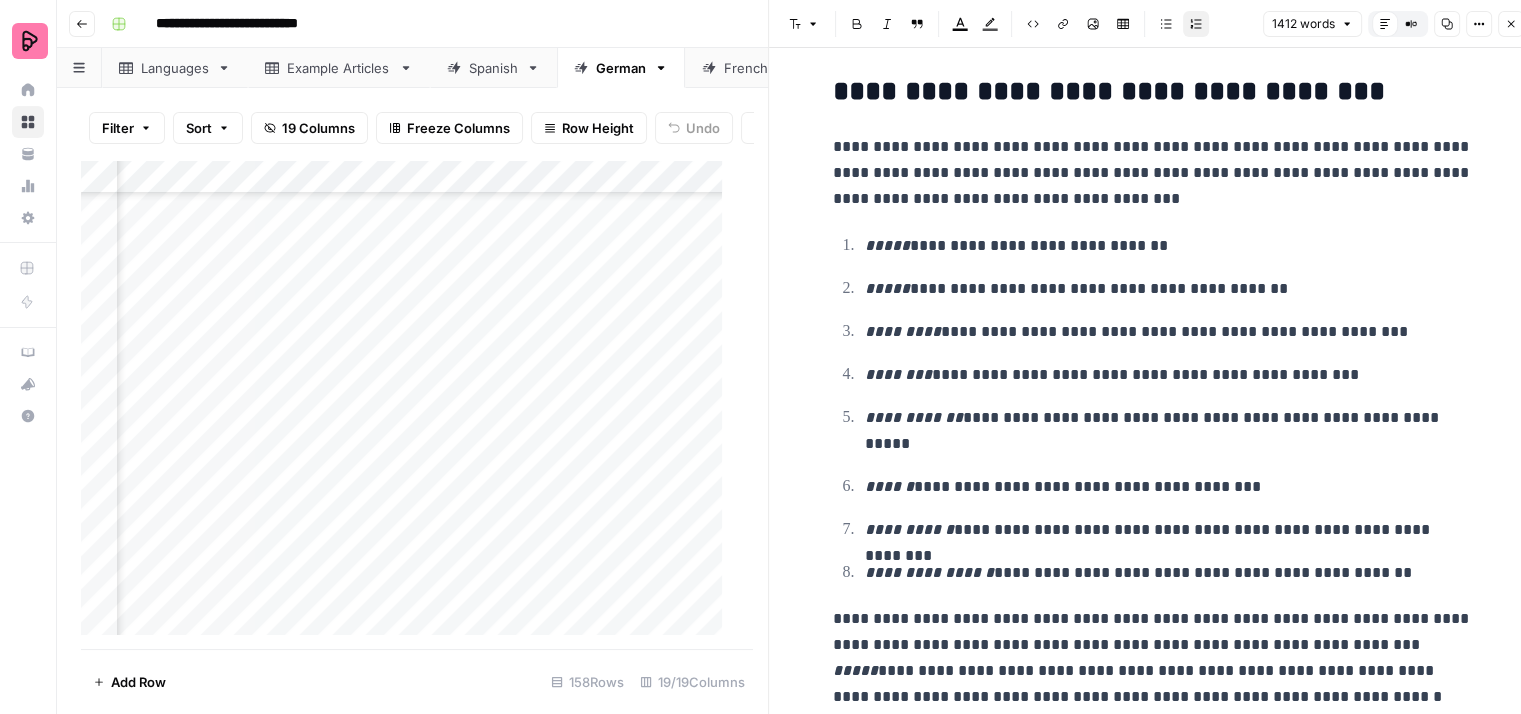 scroll, scrollTop: 2300, scrollLeft: 0, axis: vertical 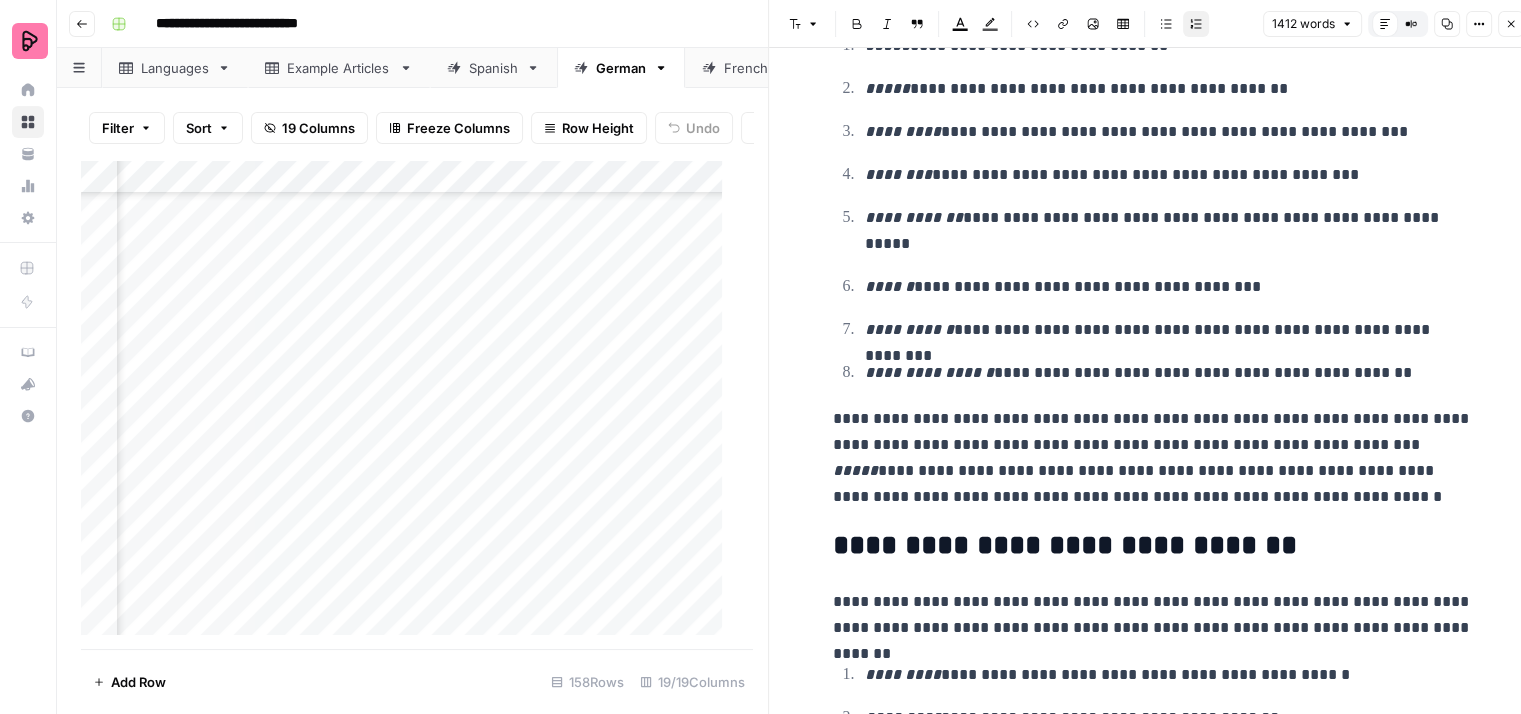 click on "**********" at bounding box center [1153, 458] 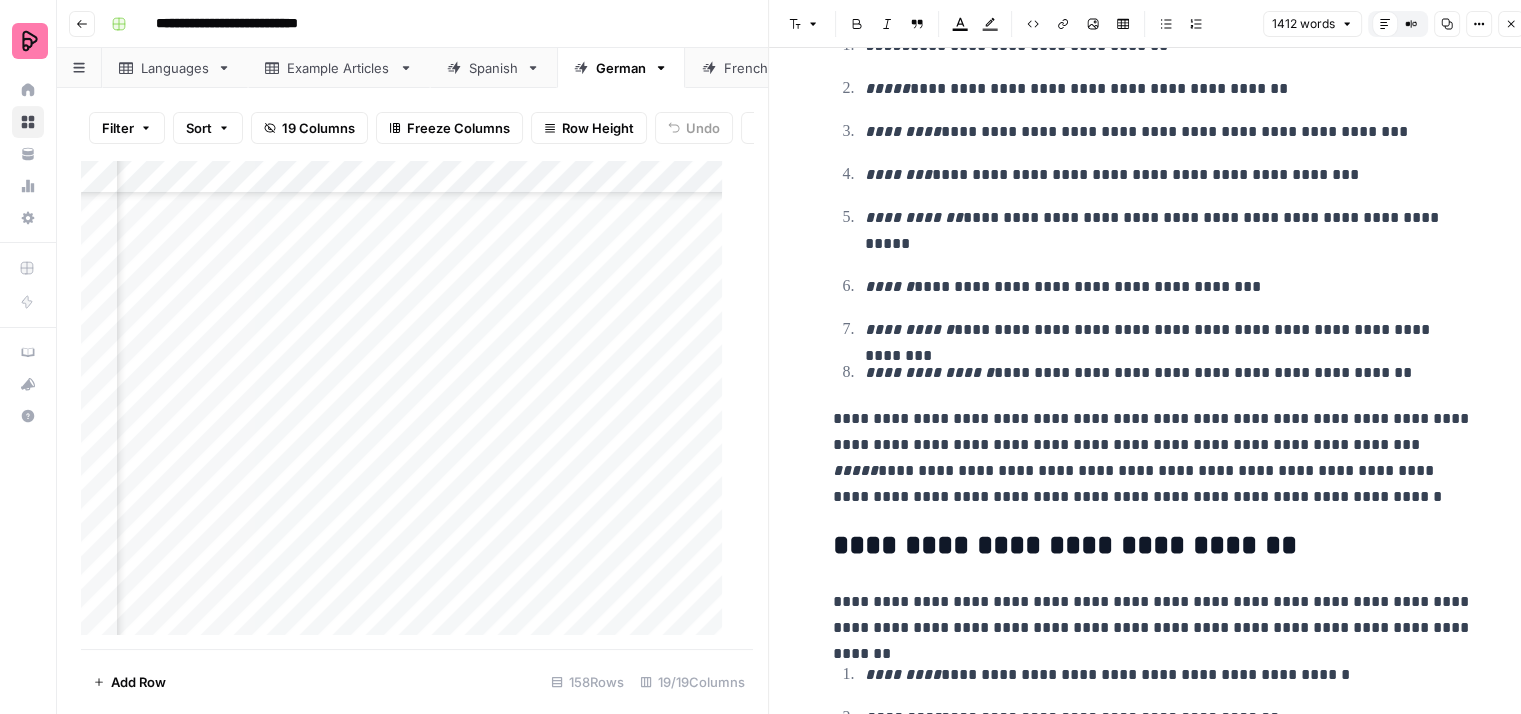 click on "**********" at bounding box center [1153, 458] 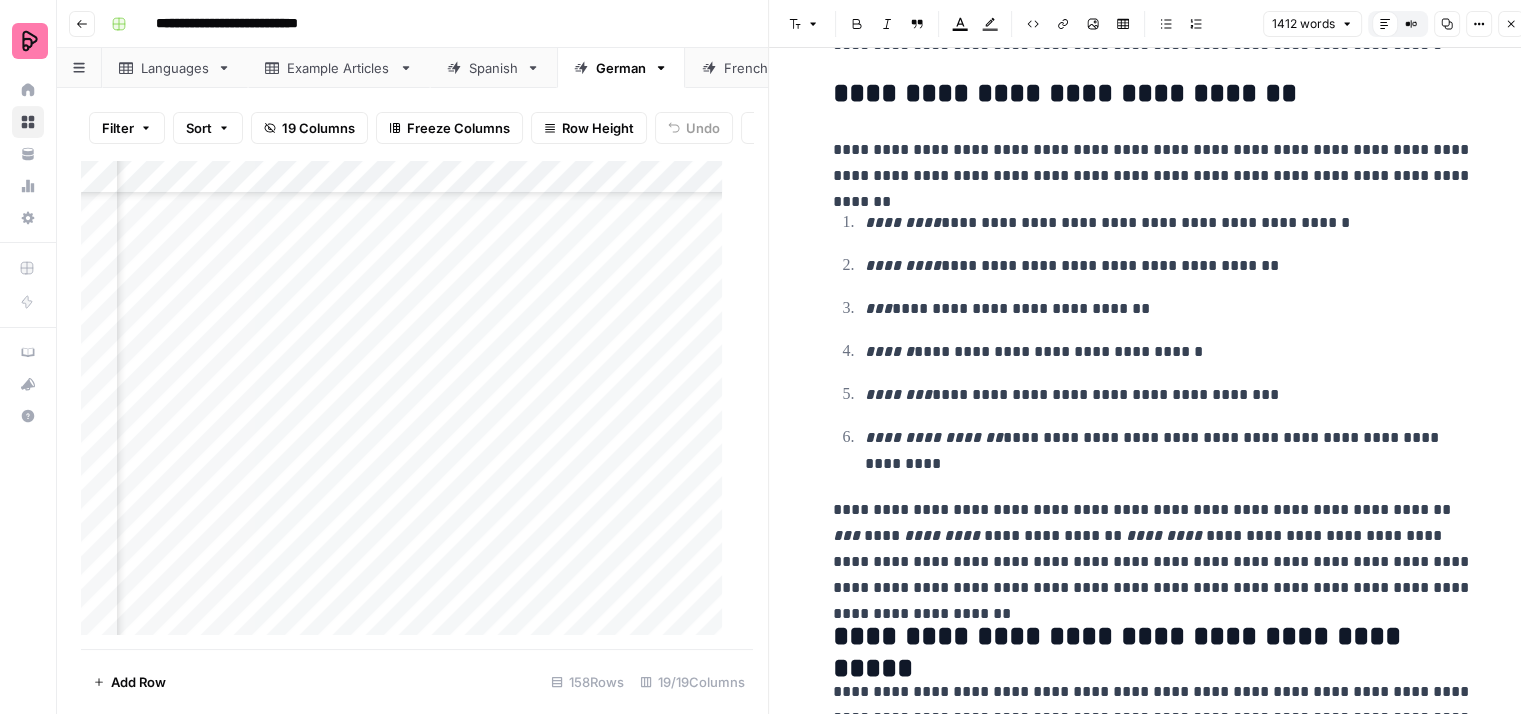 scroll, scrollTop: 2800, scrollLeft: 0, axis: vertical 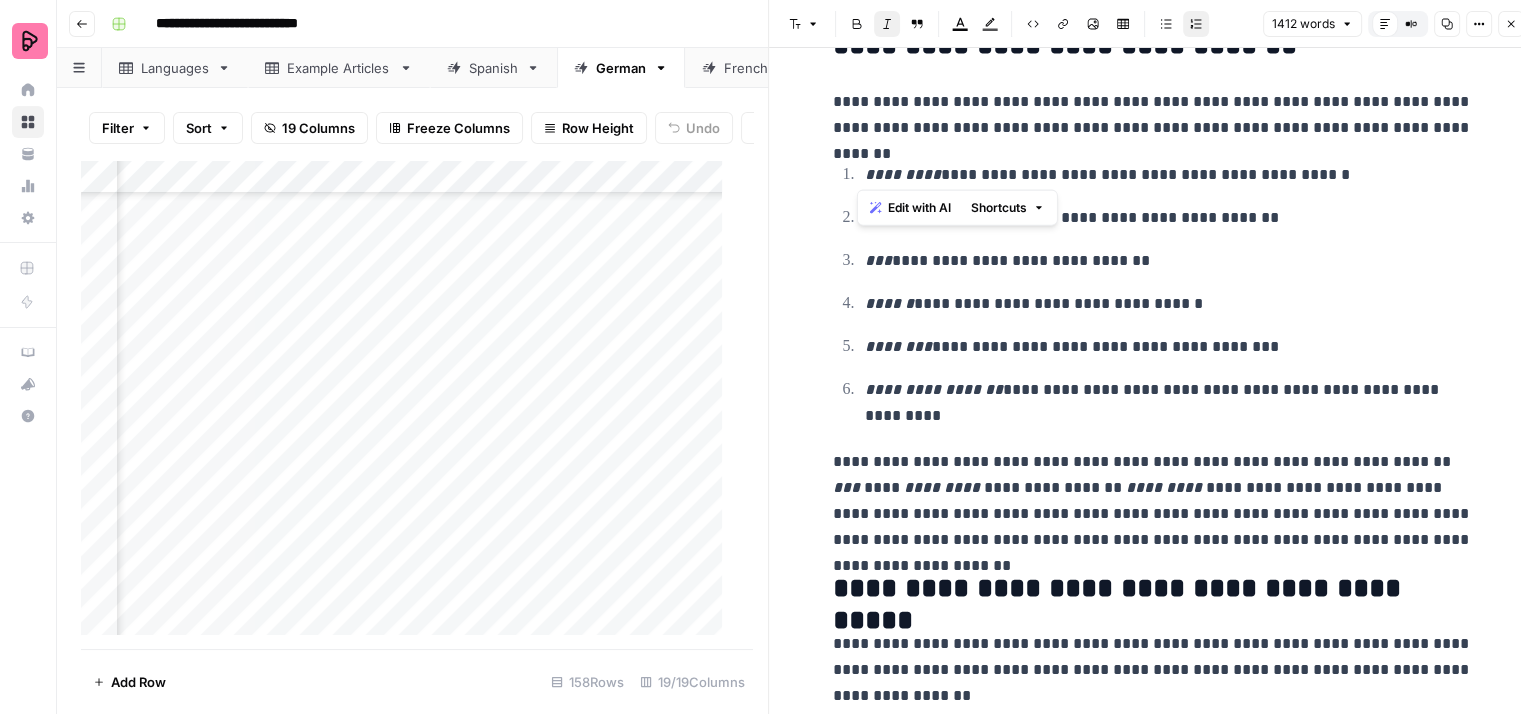 drag, startPoint x: 870, startPoint y: 173, endPoint x: 855, endPoint y: 177, distance: 15.524175 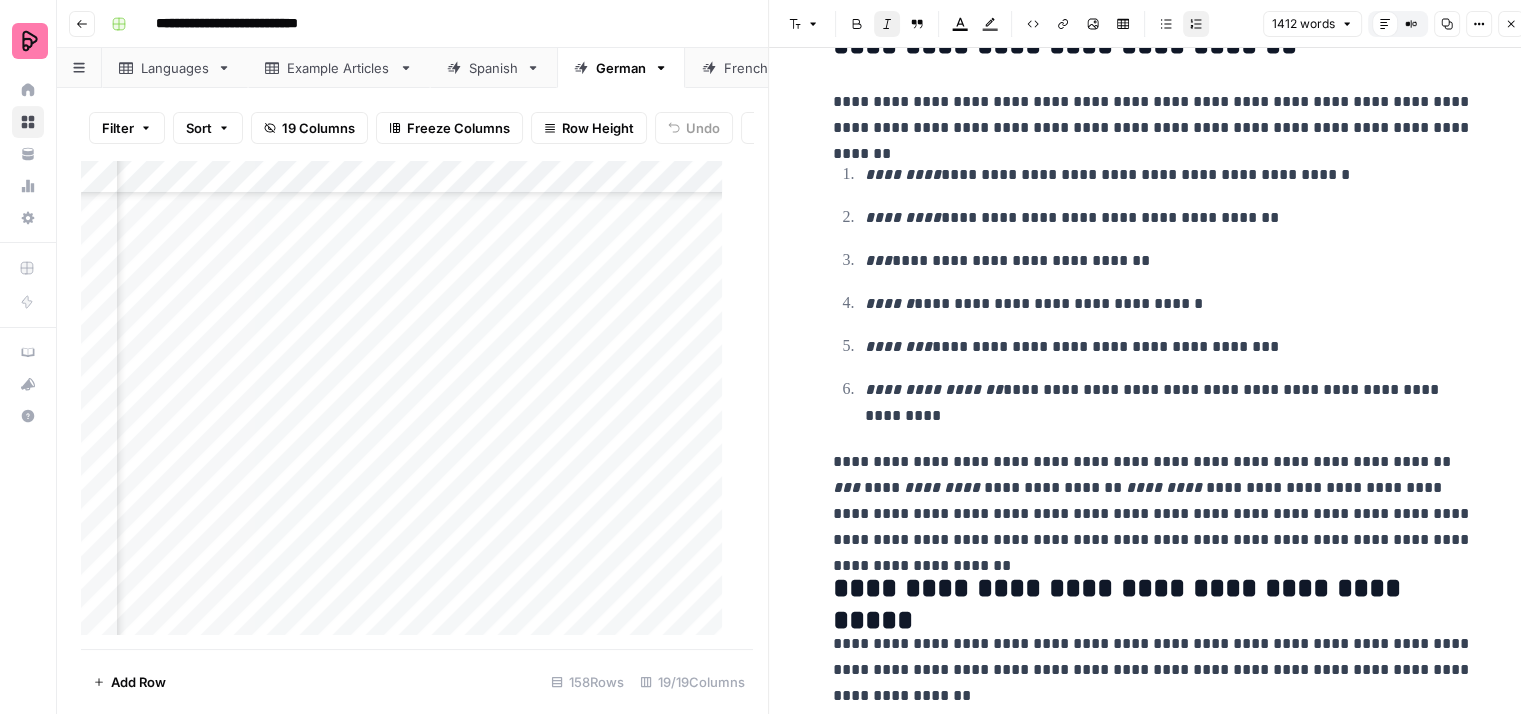 click on "**********" at bounding box center [1153, 295] 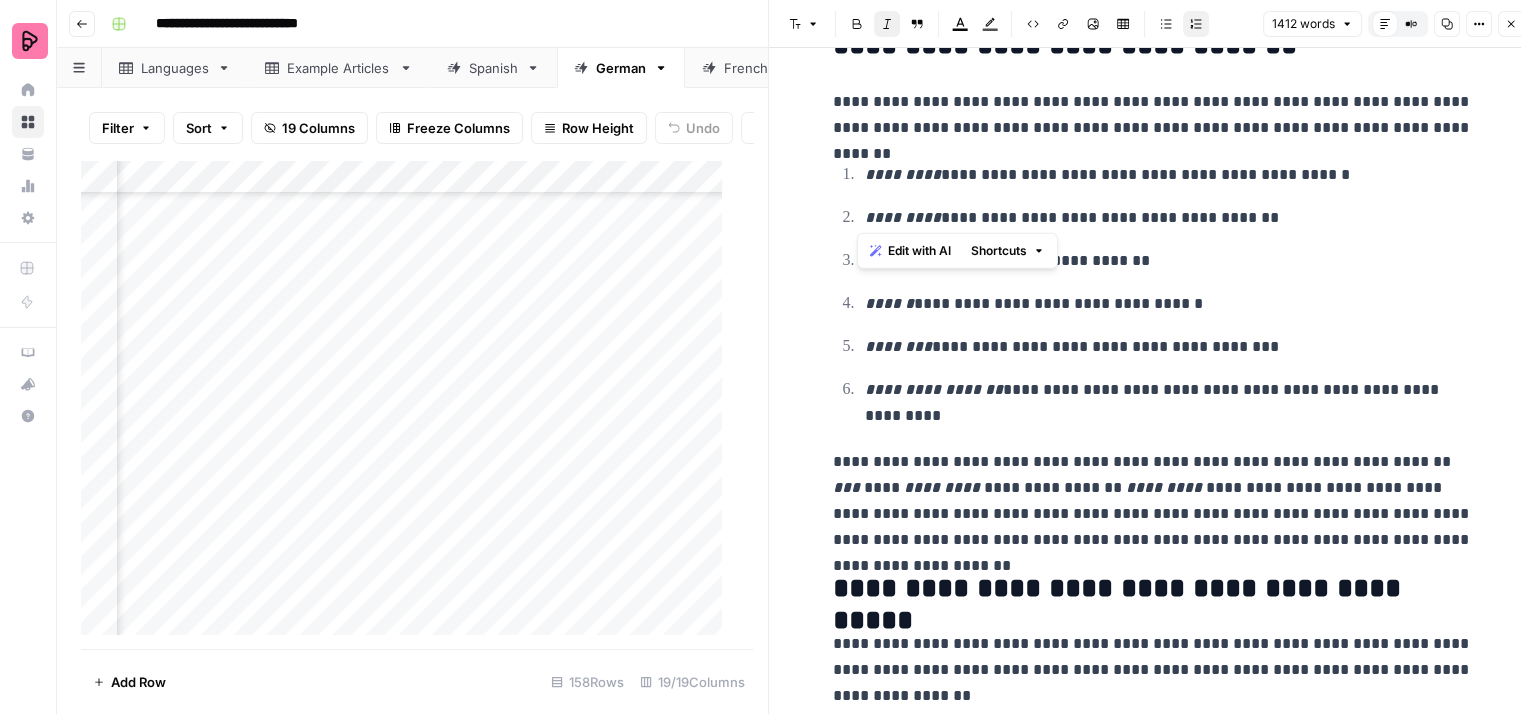 click on "*********" at bounding box center [903, 217] 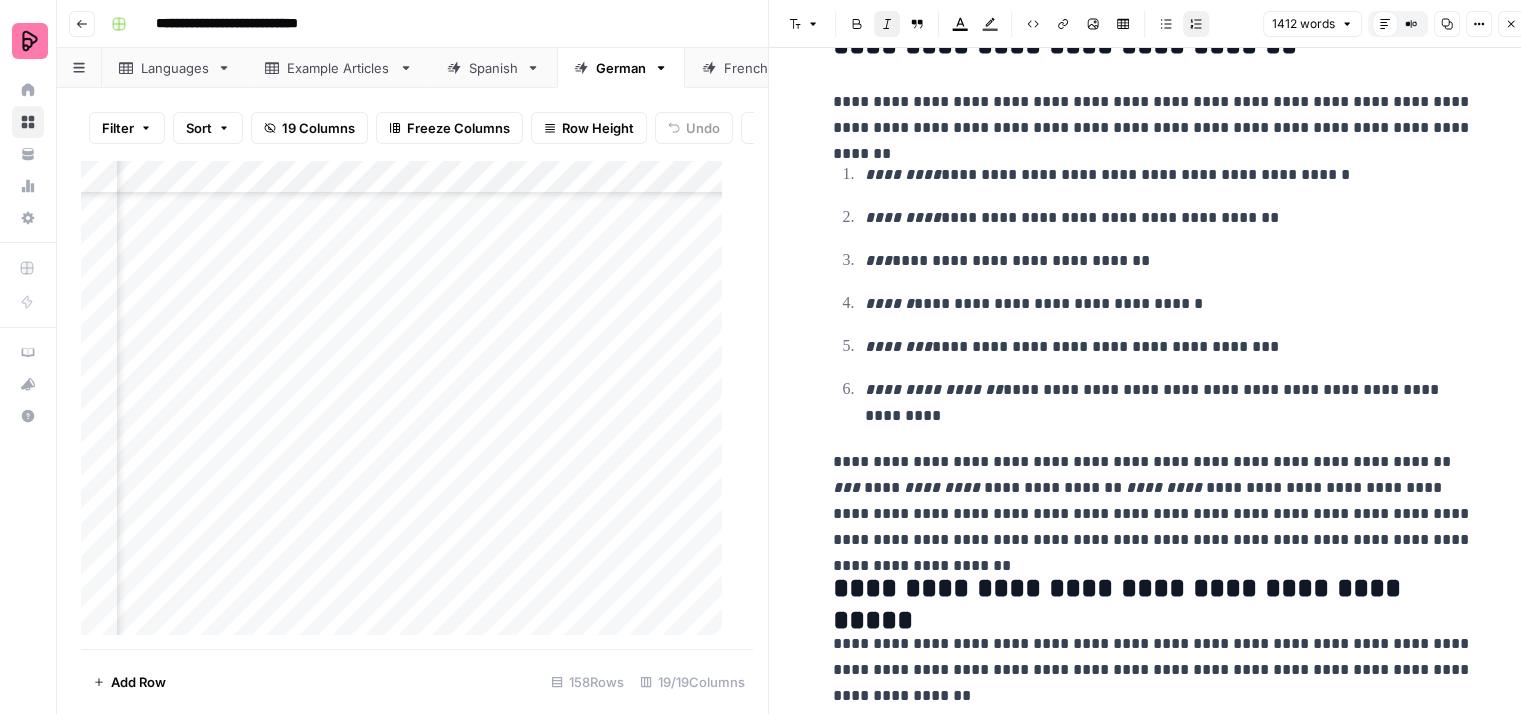 click on "**********" at bounding box center [1169, 261] 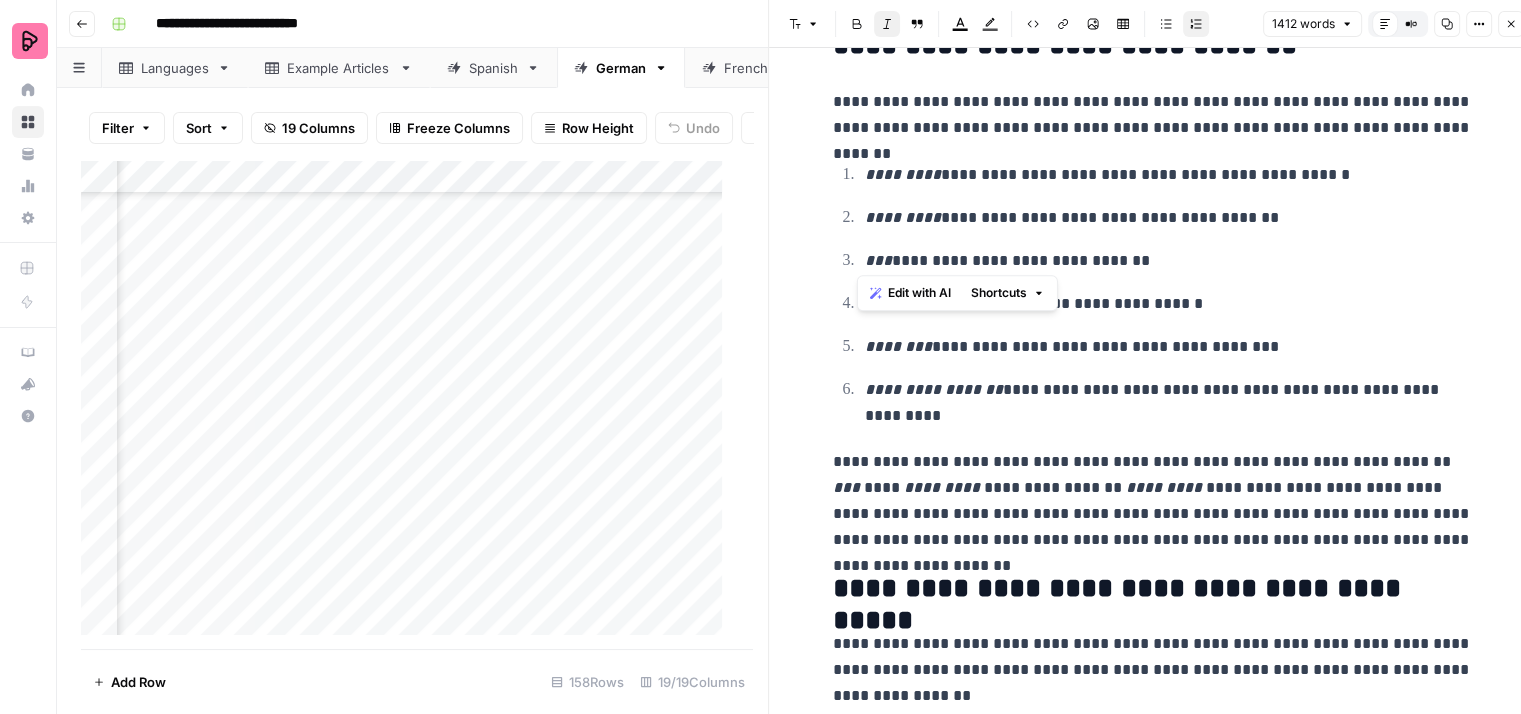 drag, startPoint x: 867, startPoint y: 256, endPoint x: 857, endPoint y: 257, distance: 10.049875 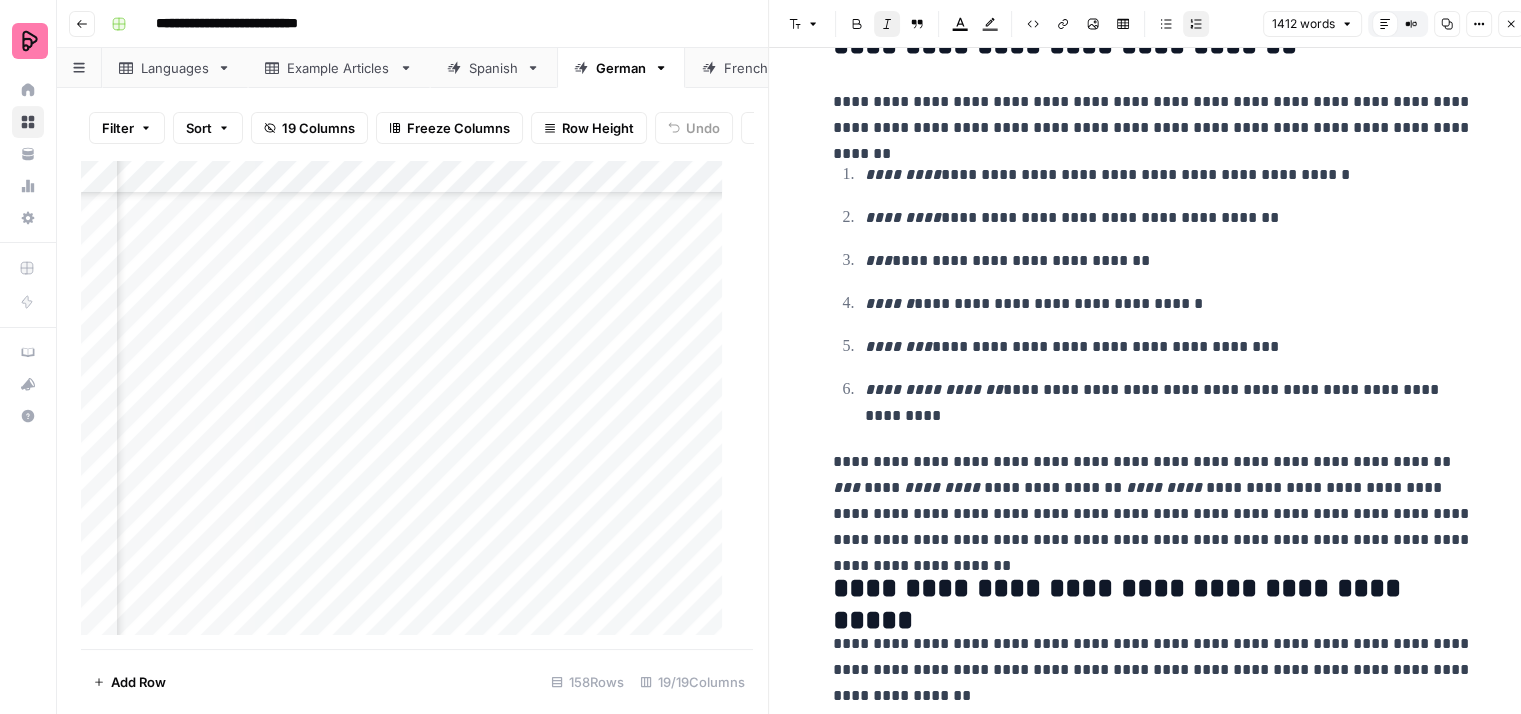 click on "******" at bounding box center [889, 303] 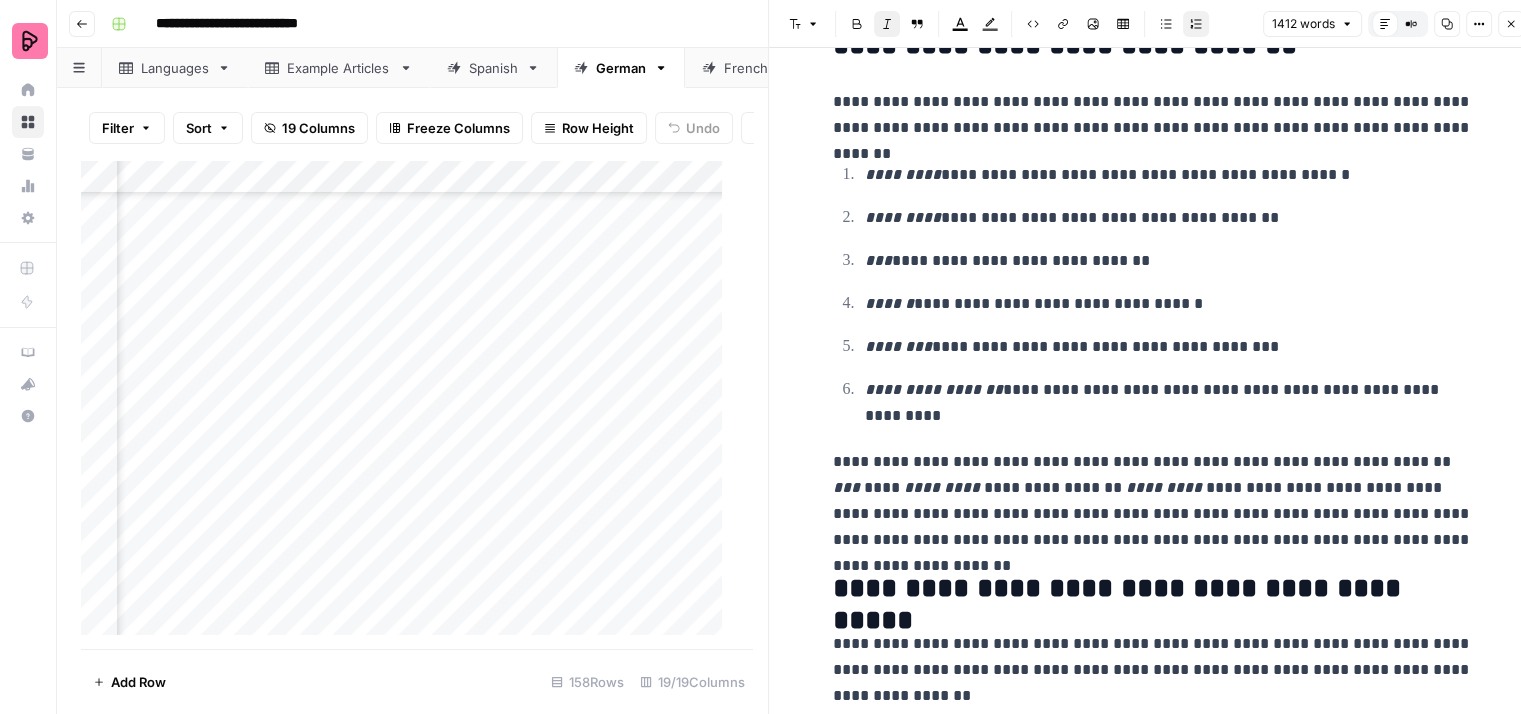 click on "********" at bounding box center [898, 346] 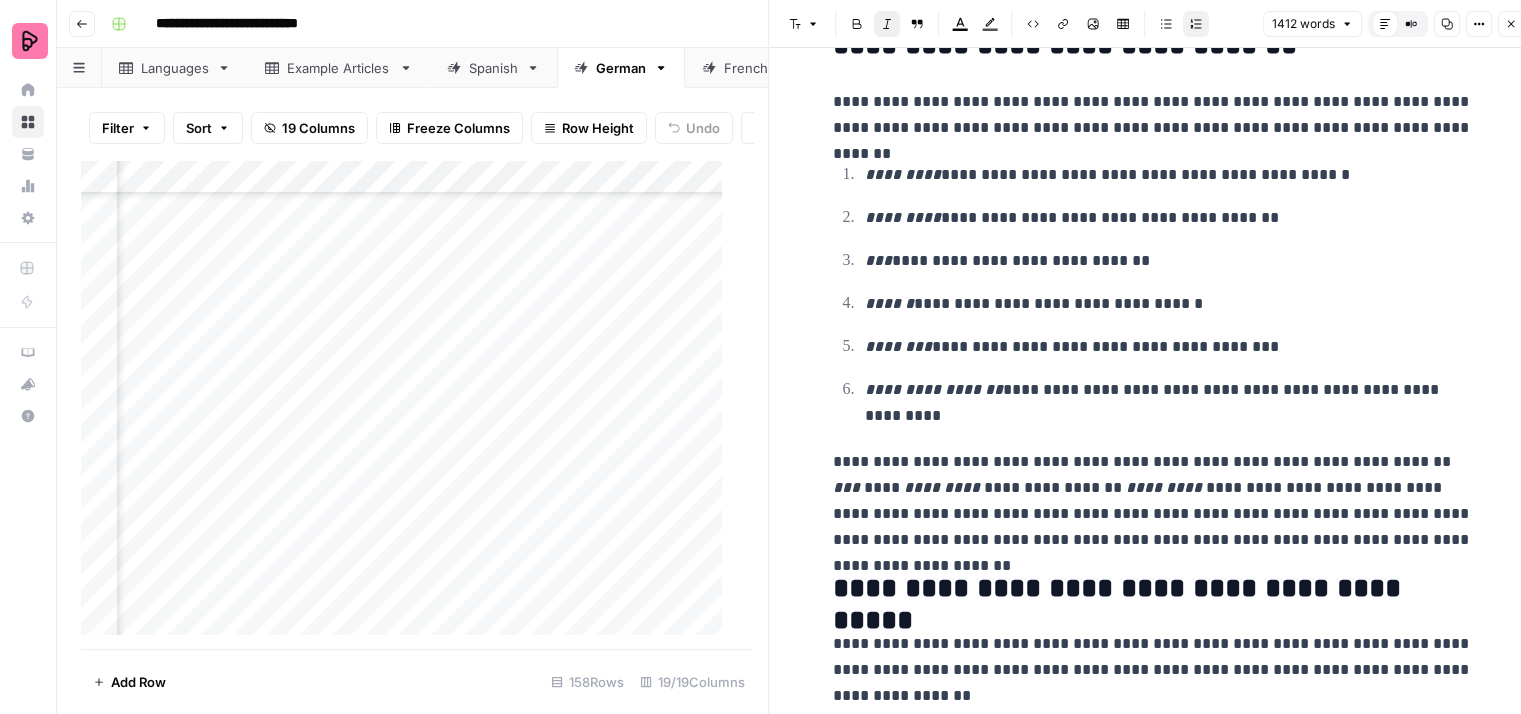 click on "********" at bounding box center (898, 346) 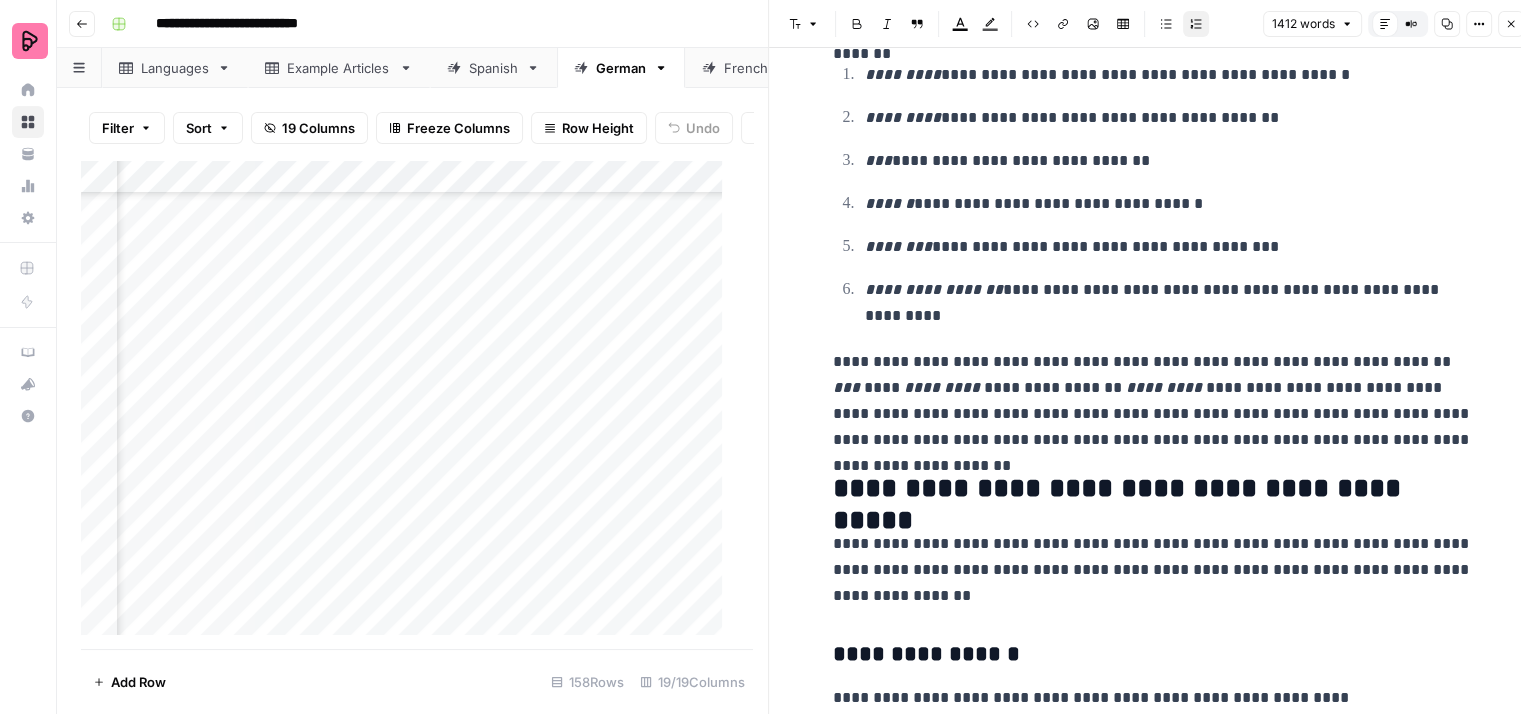 scroll, scrollTop: 3000, scrollLeft: 0, axis: vertical 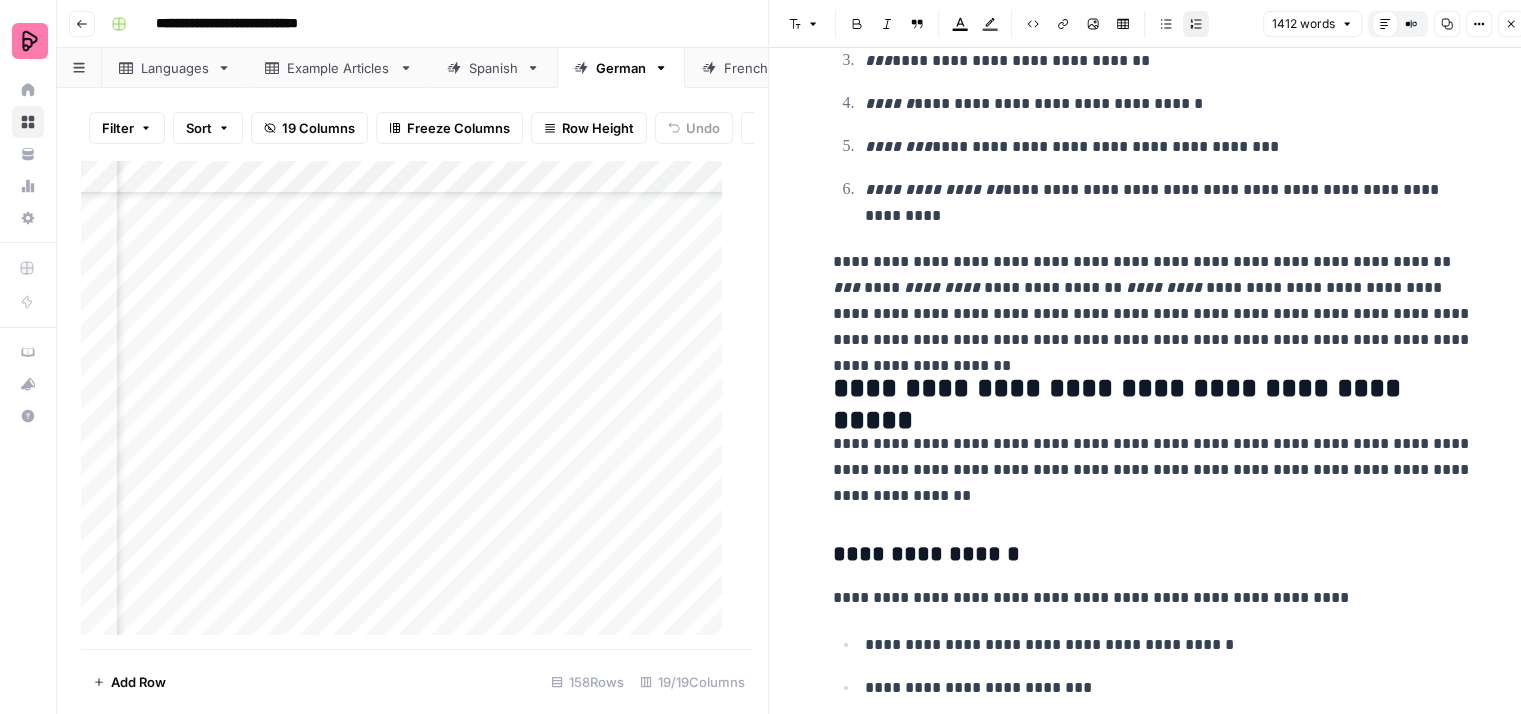 click on "**********" at bounding box center [1153, 301] 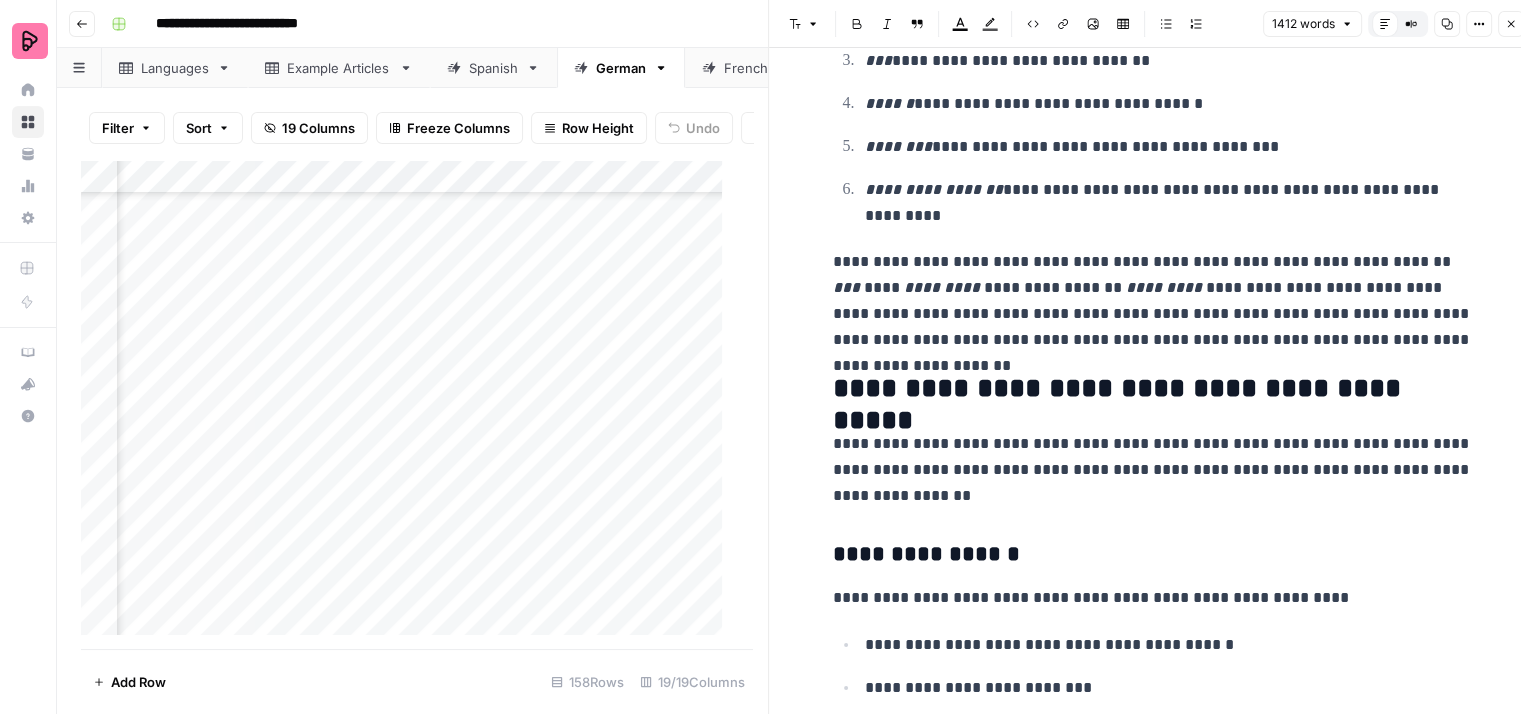 click on "**********" at bounding box center [1153, 470] 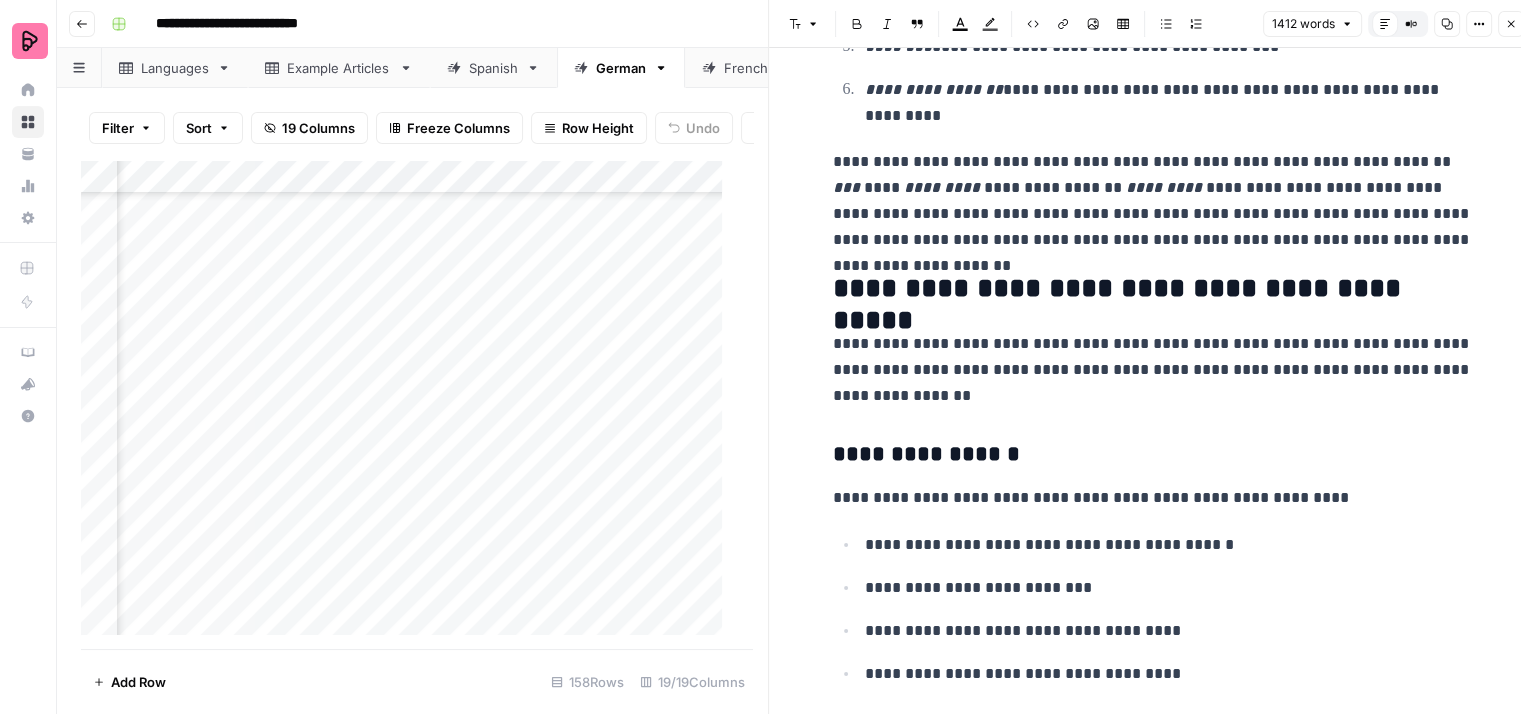 click on "**********" at bounding box center (1153, 370) 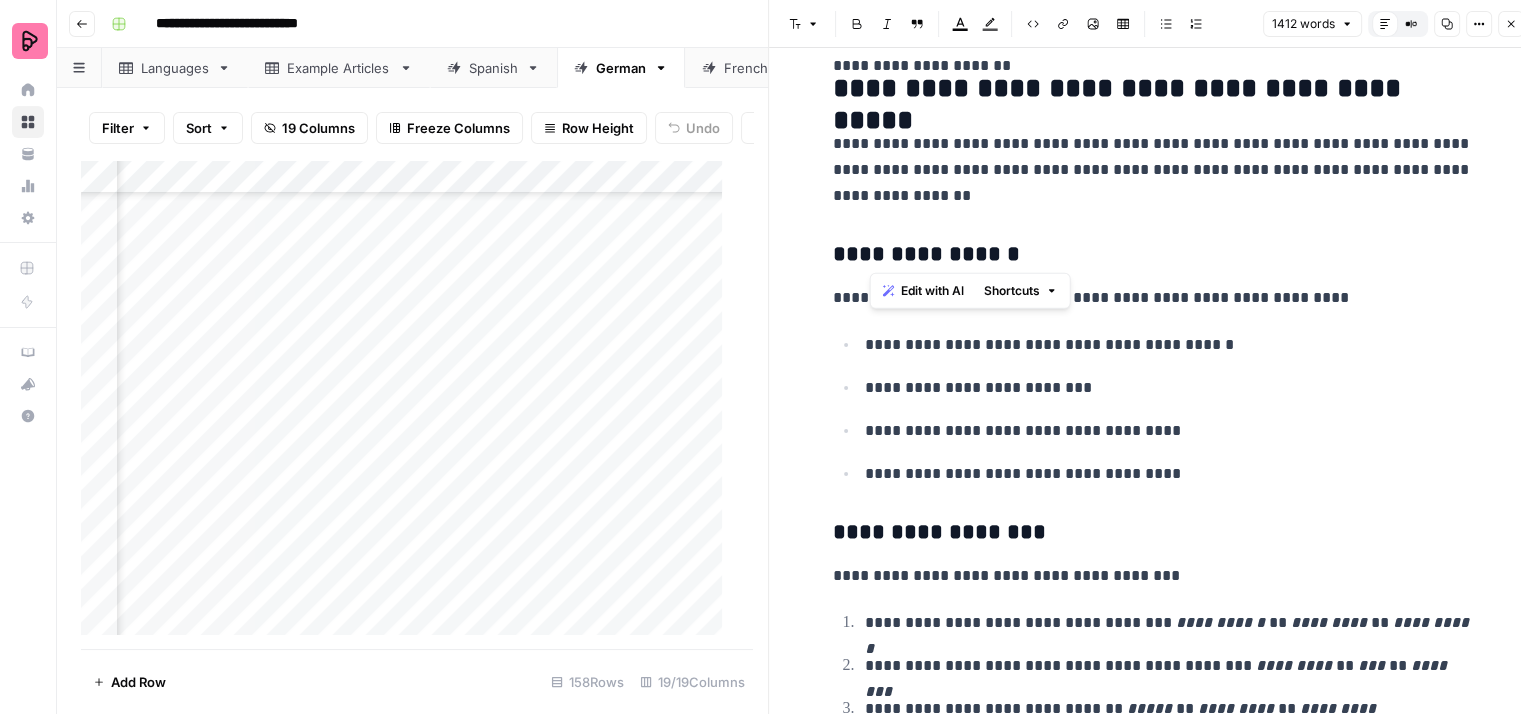 drag, startPoint x: 996, startPoint y: 243, endPoint x: 866, endPoint y: 261, distance: 131.24023 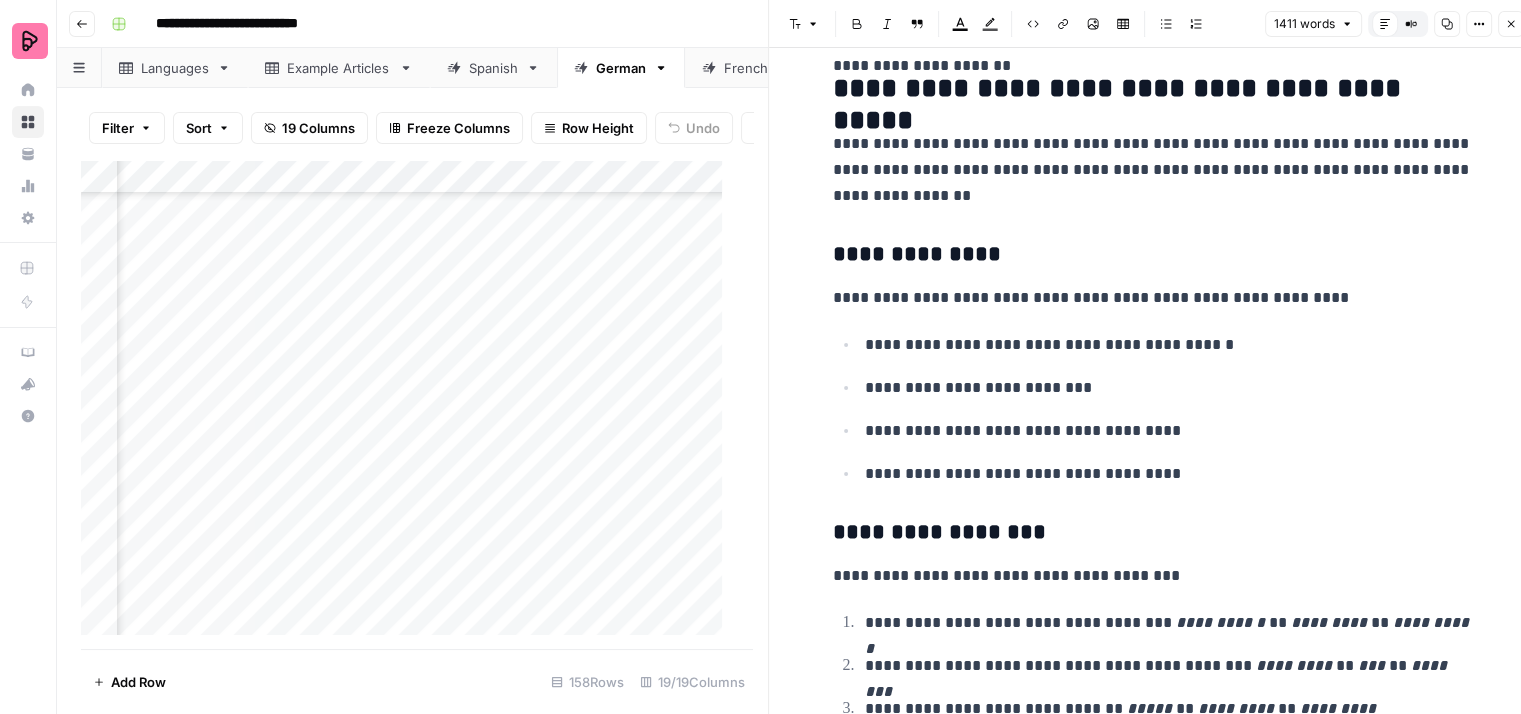 click on "**********" at bounding box center [1153, 255] 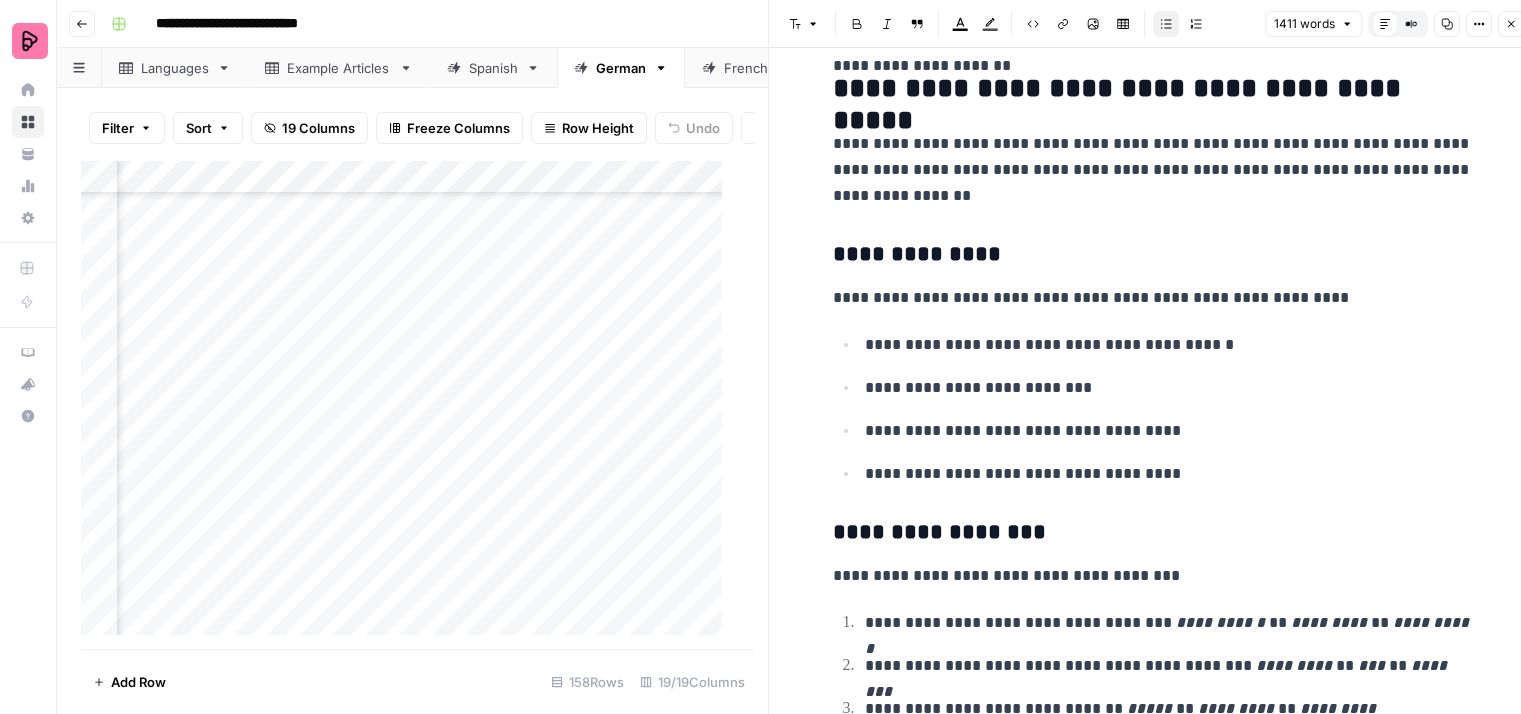 drag, startPoint x: 934, startPoint y: 245, endPoint x: 947, endPoint y: 242, distance: 13.341664 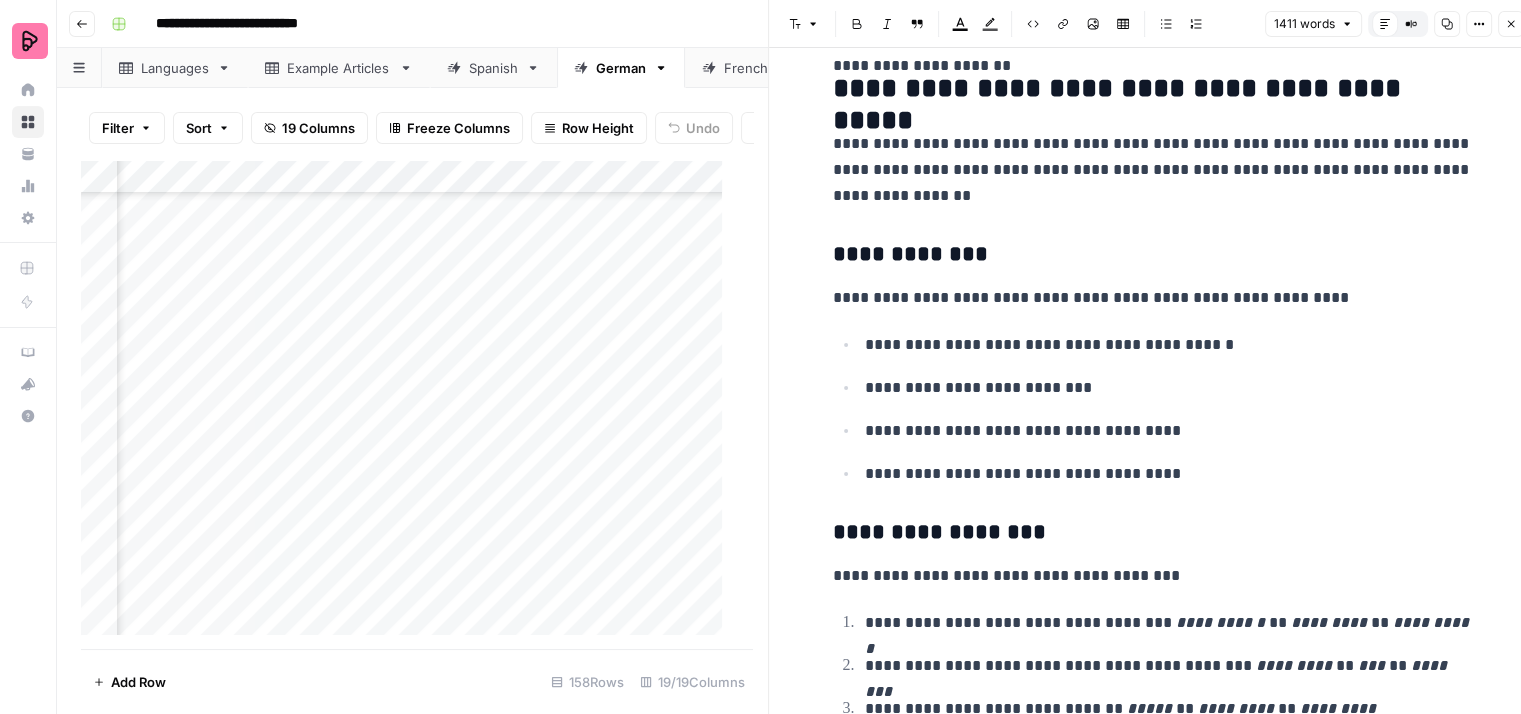 click on "**********" at bounding box center [1153, -46] 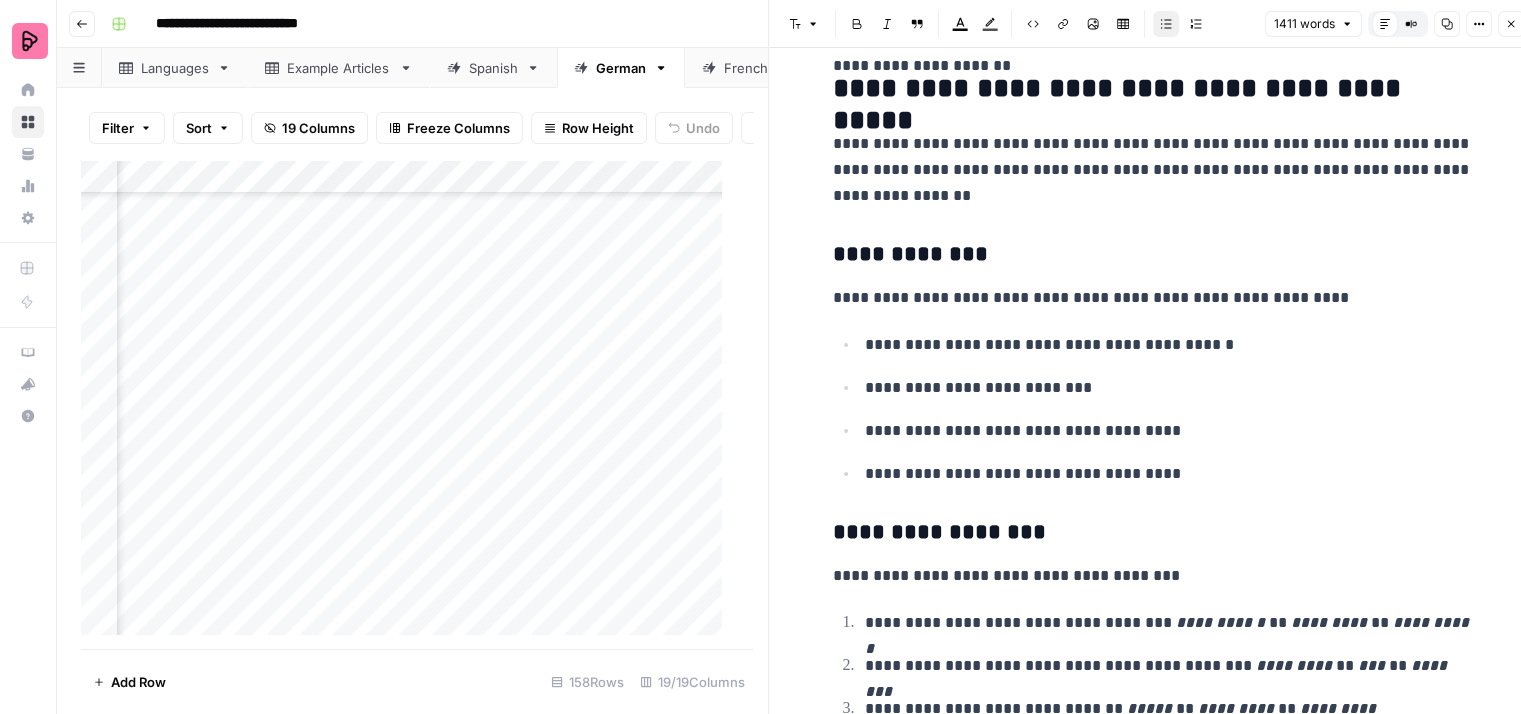 click on "**********" at bounding box center (1169, 345) 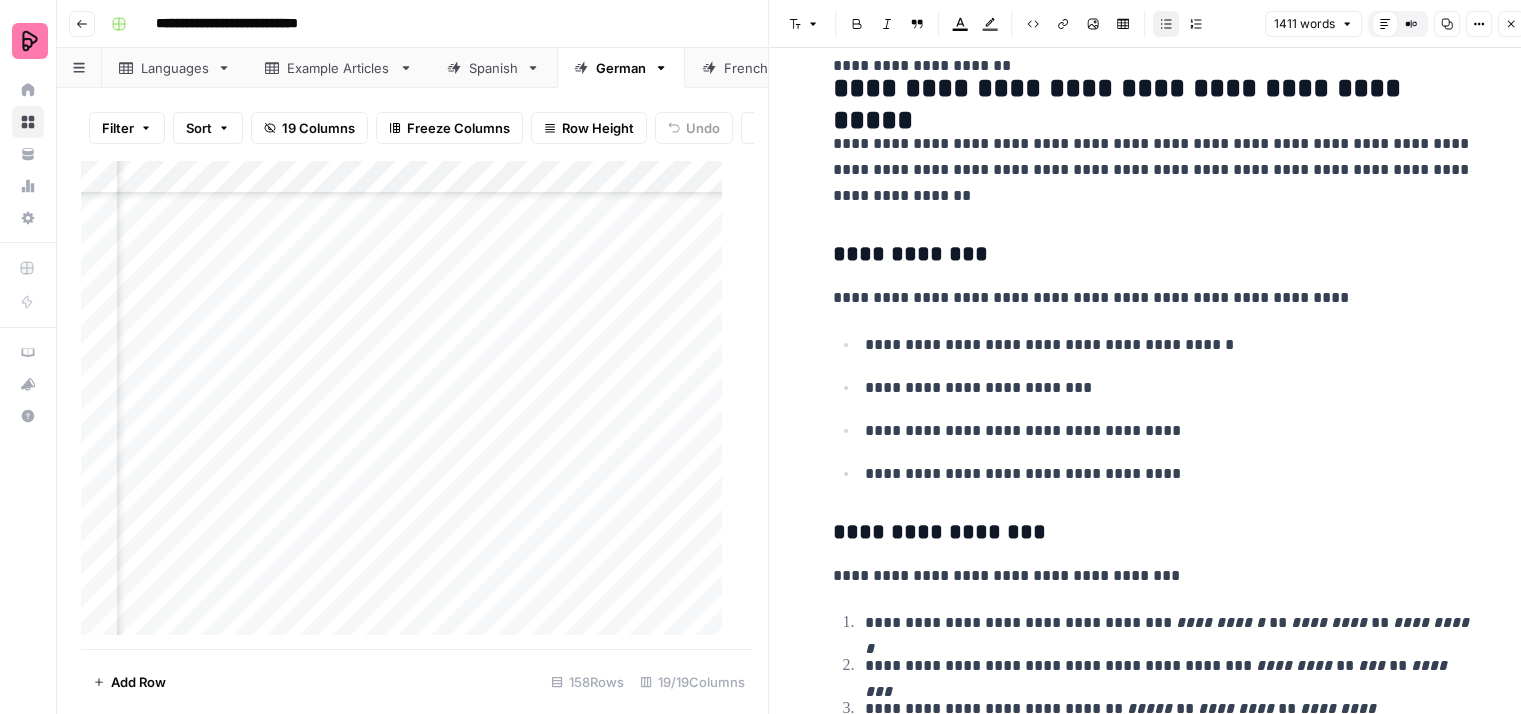 click on "**********" at bounding box center (1169, 388) 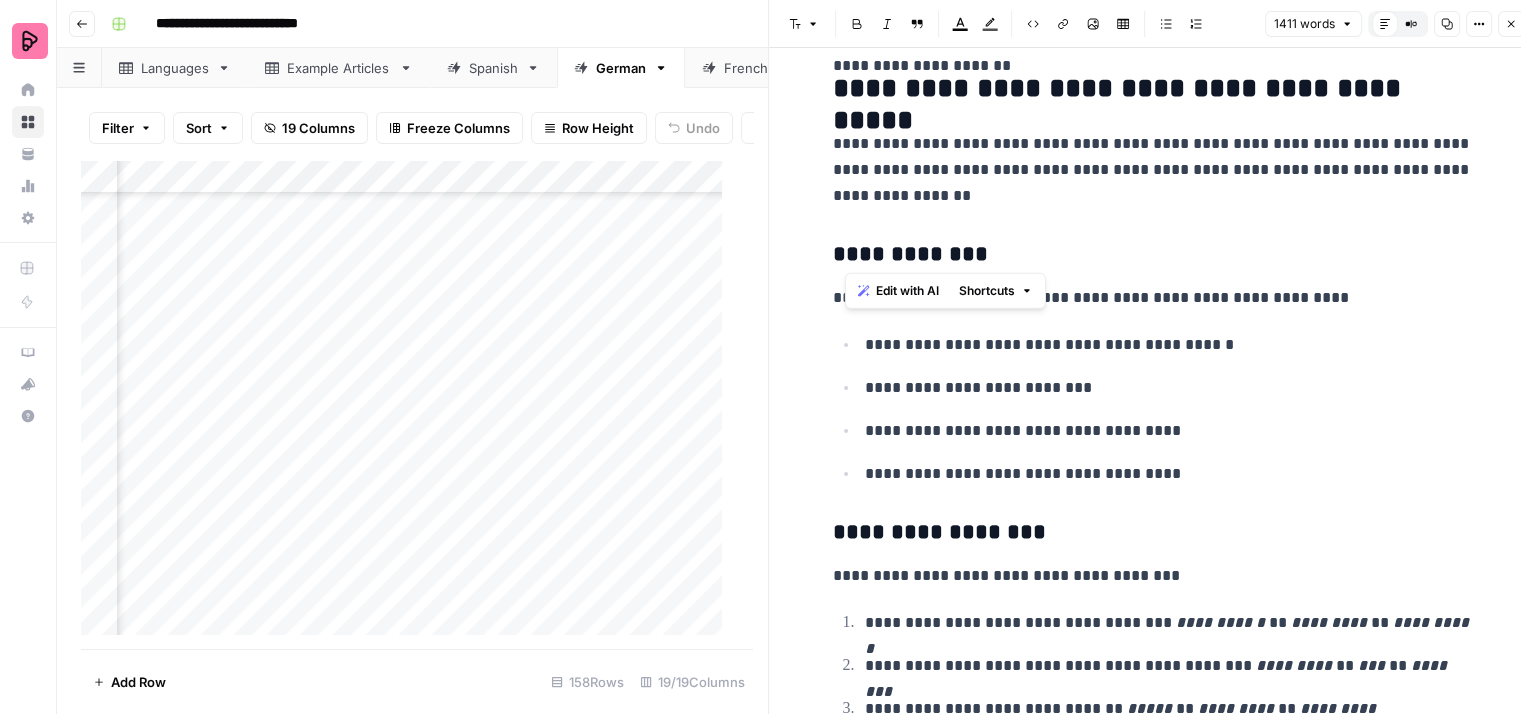 drag, startPoint x: 961, startPoint y: 249, endPoint x: 842, endPoint y: 258, distance: 119.33985 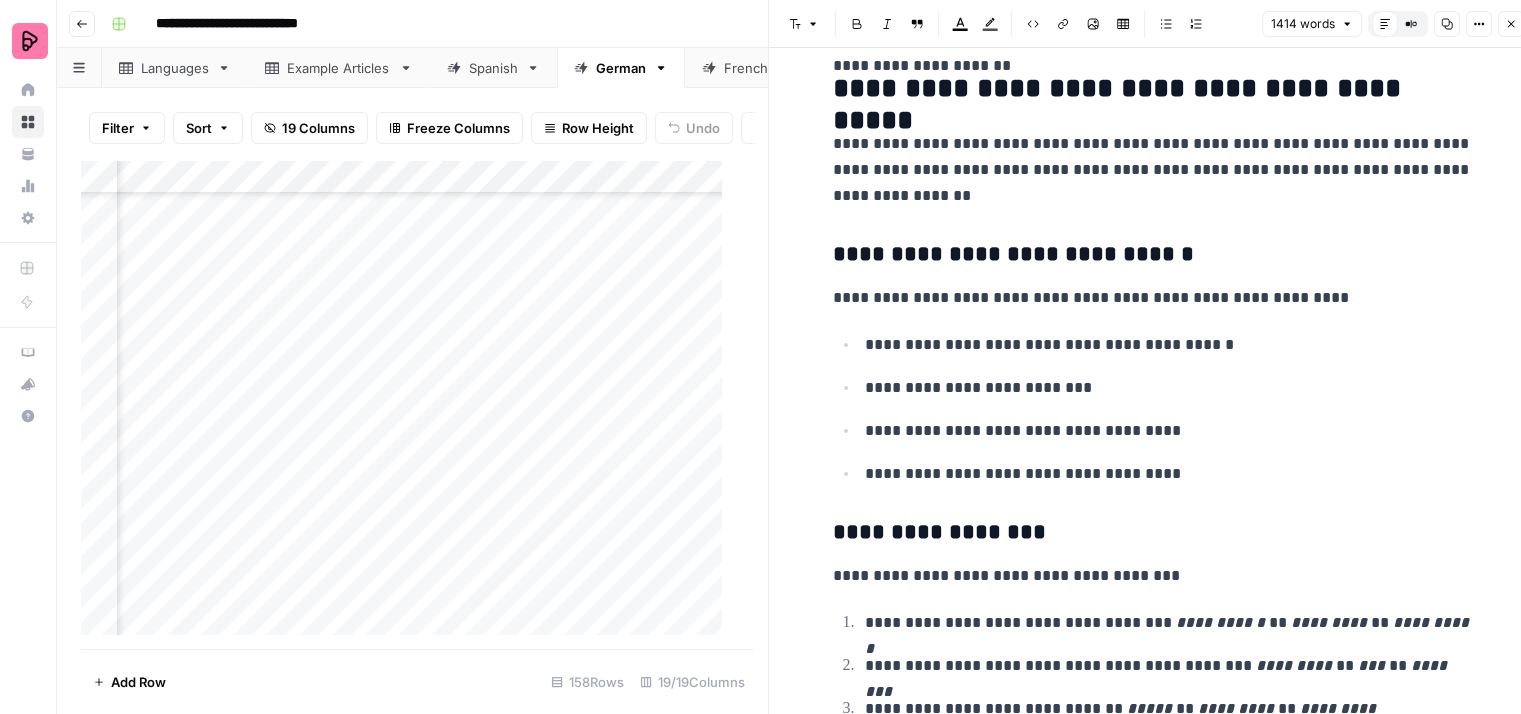 click on "**********" at bounding box center (1153, 409) 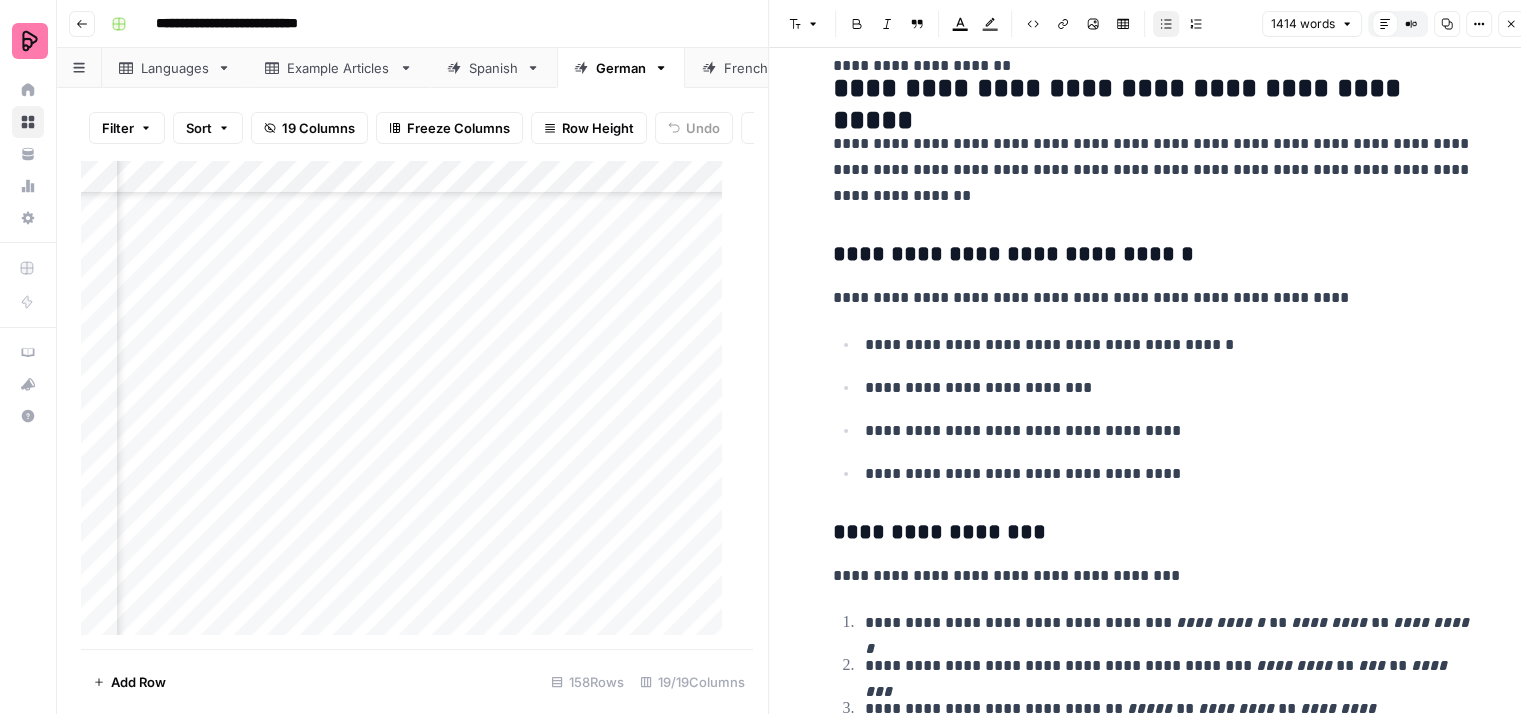 click on "**********" at bounding box center [1169, 345] 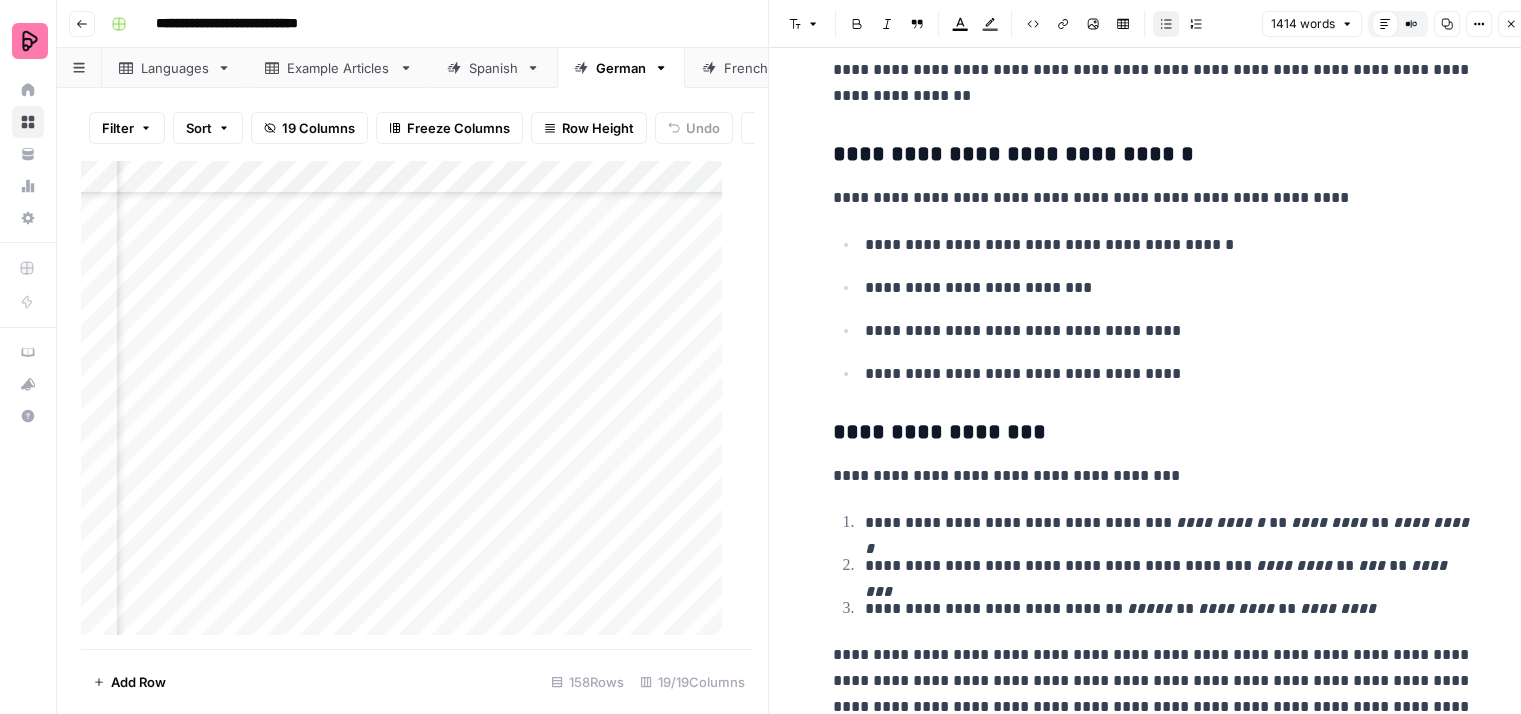 click on "**********" at bounding box center [1169, 374] 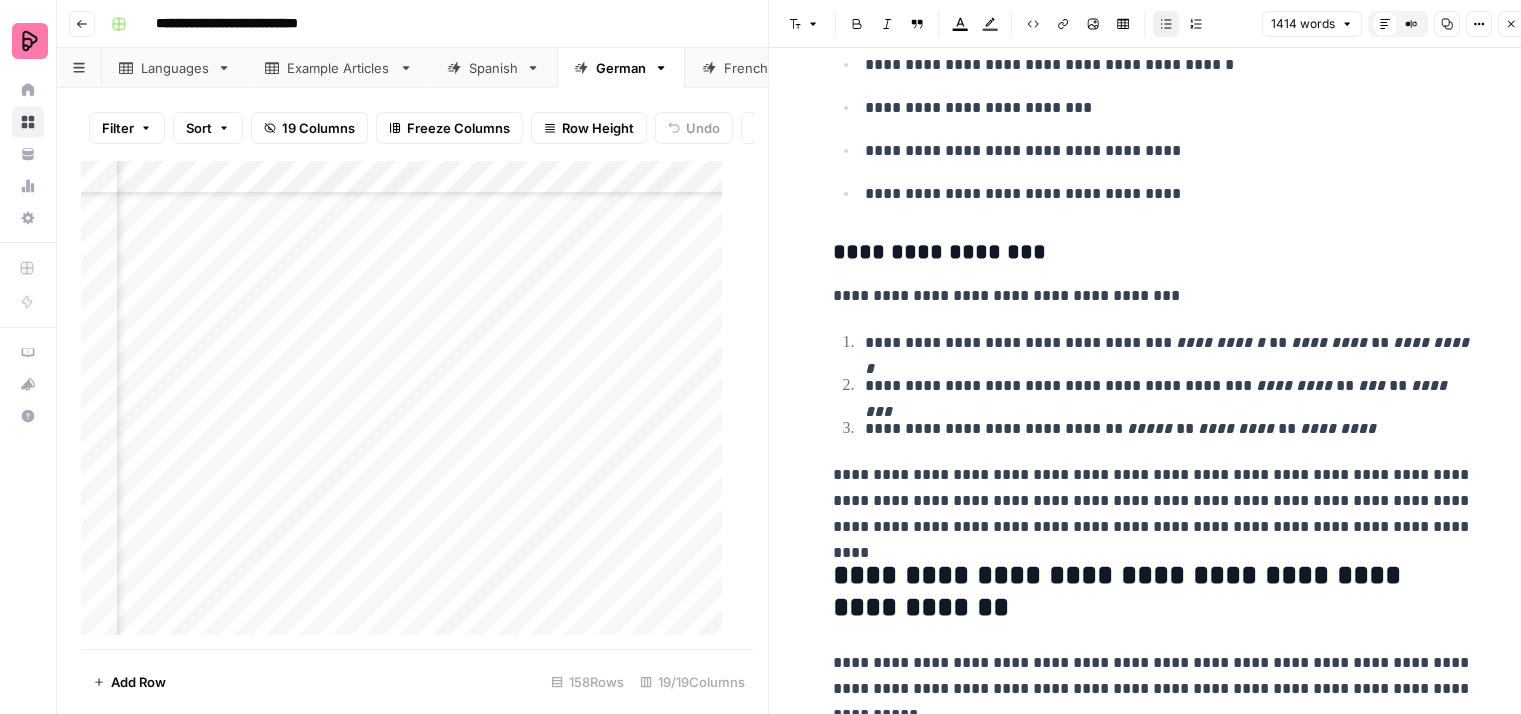 scroll, scrollTop: 3600, scrollLeft: 0, axis: vertical 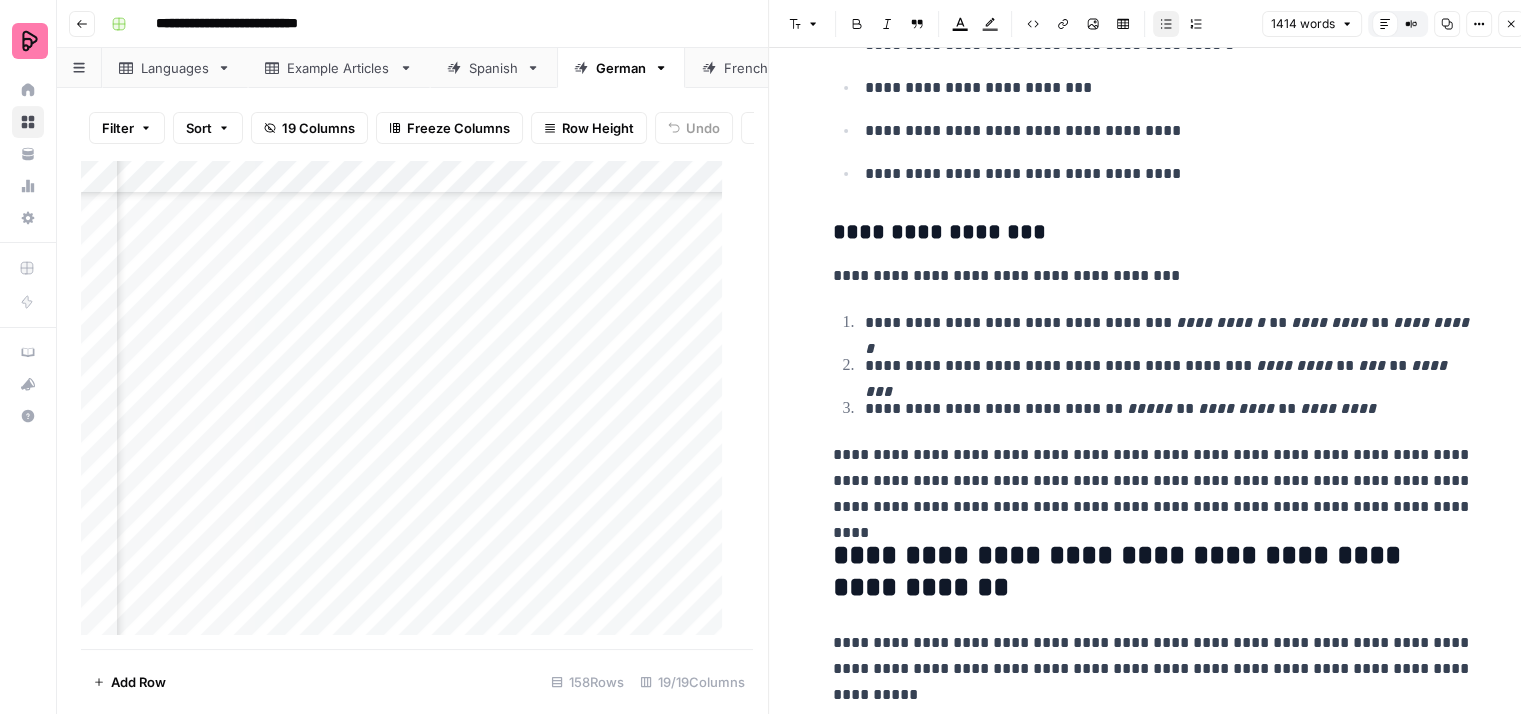 click on "**********" at bounding box center (1153, 276) 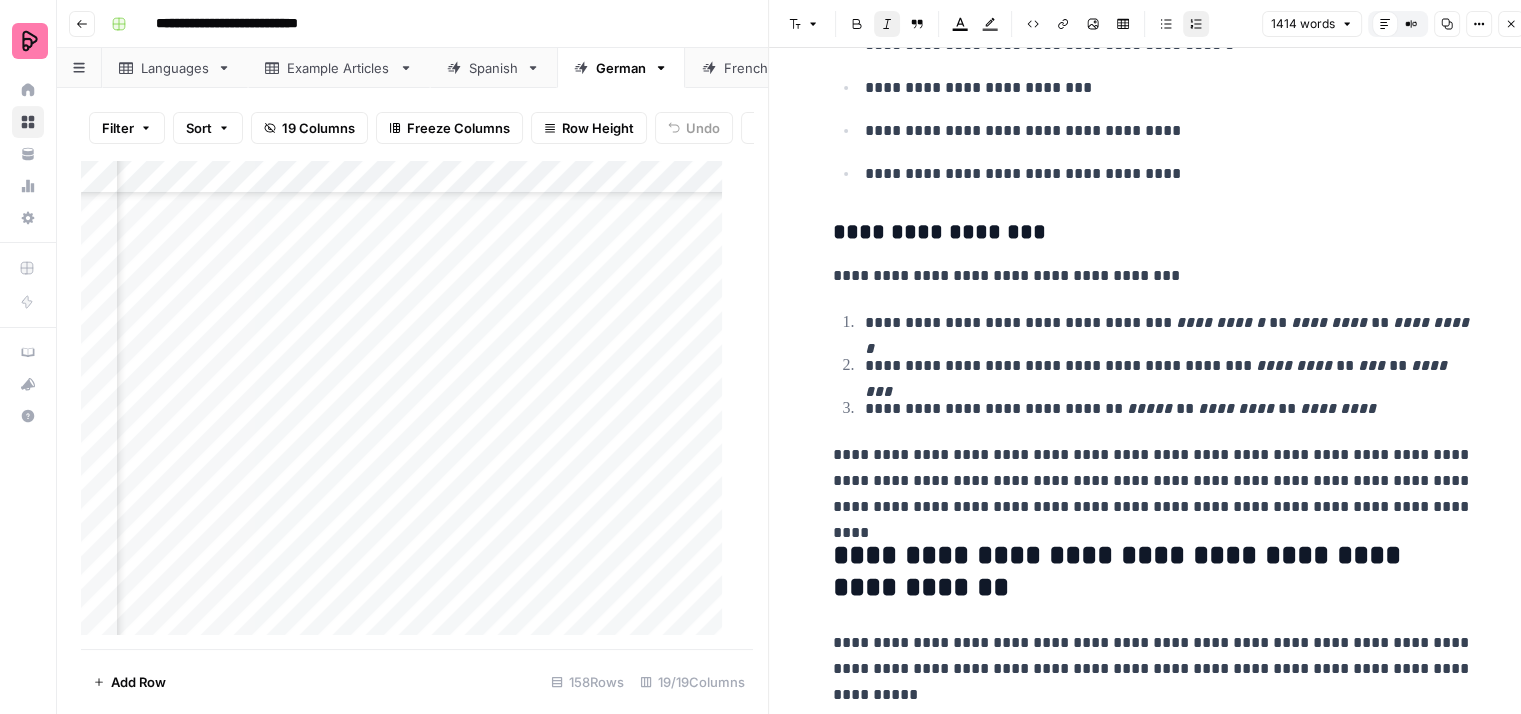 click on "**********" at bounding box center [1220, 322] 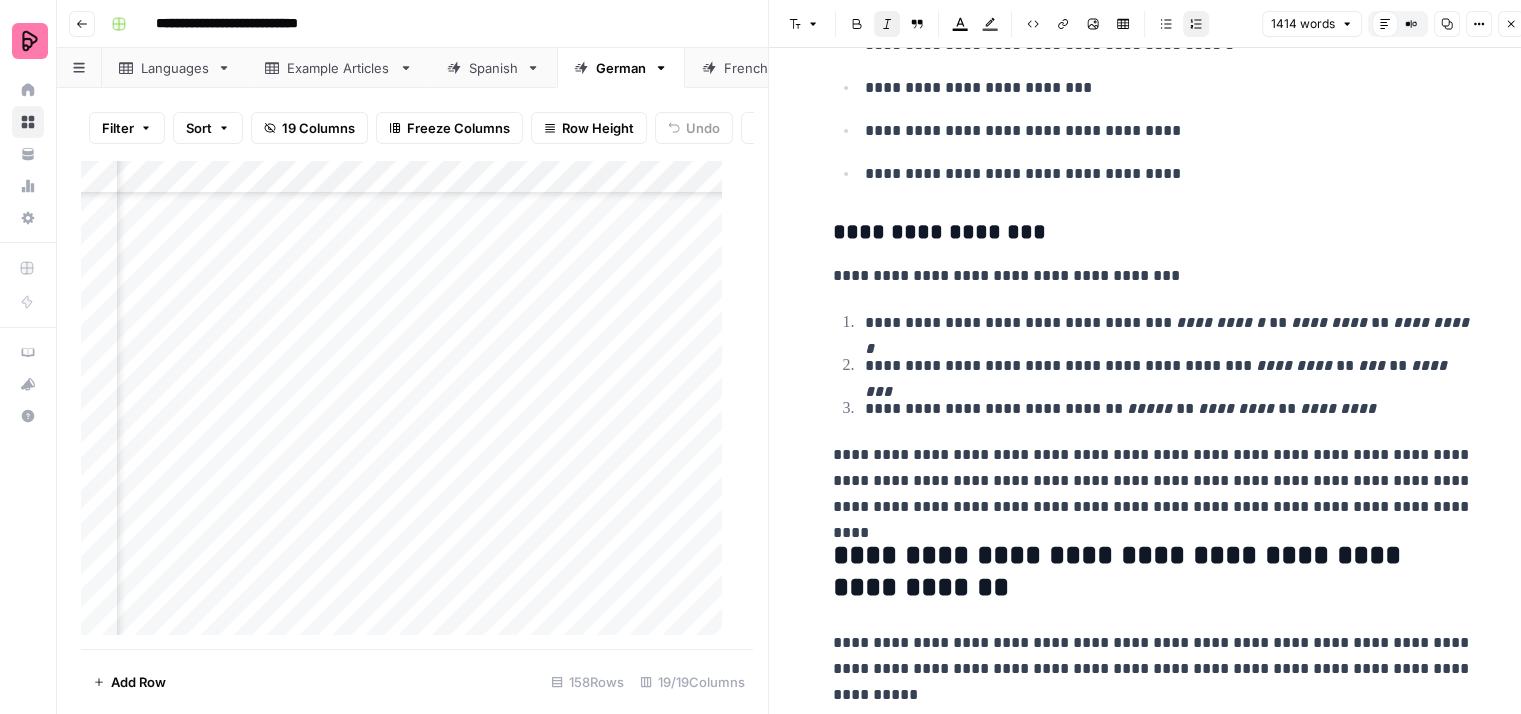 click on "*********" at bounding box center (1294, 365) 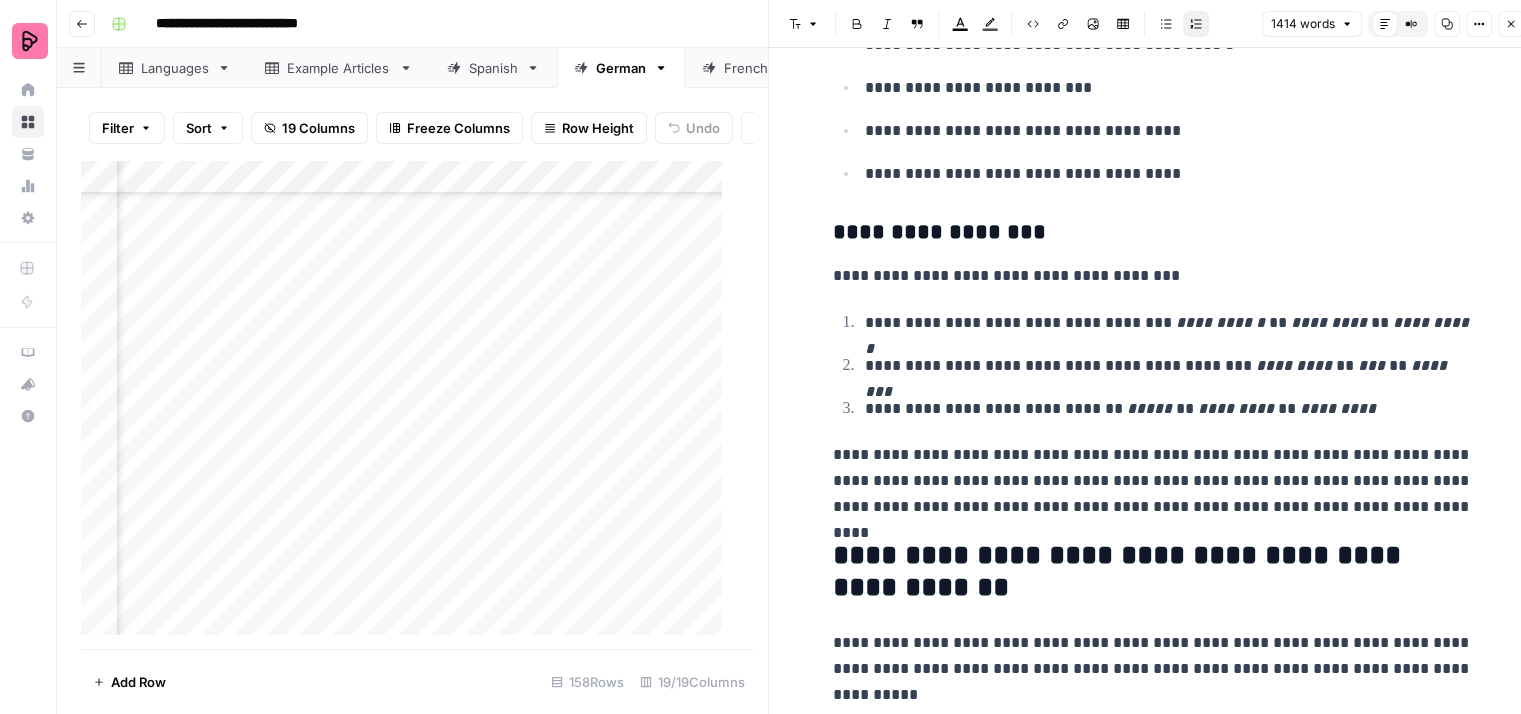 scroll, scrollTop: 3700, scrollLeft: 0, axis: vertical 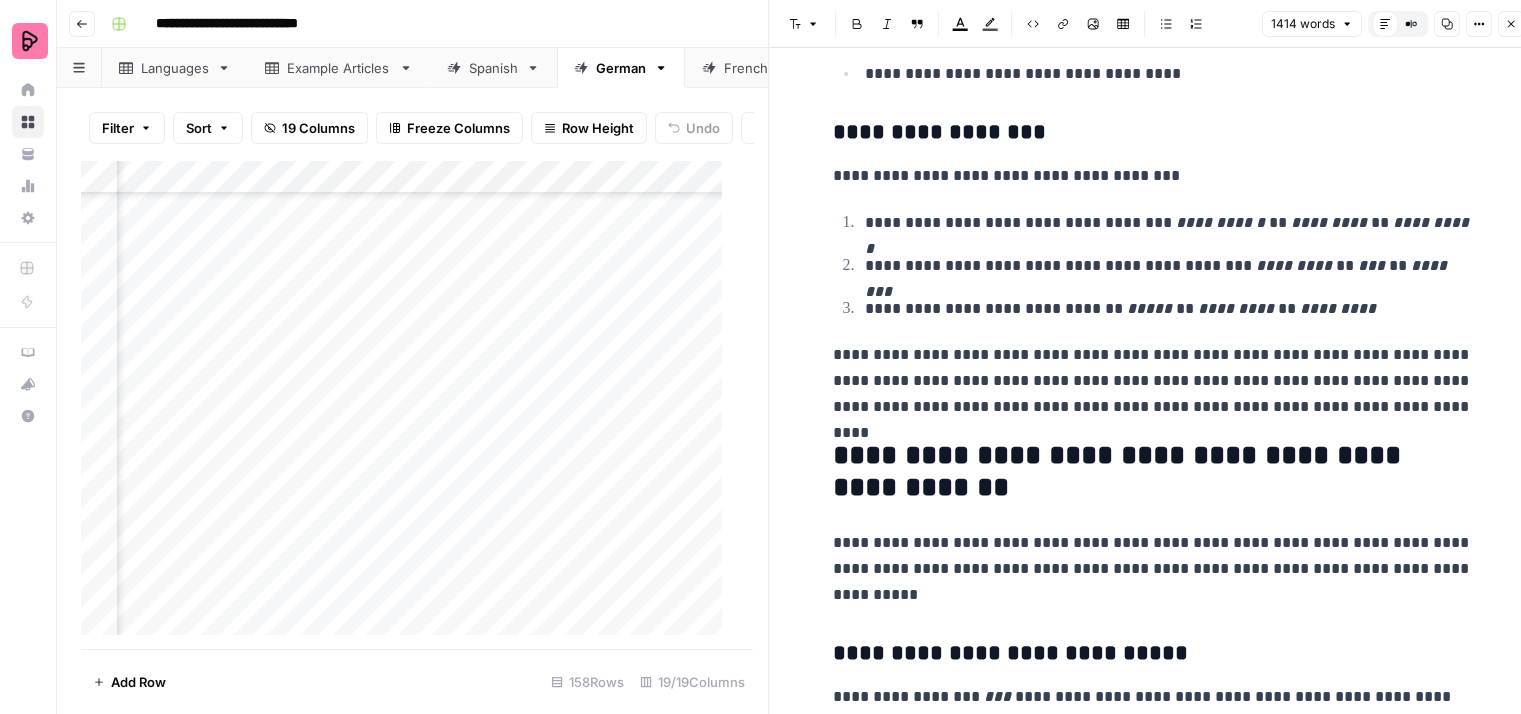click on "**********" at bounding box center [1153, 381] 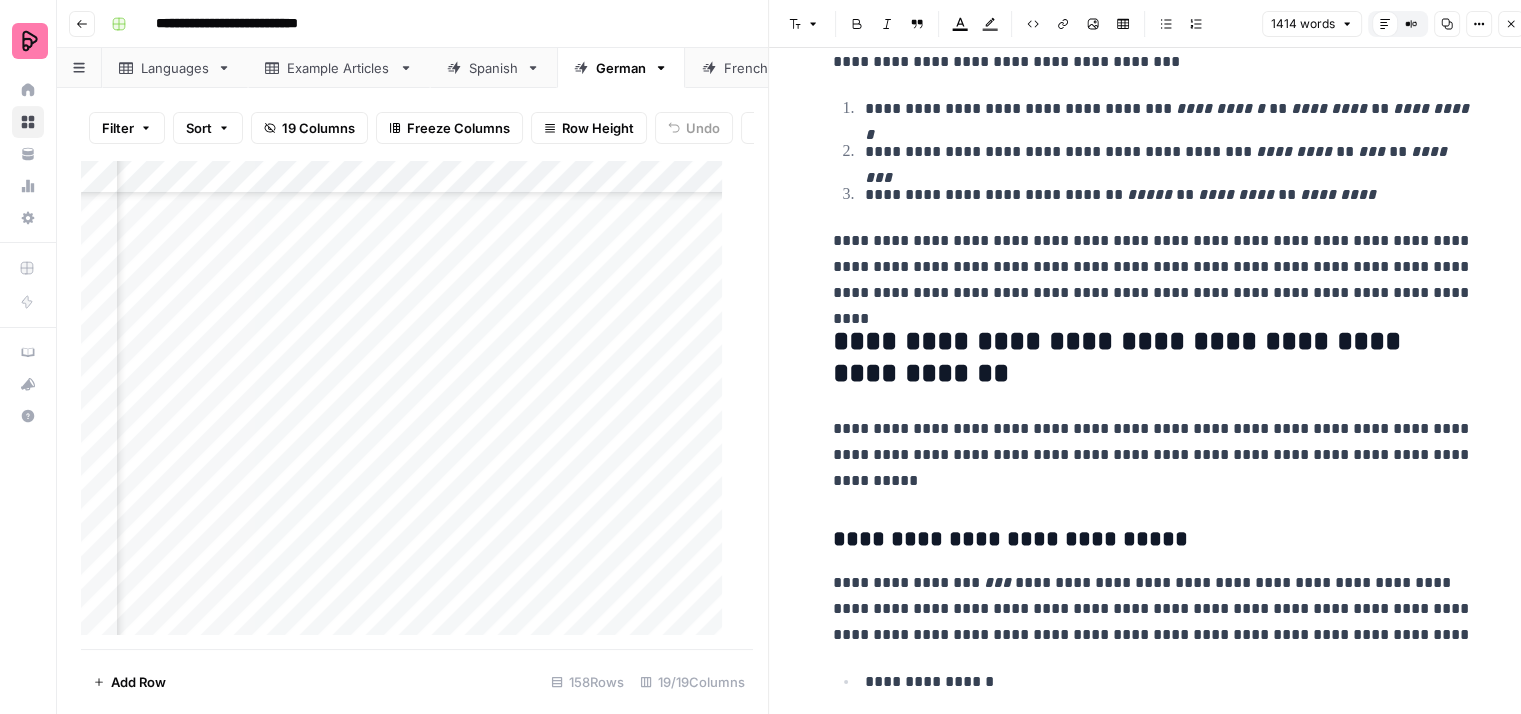 scroll, scrollTop: 3900, scrollLeft: 0, axis: vertical 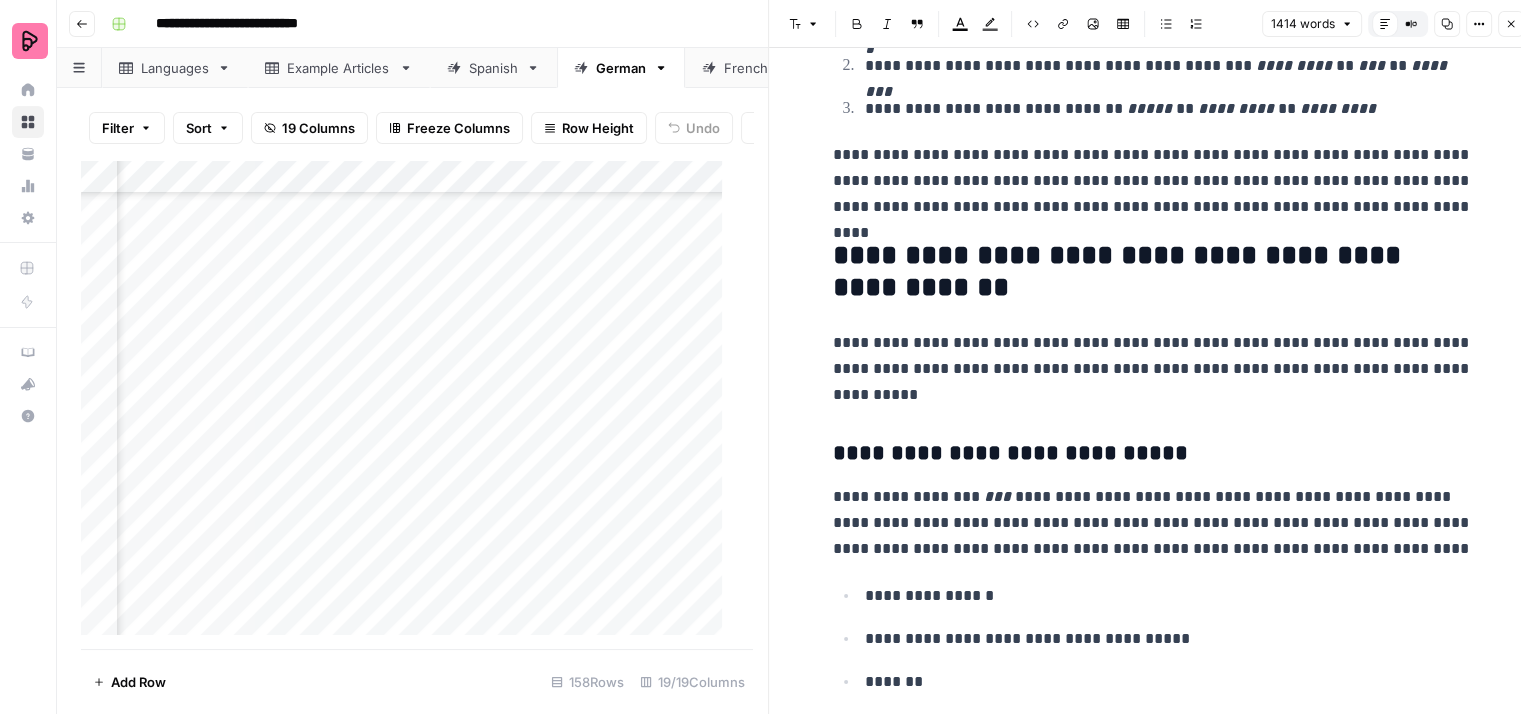 click on "**********" at bounding box center [1153, 272] 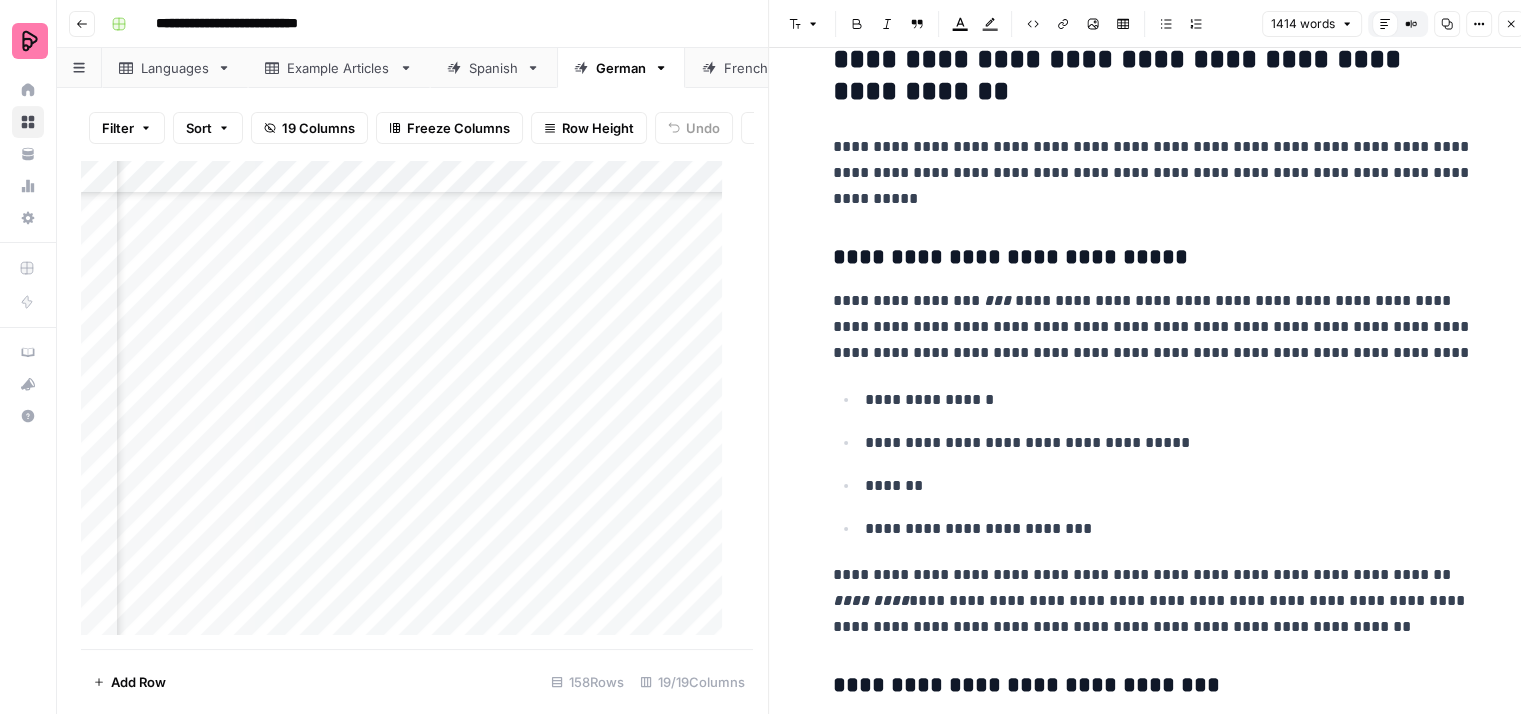 scroll, scrollTop: 4100, scrollLeft: 0, axis: vertical 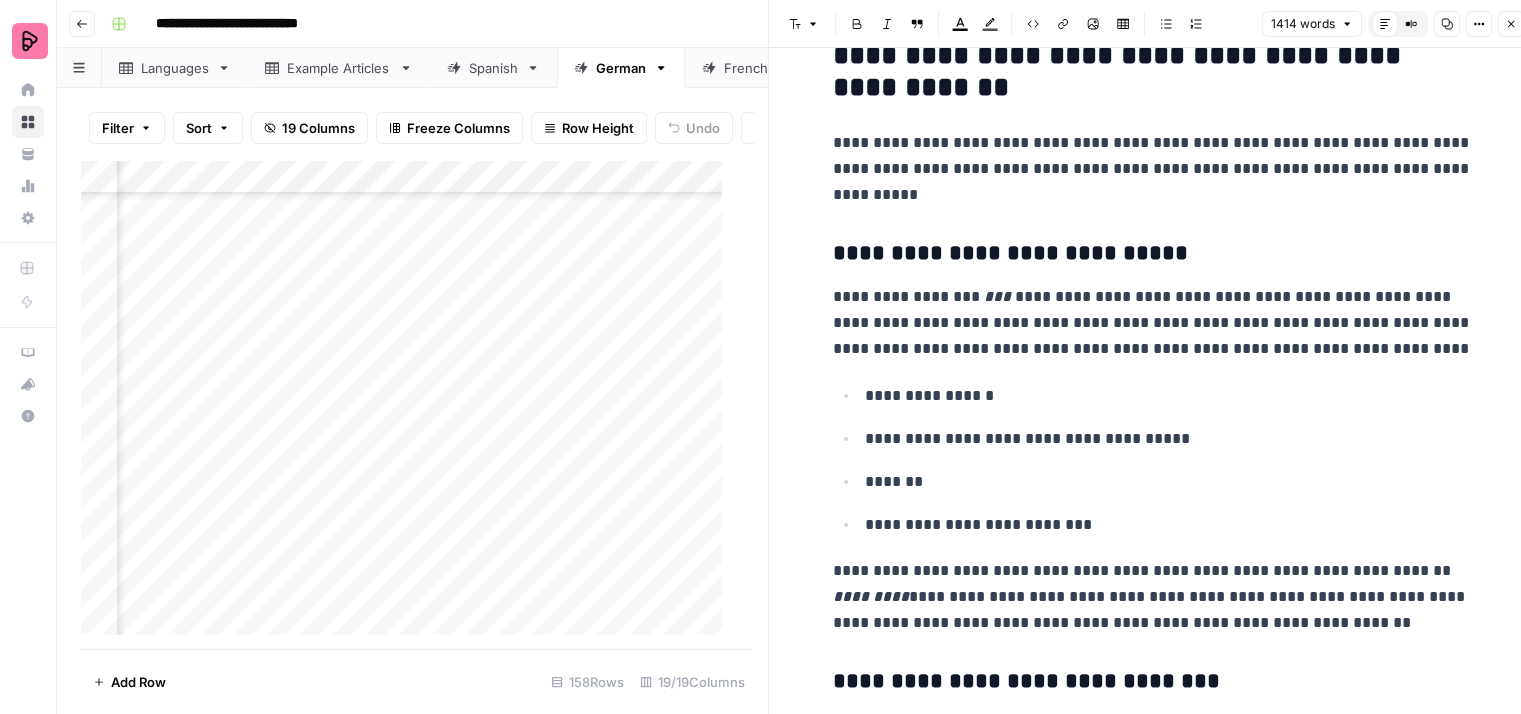click on "**********" at bounding box center (1153, 323) 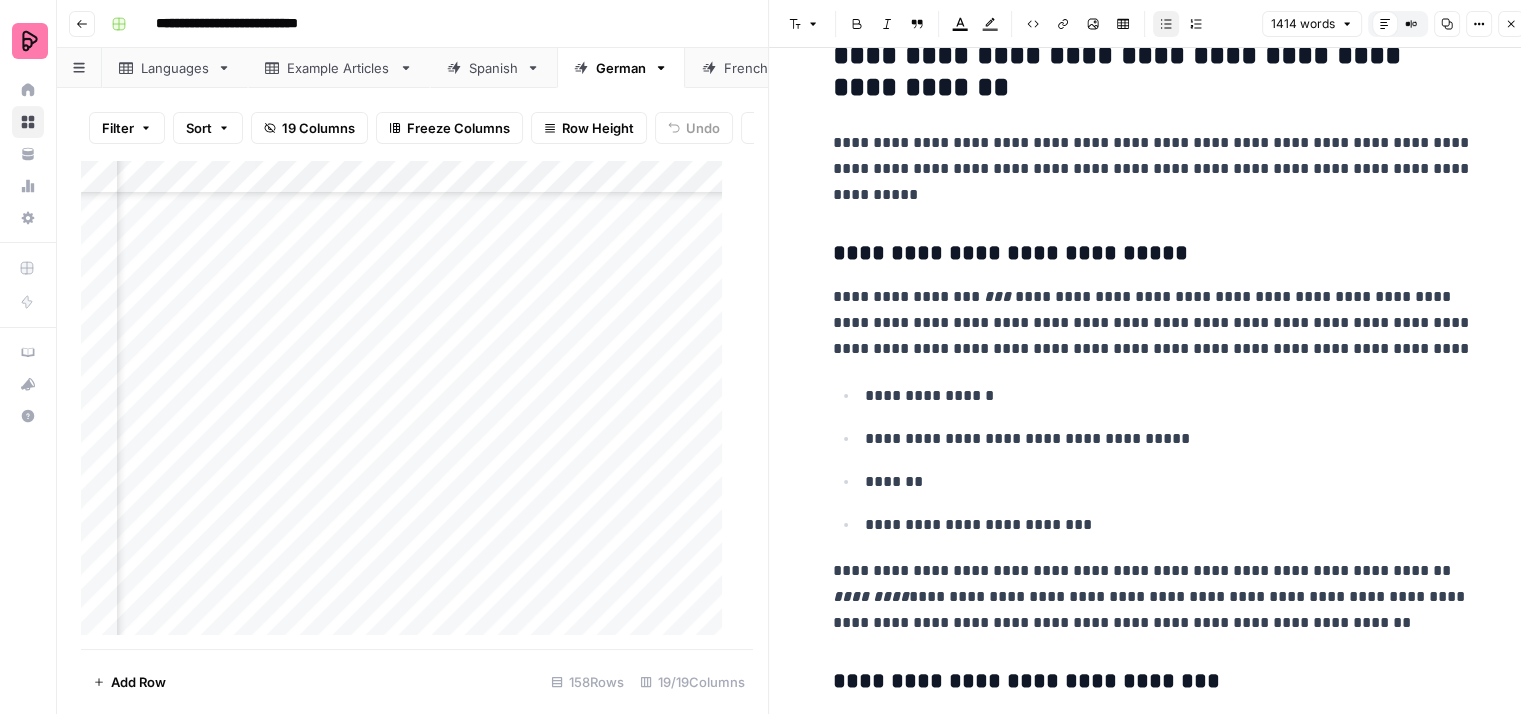 click on "**********" at bounding box center (1153, 323) 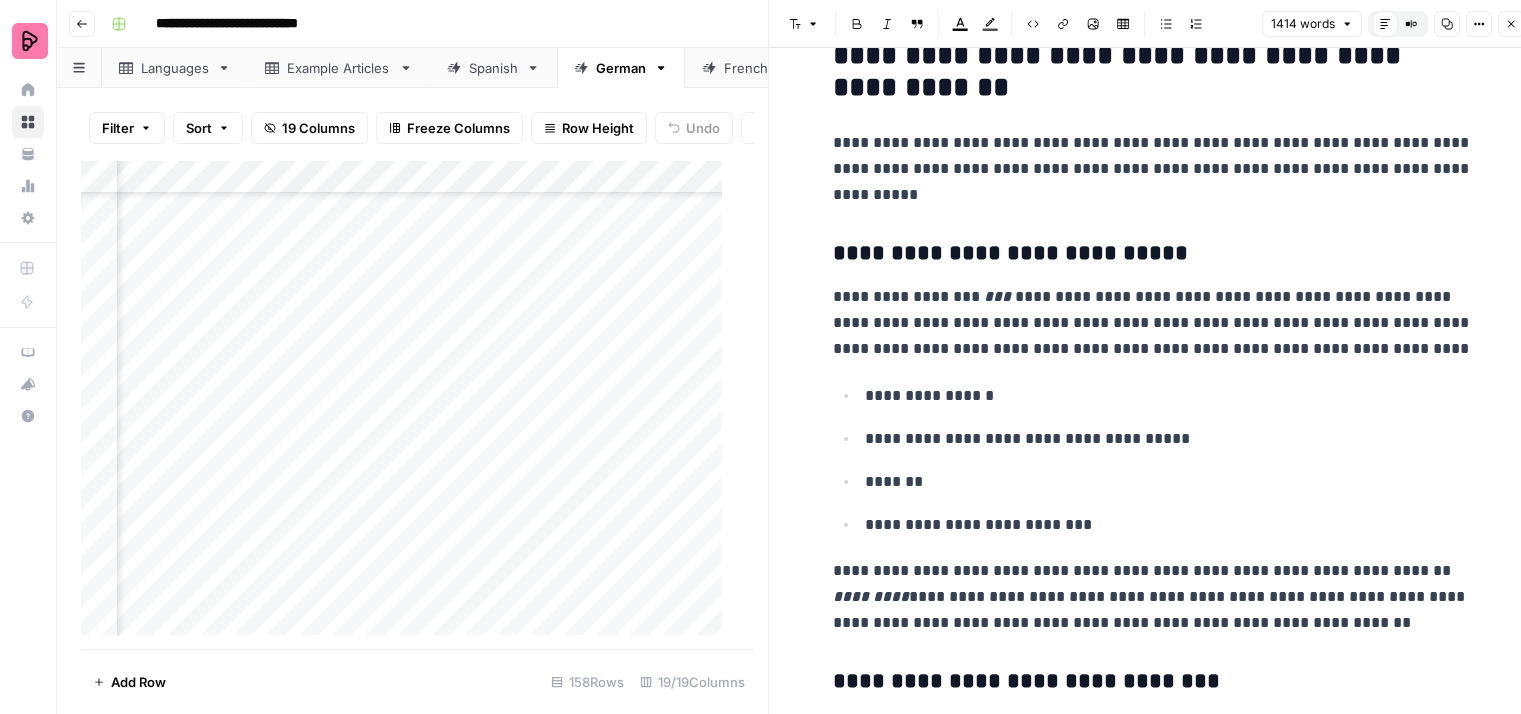 click on "**********" at bounding box center [1153, -846] 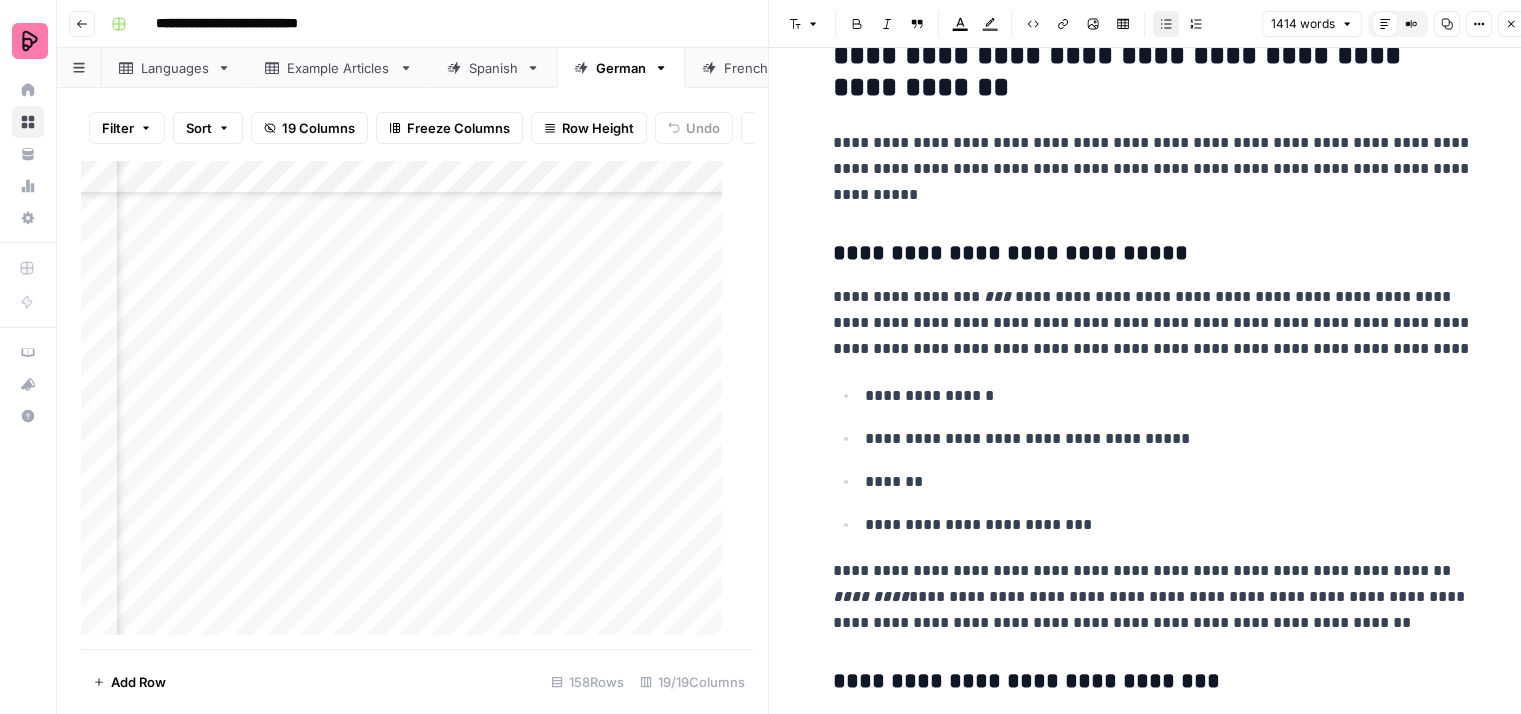 click on "**********" at bounding box center (1153, 323) 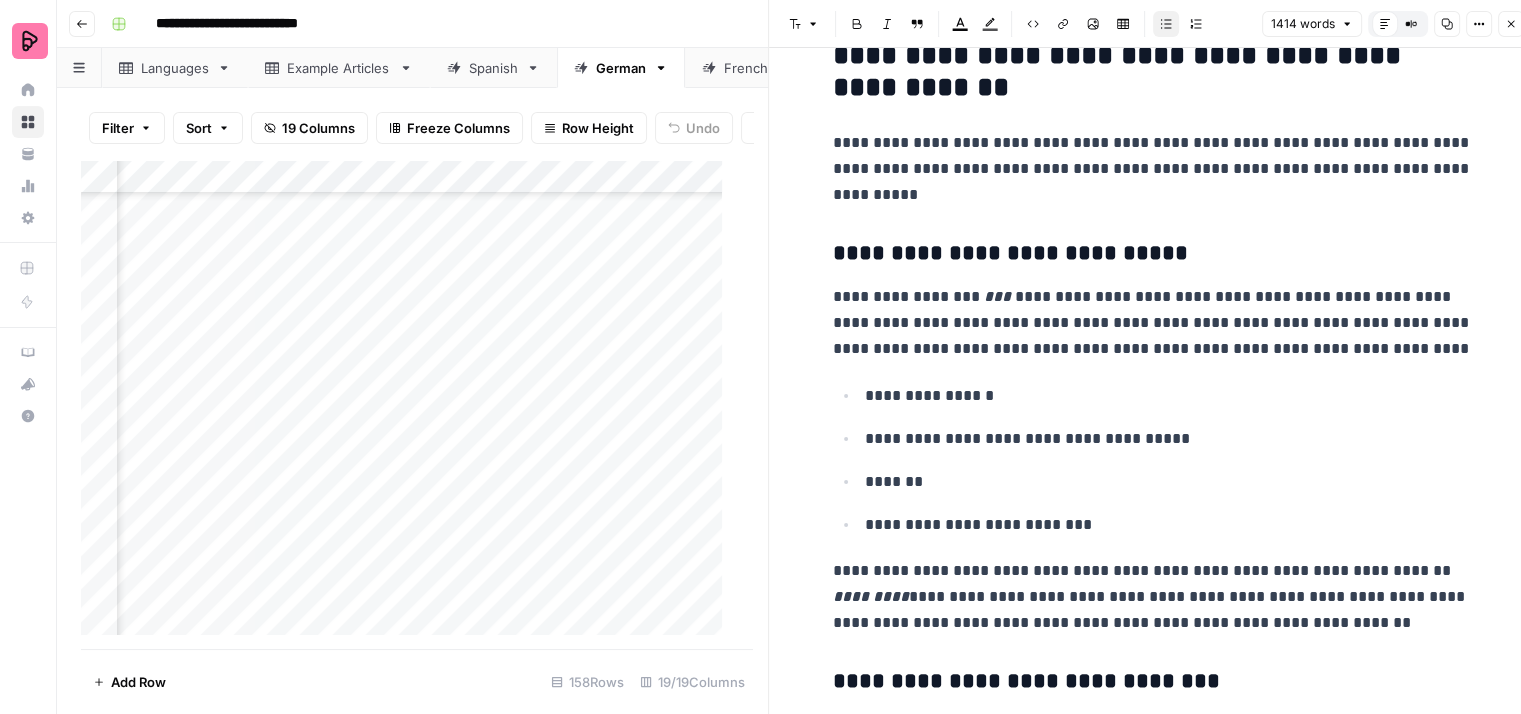 click on "**********" at bounding box center [1169, 396] 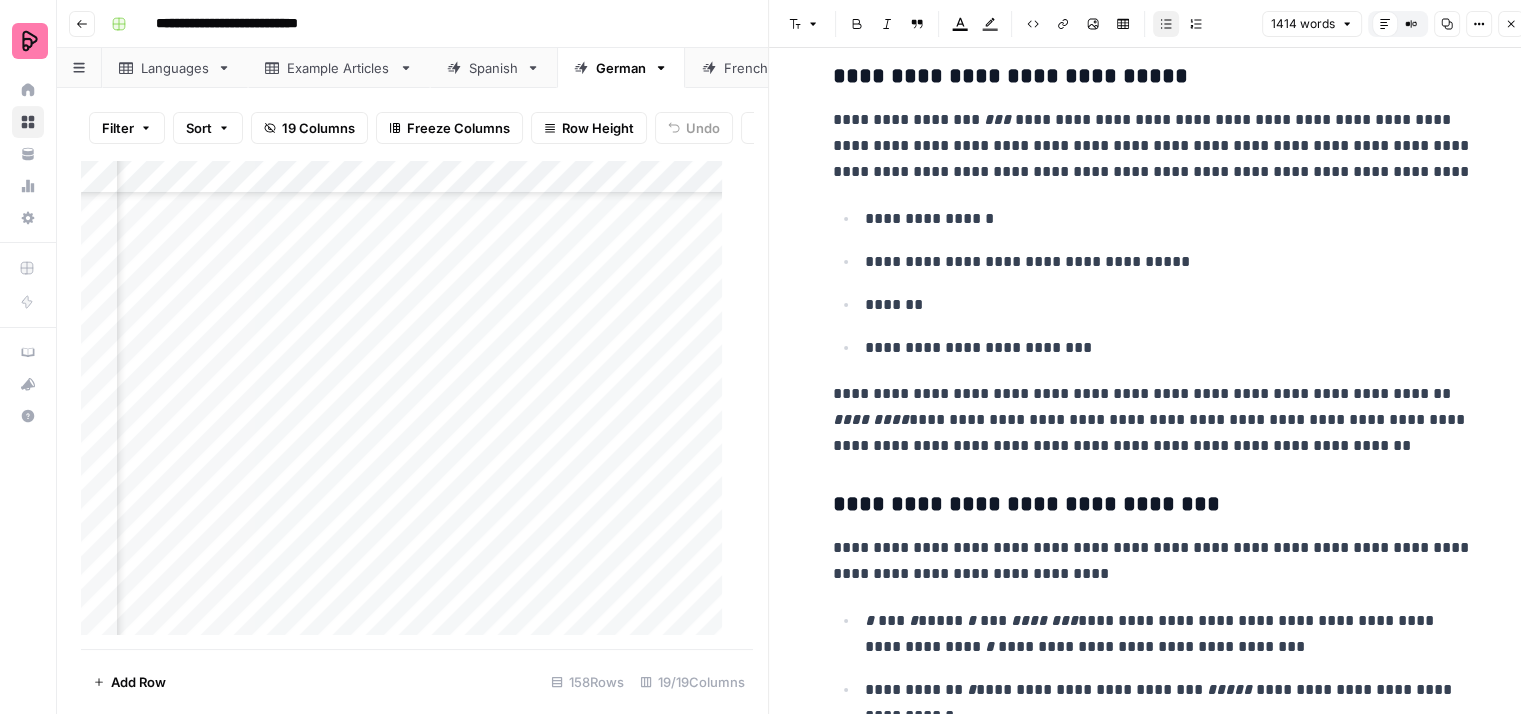 scroll, scrollTop: 4300, scrollLeft: 0, axis: vertical 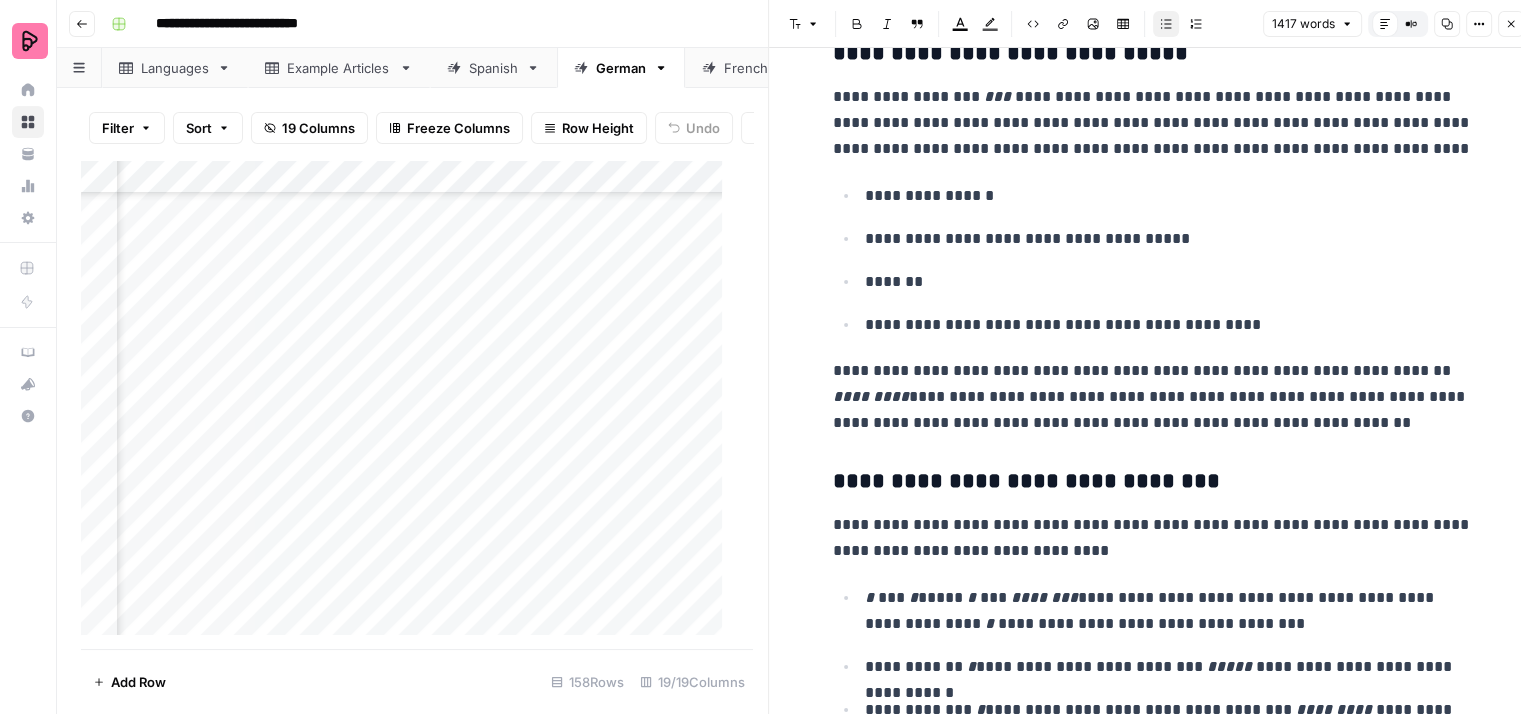 click on "*******" at bounding box center (1169, 282) 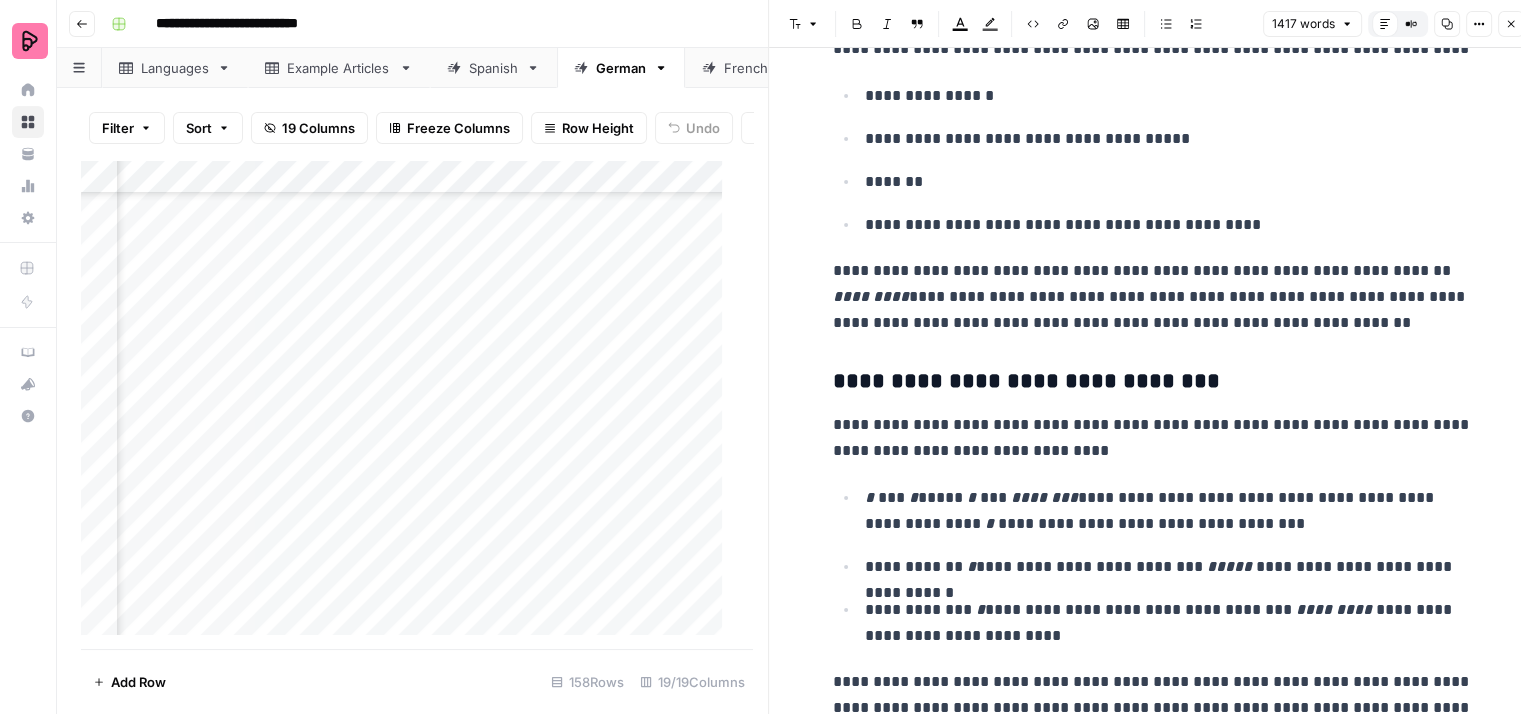 click on "**********" at bounding box center (1153, 297) 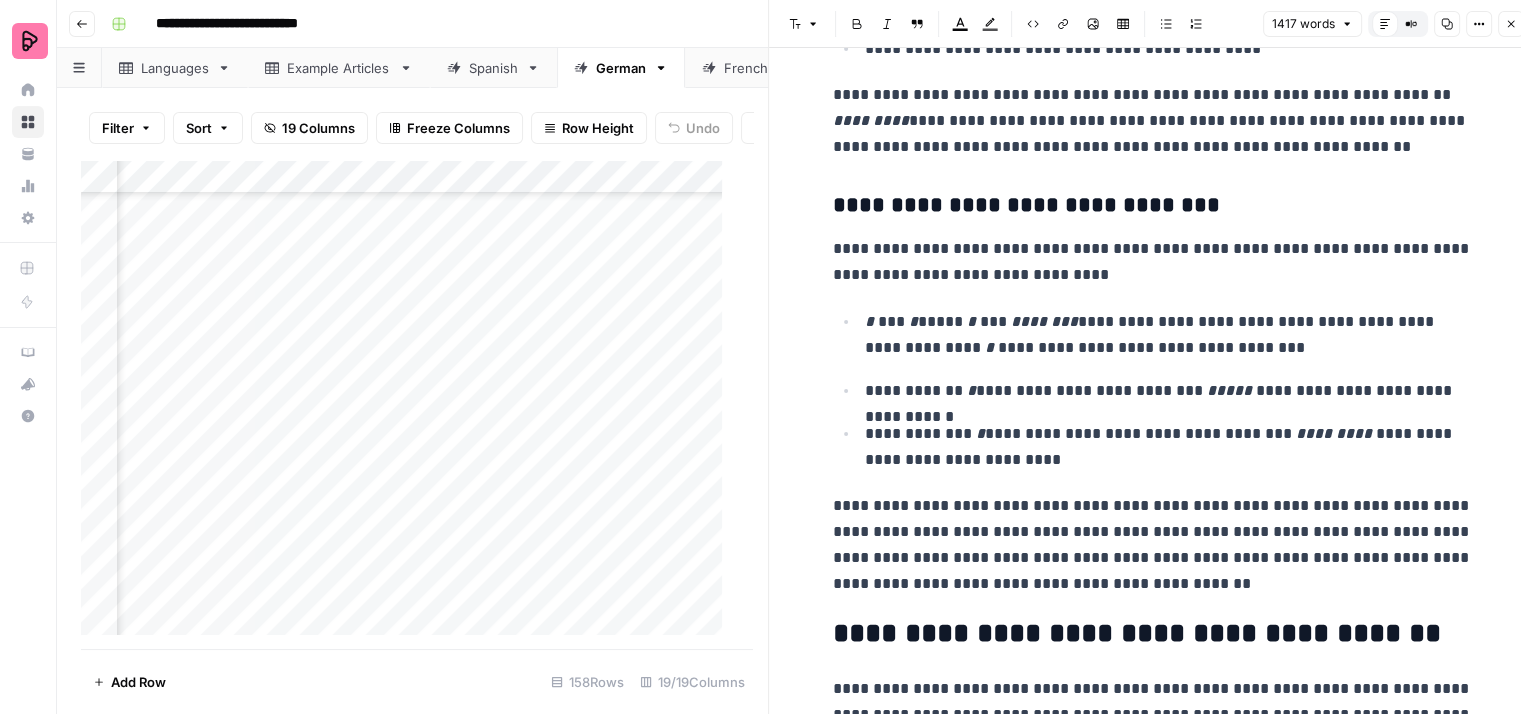 scroll, scrollTop: 4600, scrollLeft: 0, axis: vertical 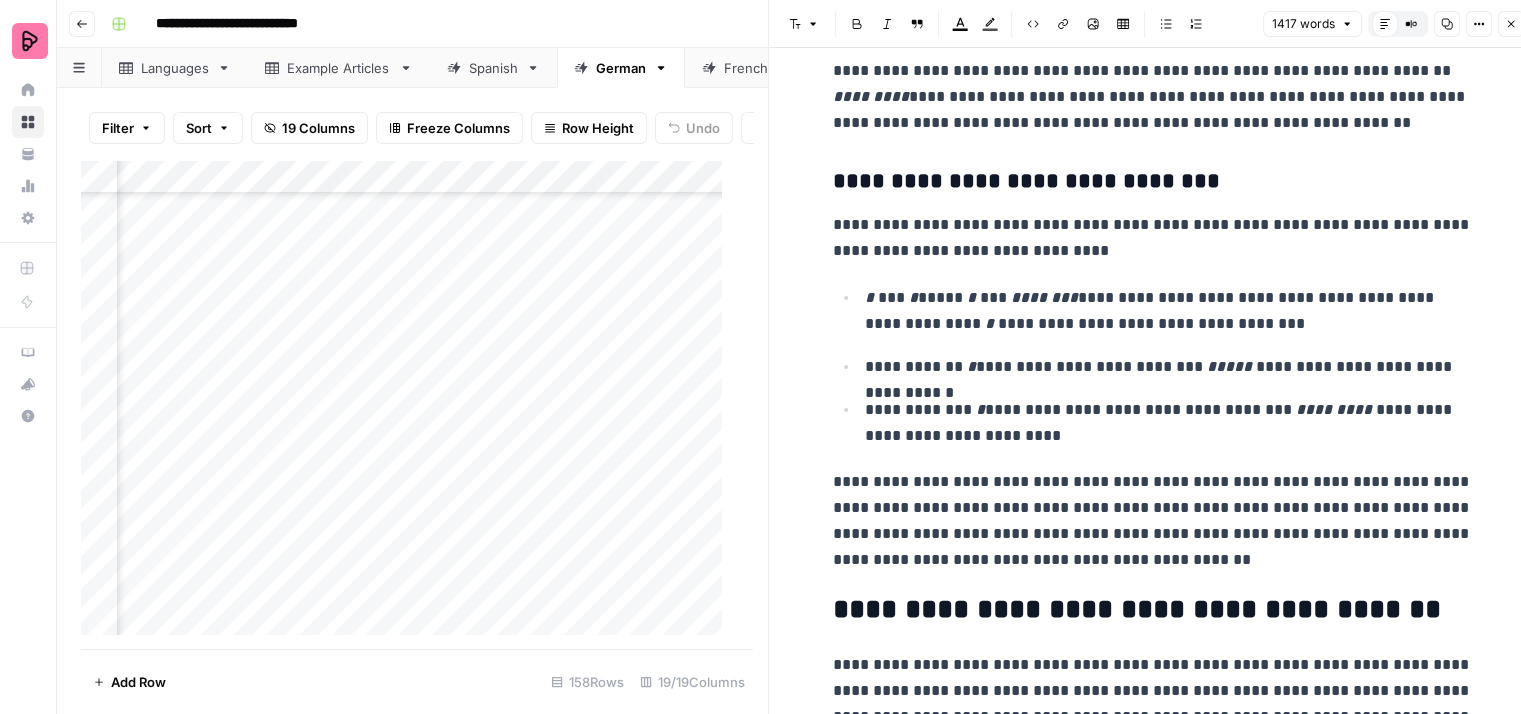 click on "*****" at bounding box center (1229, 366) 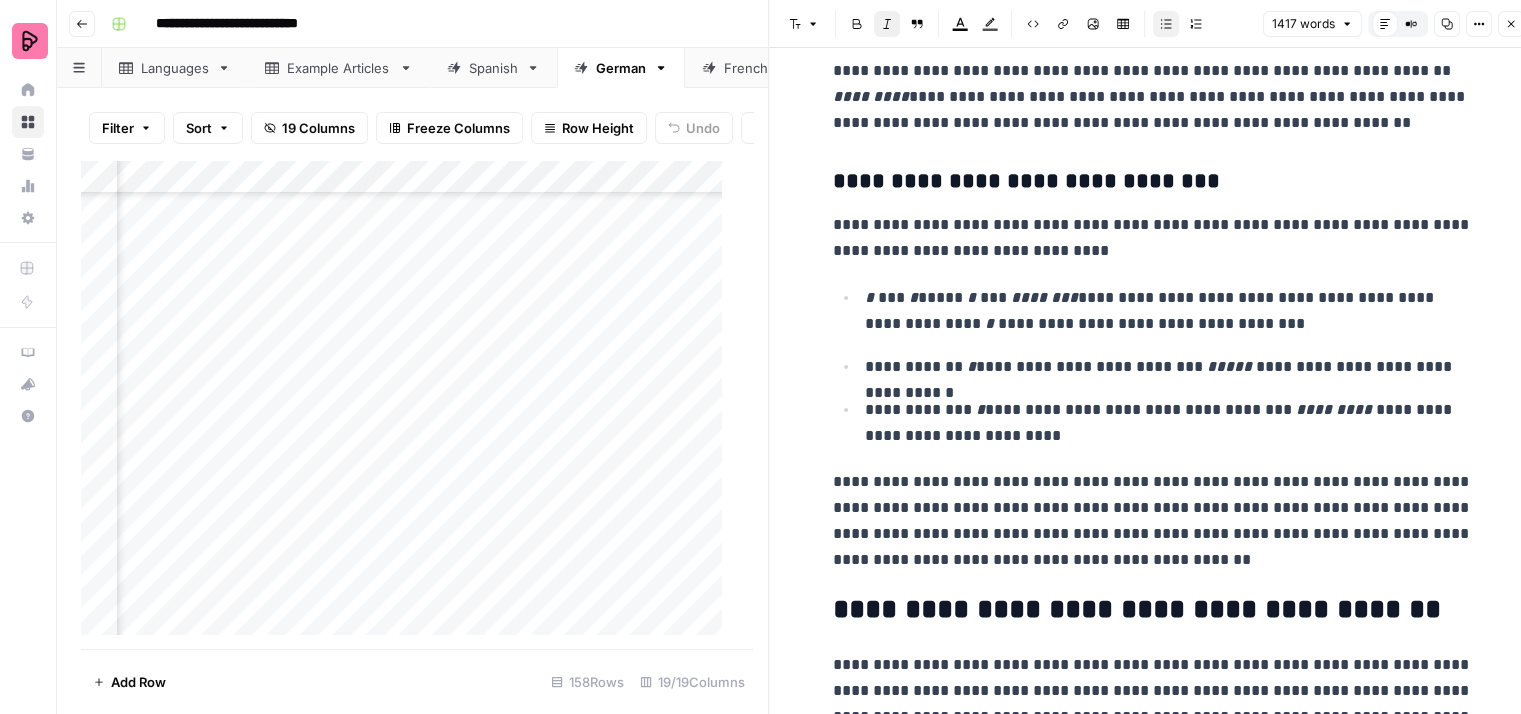 click on "**********" at bounding box center [1169, 367] 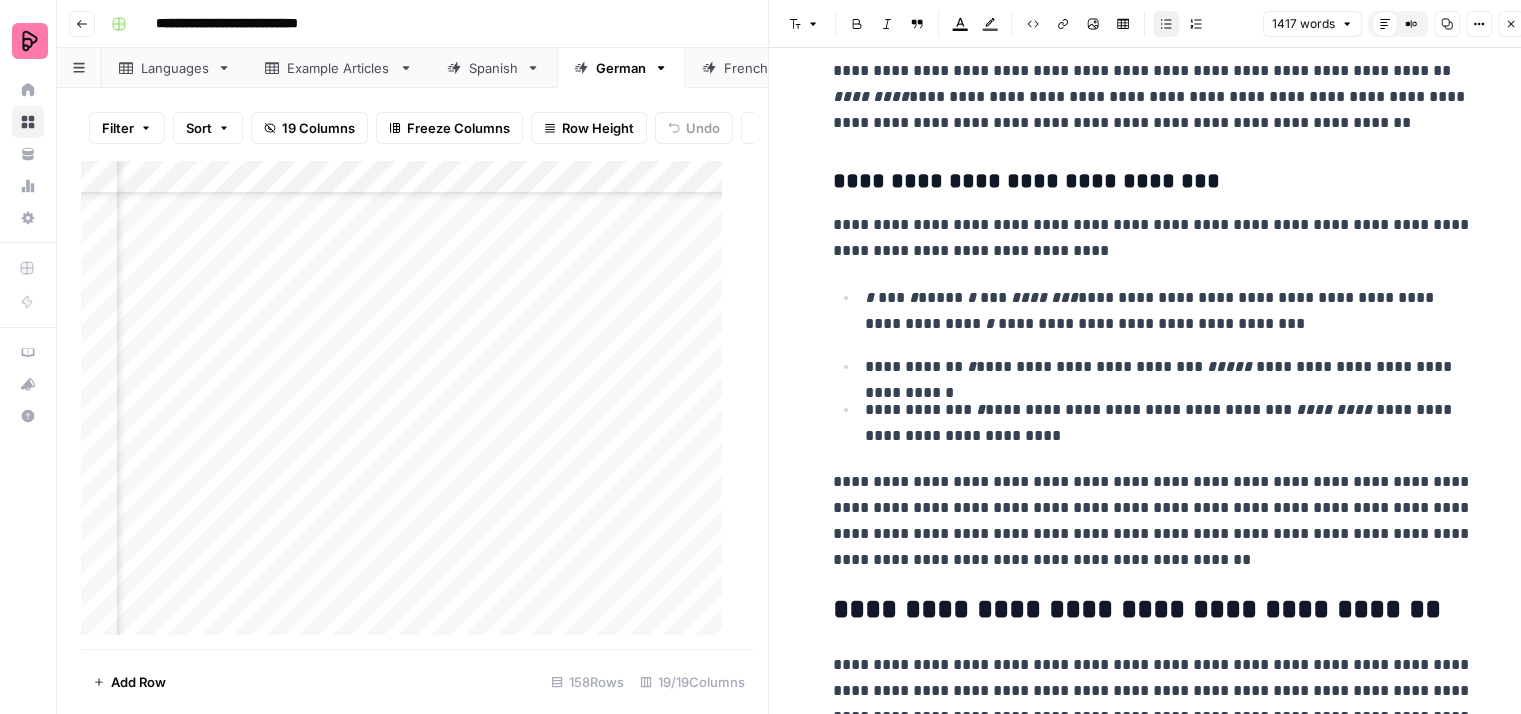 click on "**********" at bounding box center [1169, 423] 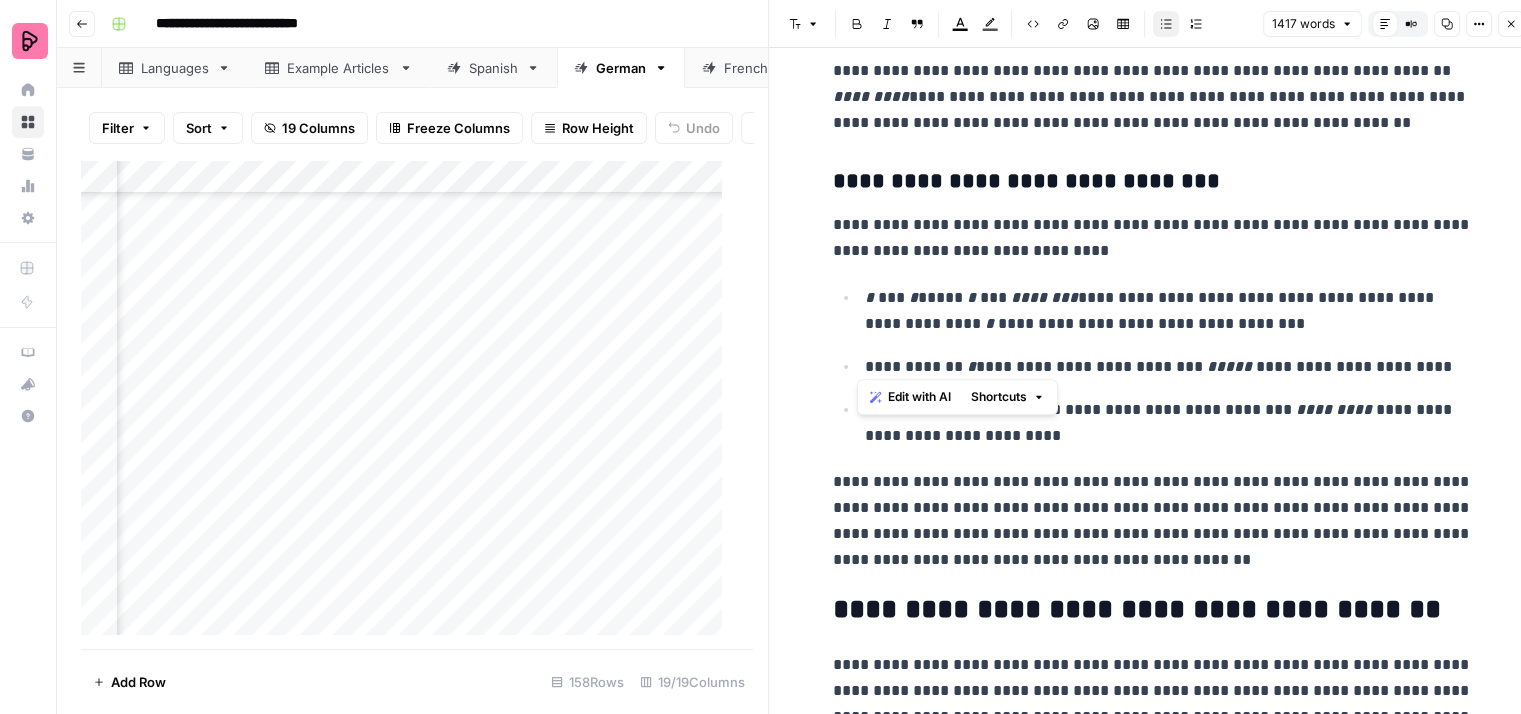 drag, startPoint x: 1457, startPoint y: 360, endPoint x: 860, endPoint y: 362, distance: 597.00336 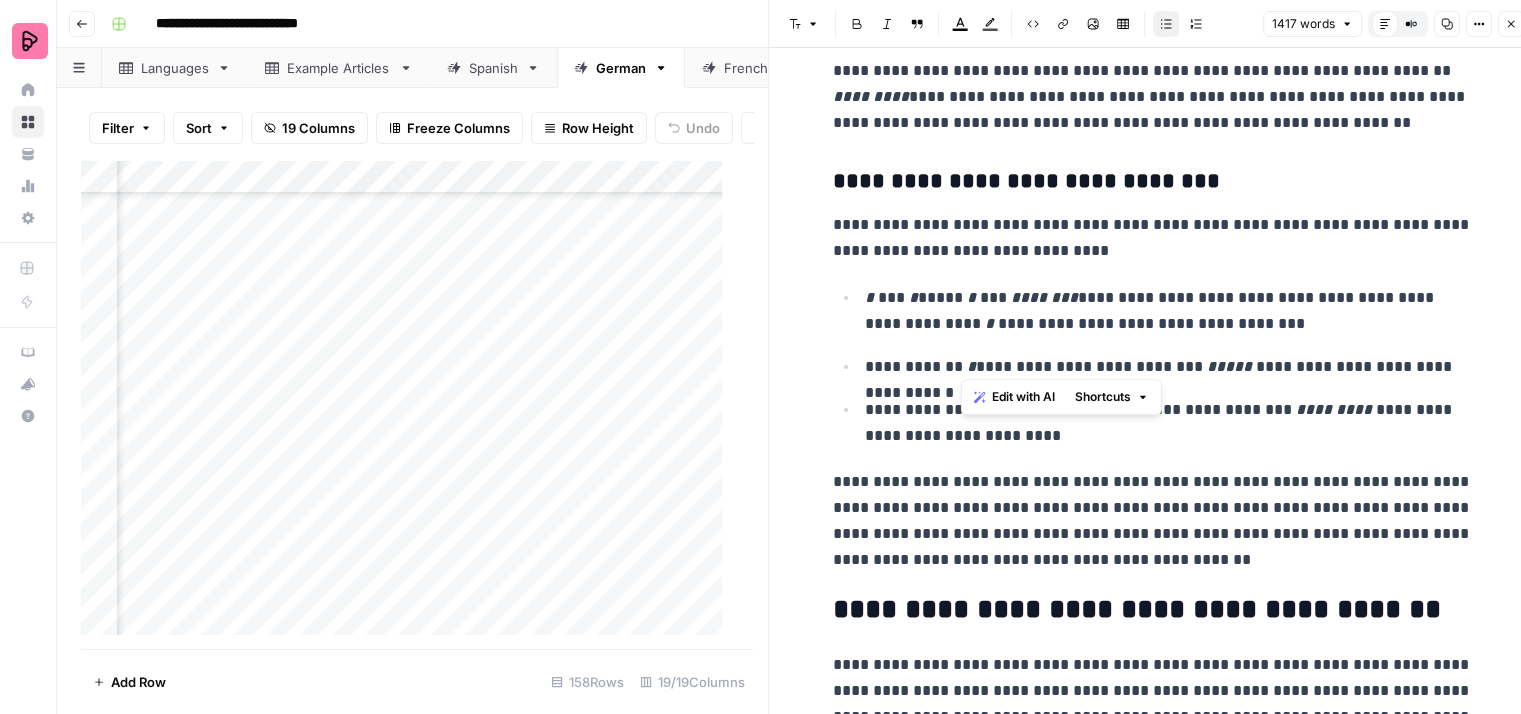 drag, startPoint x: 1459, startPoint y: 359, endPoint x: 964, endPoint y: 365, distance: 495.03638 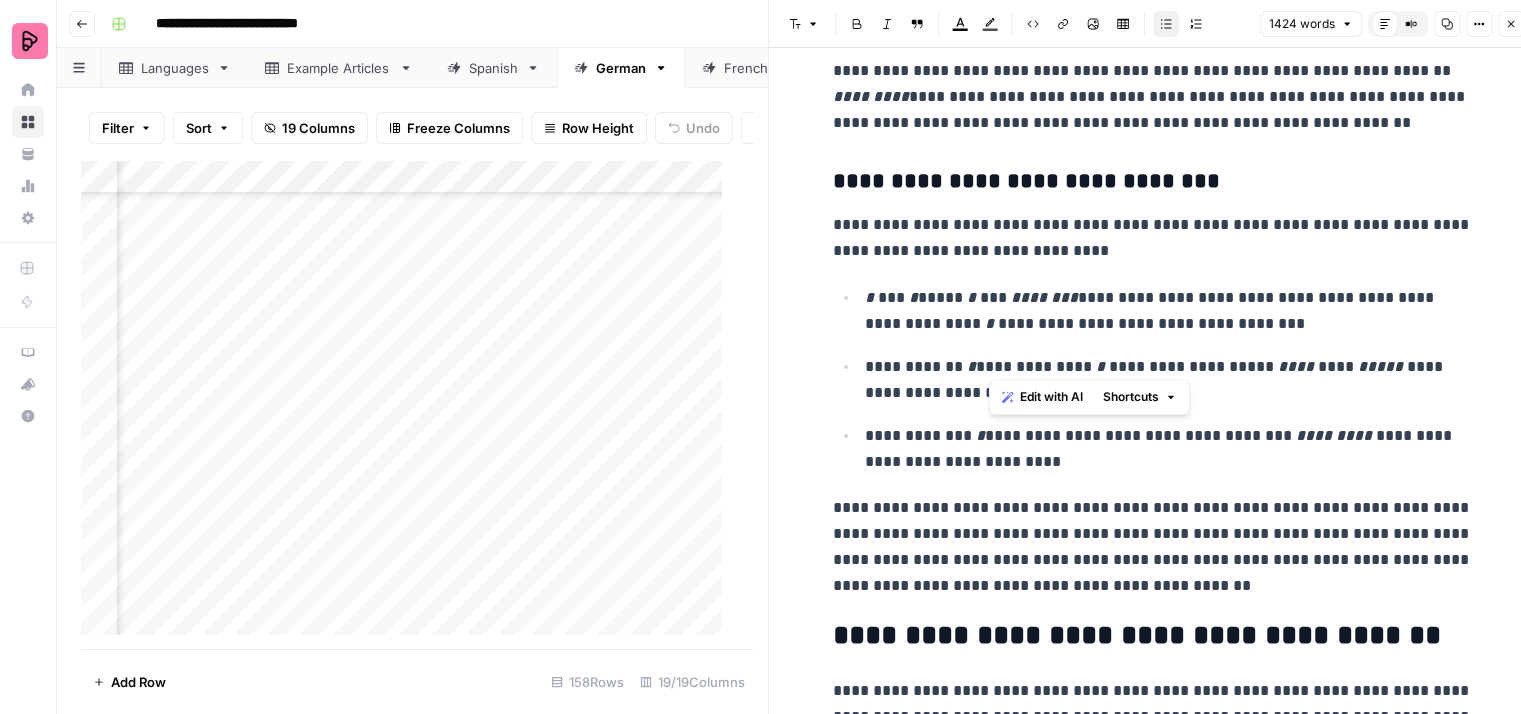 drag, startPoint x: 1049, startPoint y: 355, endPoint x: 985, endPoint y: 353, distance: 64.03124 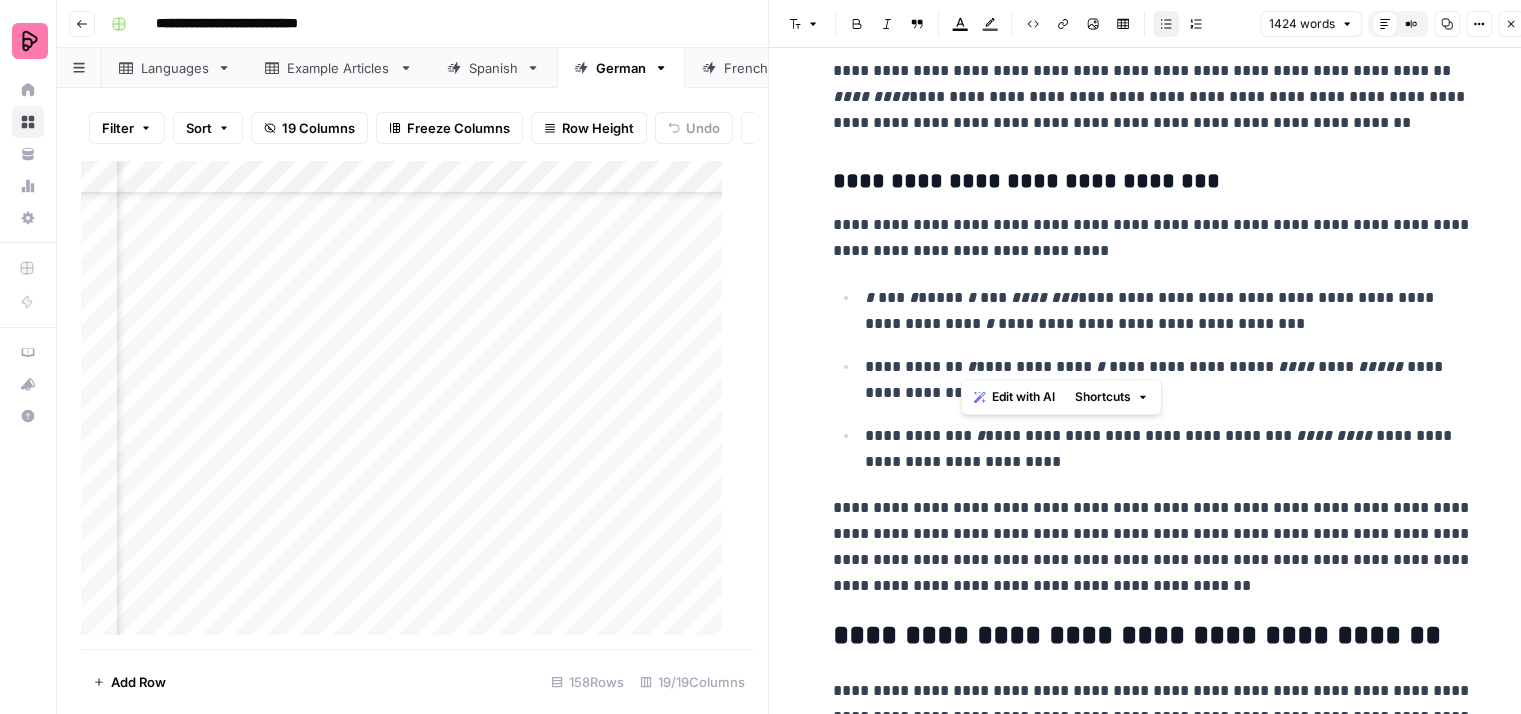 drag, startPoint x: 1061, startPoint y: 360, endPoint x: 965, endPoint y: 363, distance: 96.04687 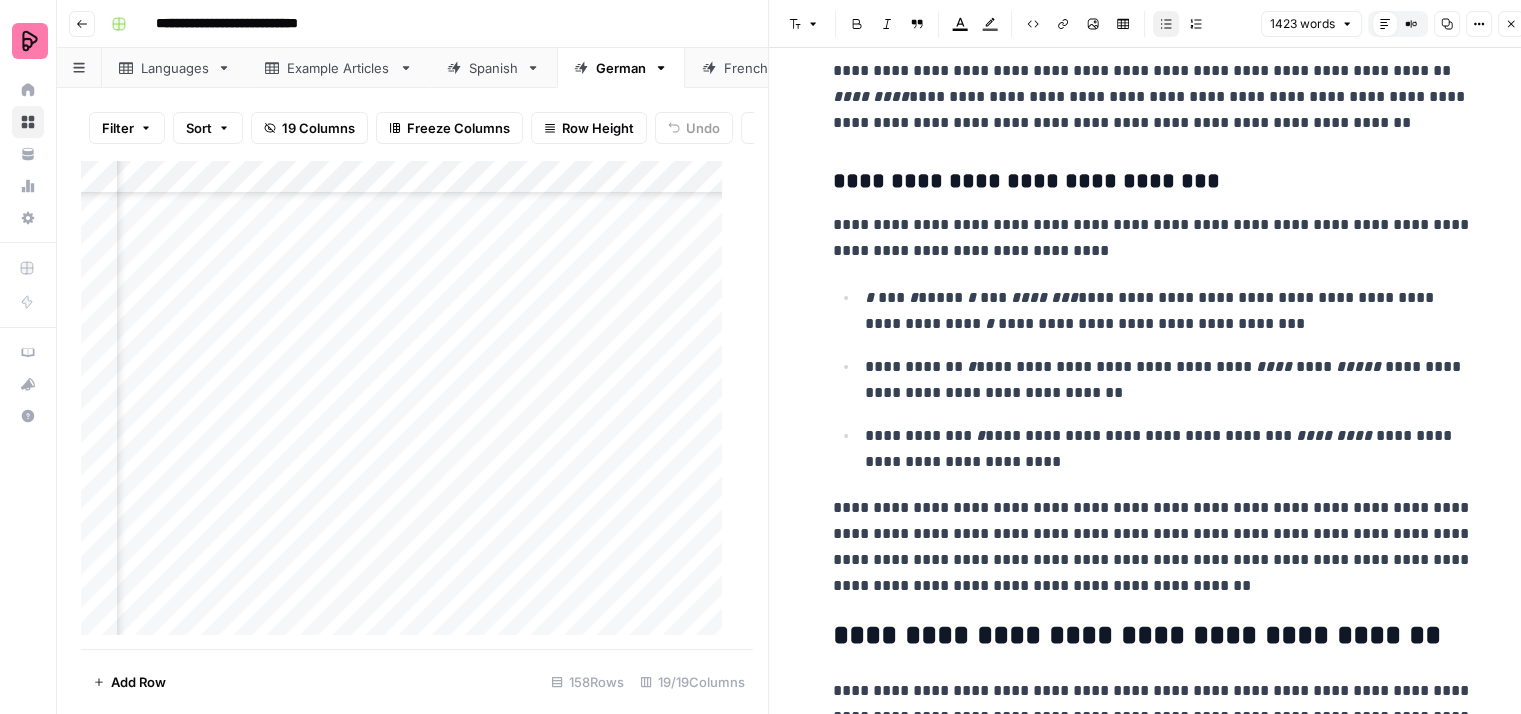 click on "**********" at bounding box center [1169, 380] 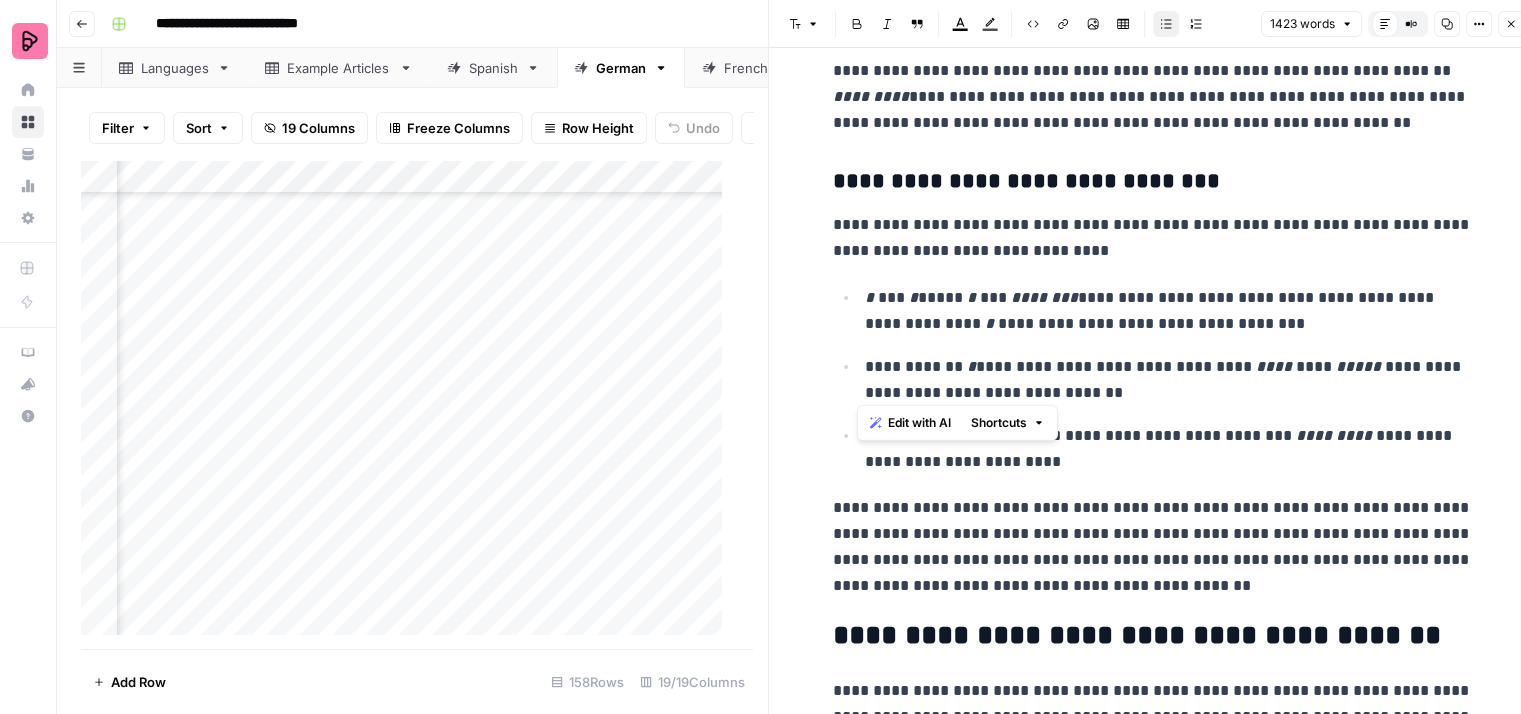 drag, startPoint x: 1066, startPoint y: 378, endPoint x: 855, endPoint y: 364, distance: 211.46394 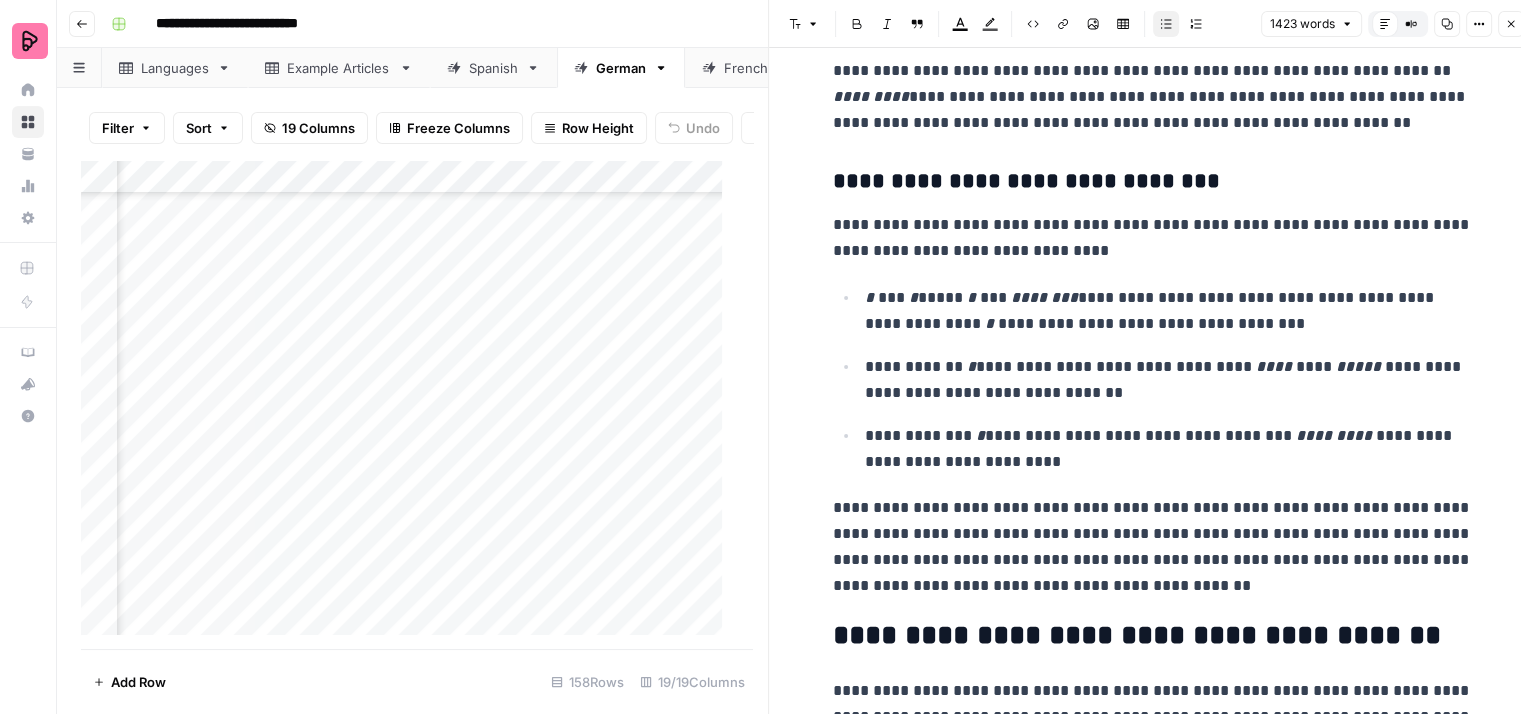 scroll, scrollTop: 4700, scrollLeft: 0, axis: vertical 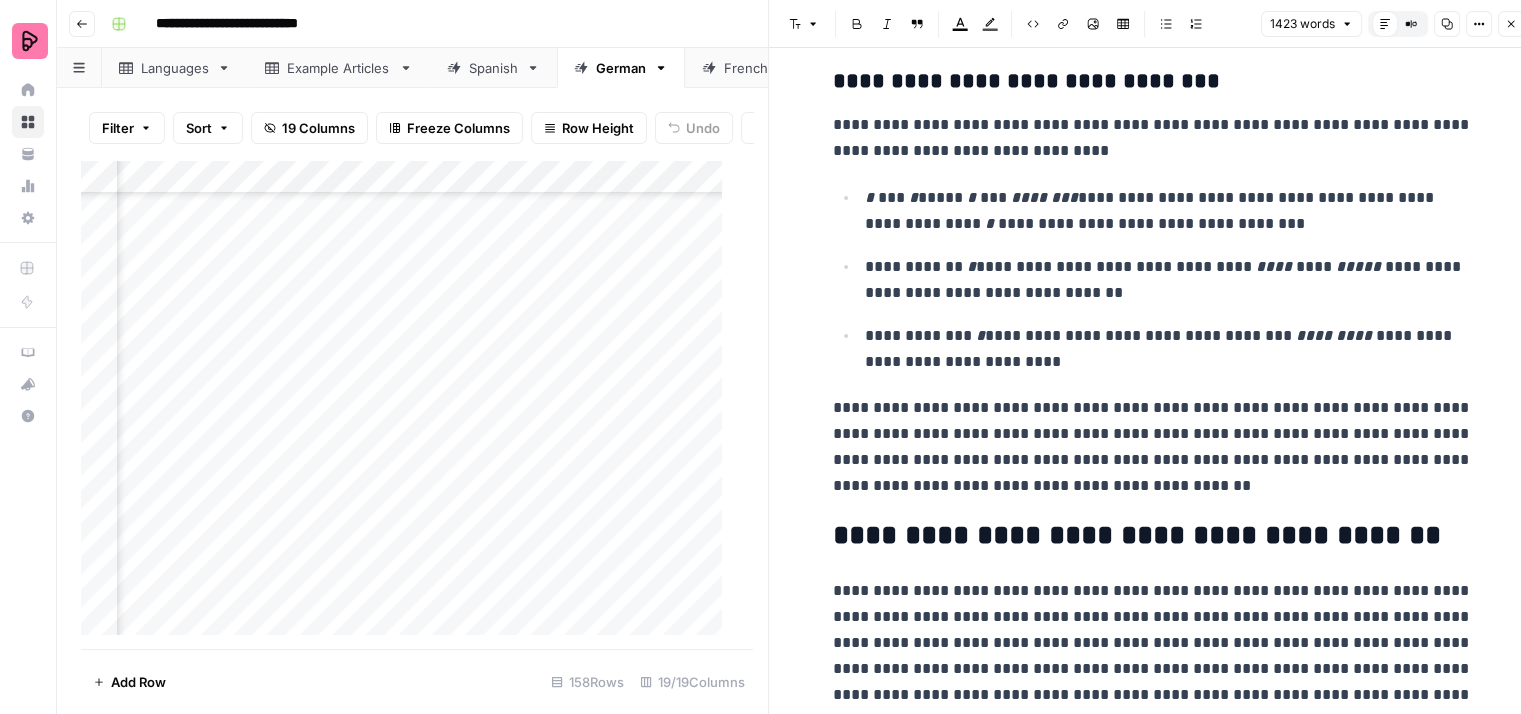 click on "**********" at bounding box center [1153, 447] 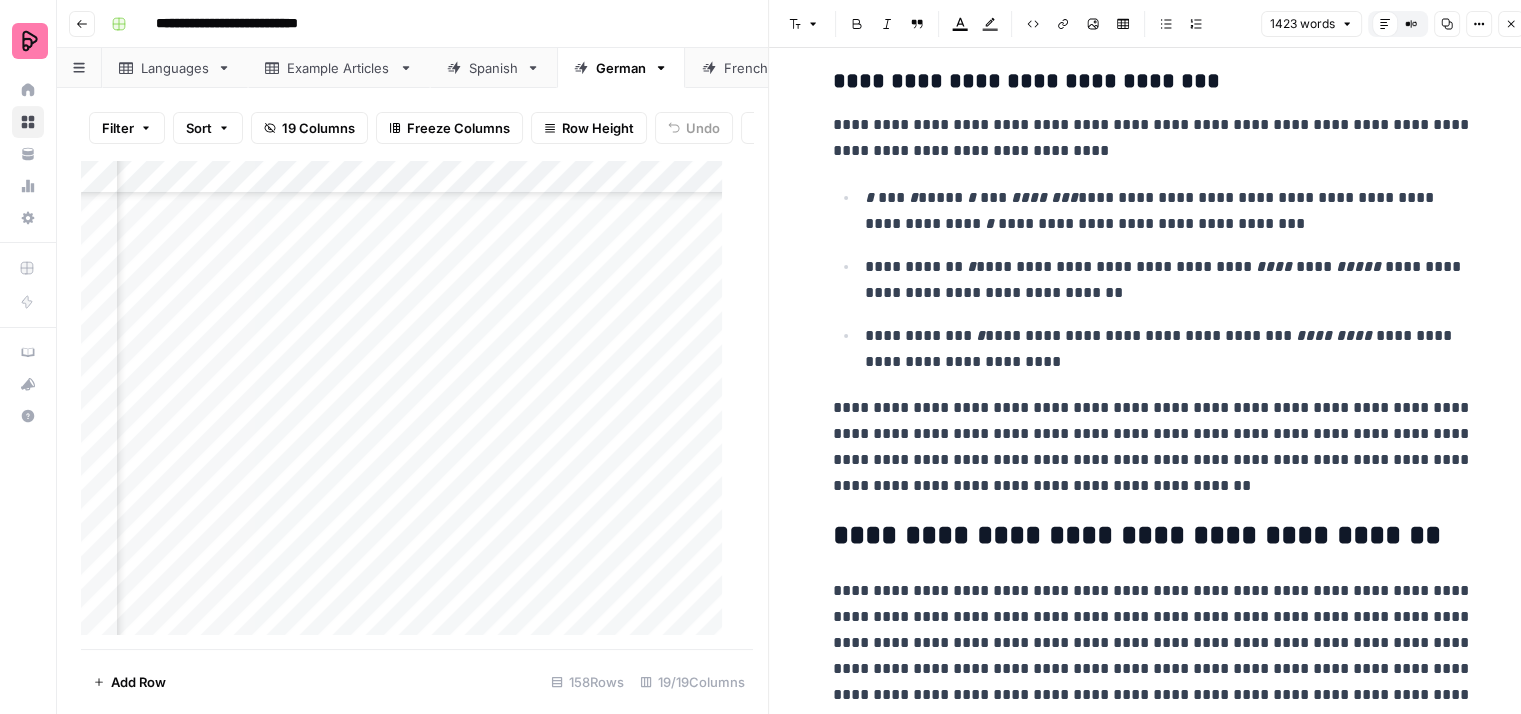click on "**********" at bounding box center (1153, 447) 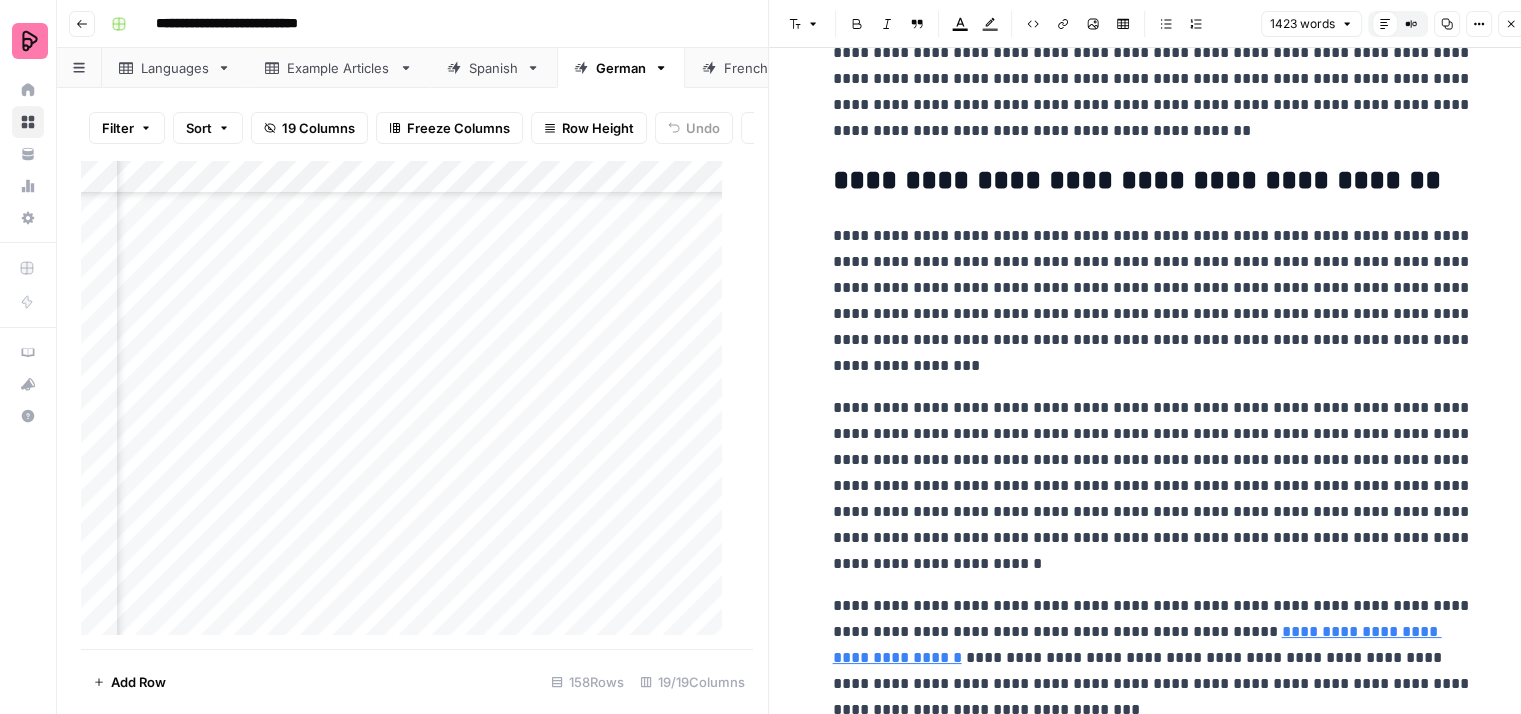 scroll, scrollTop: 5100, scrollLeft: 0, axis: vertical 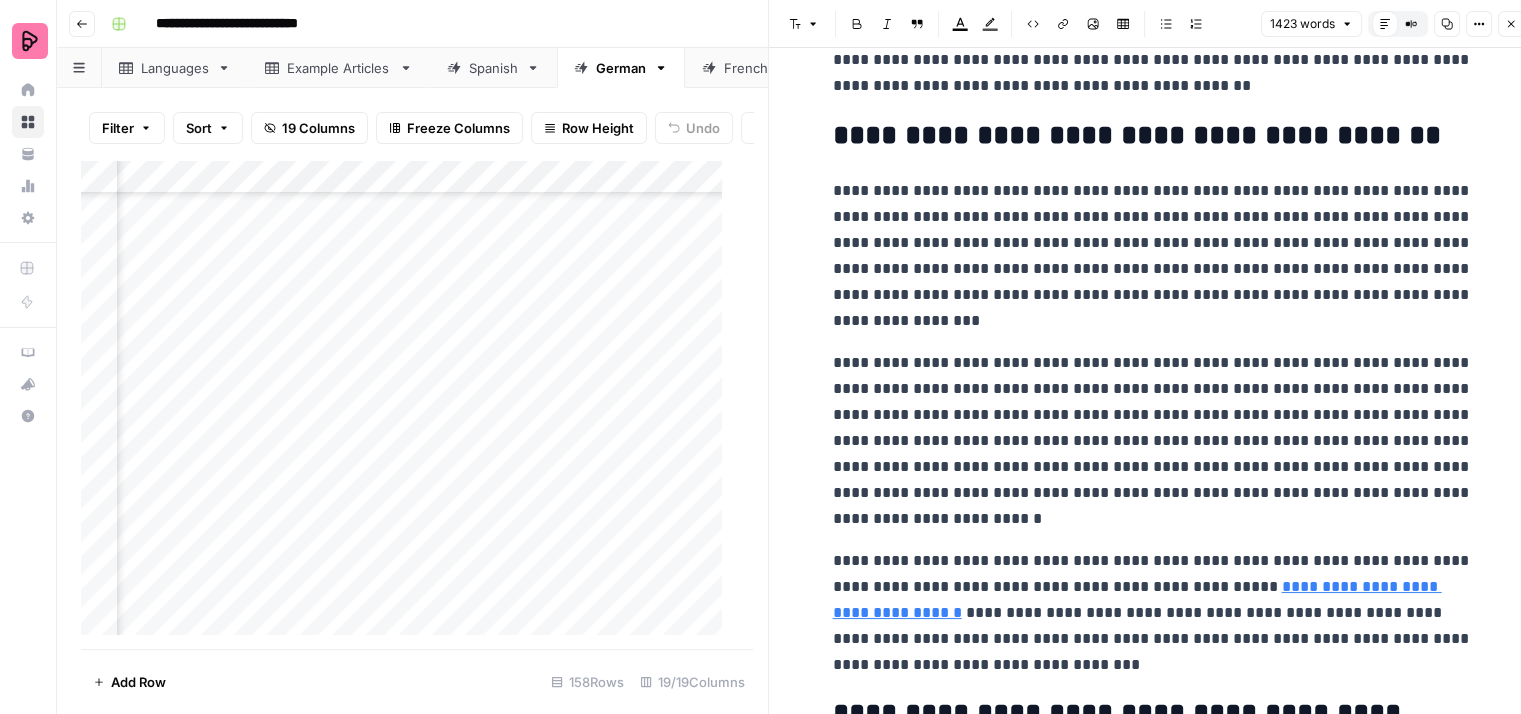 click on "**********" at bounding box center [1153, 256] 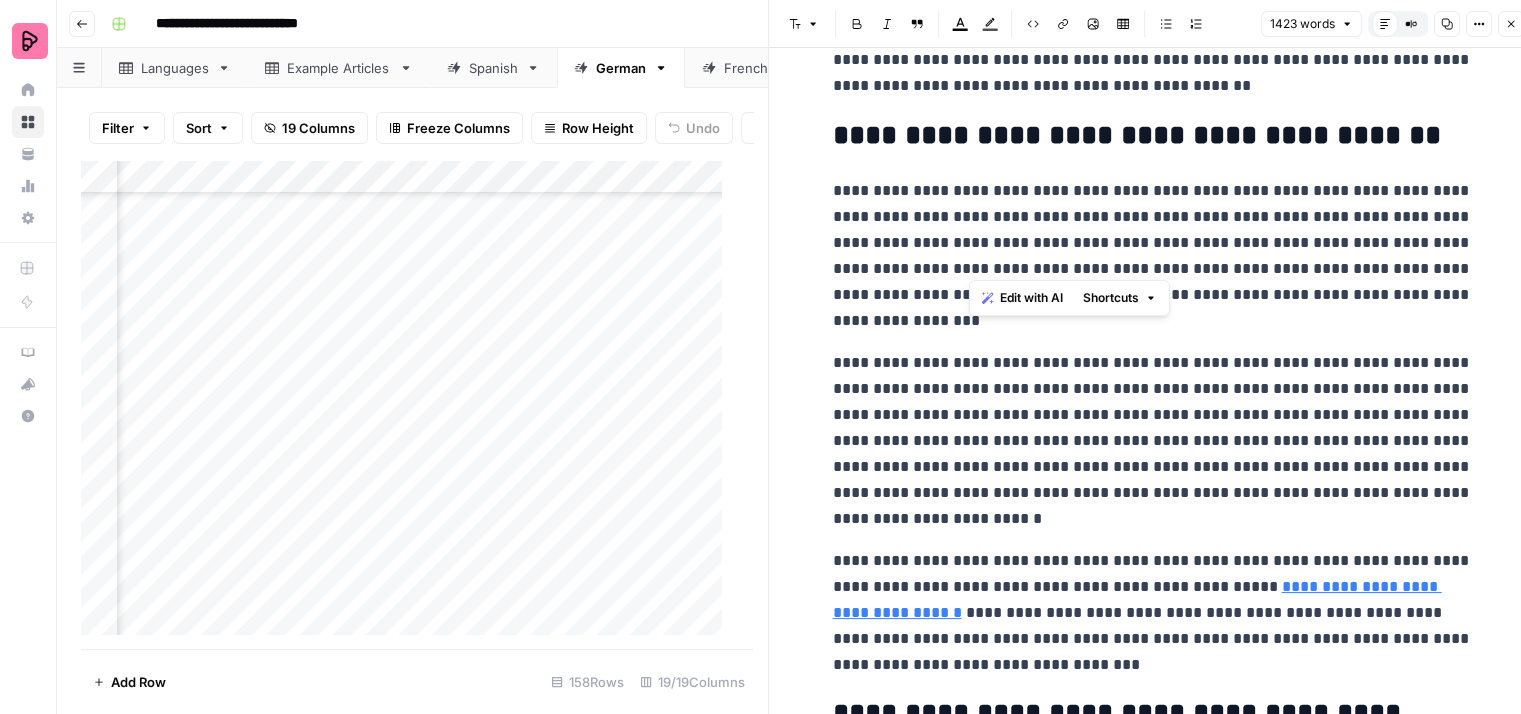 drag, startPoint x: 970, startPoint y: 258, endPoint x: 1061, endPoint y: 205, distance: 105.30907 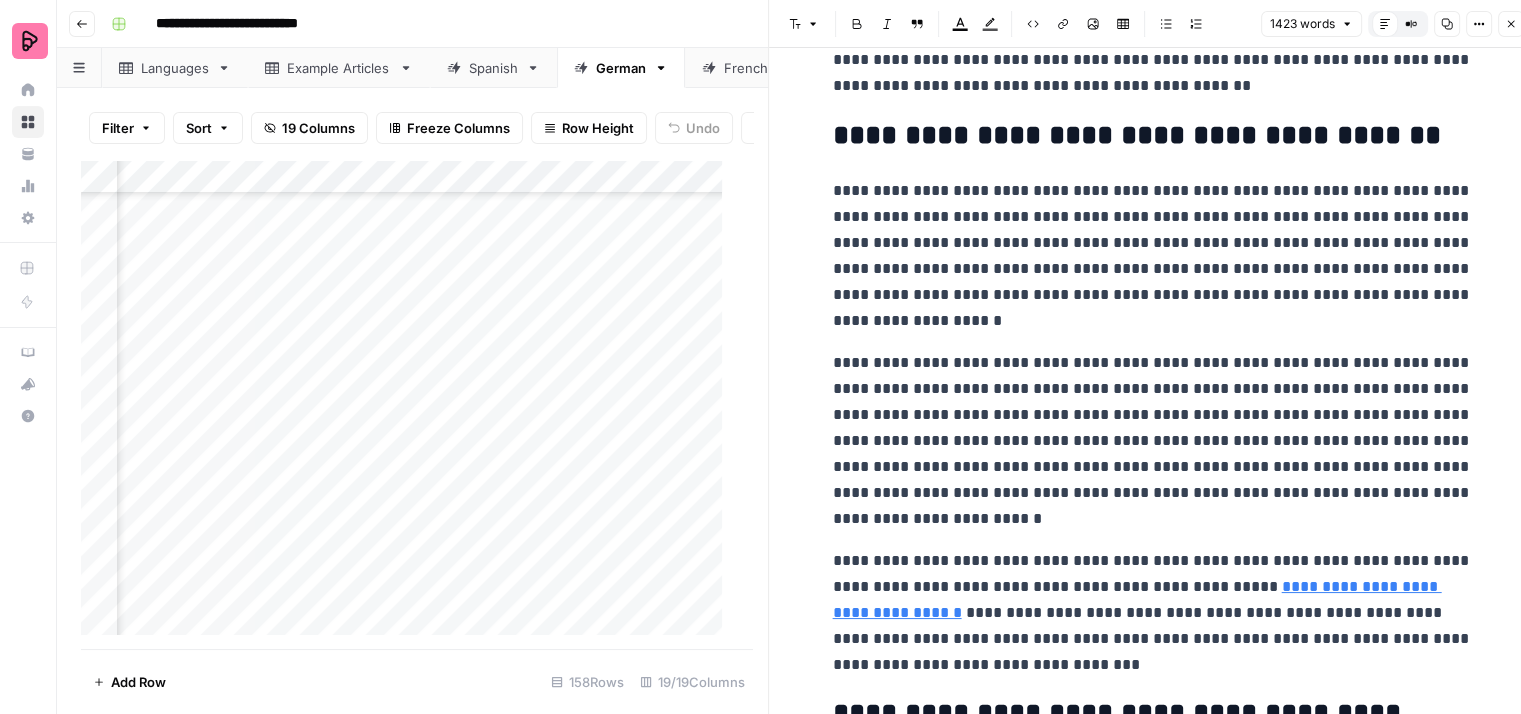 click on "**********" at bounding box center [1153, 256] 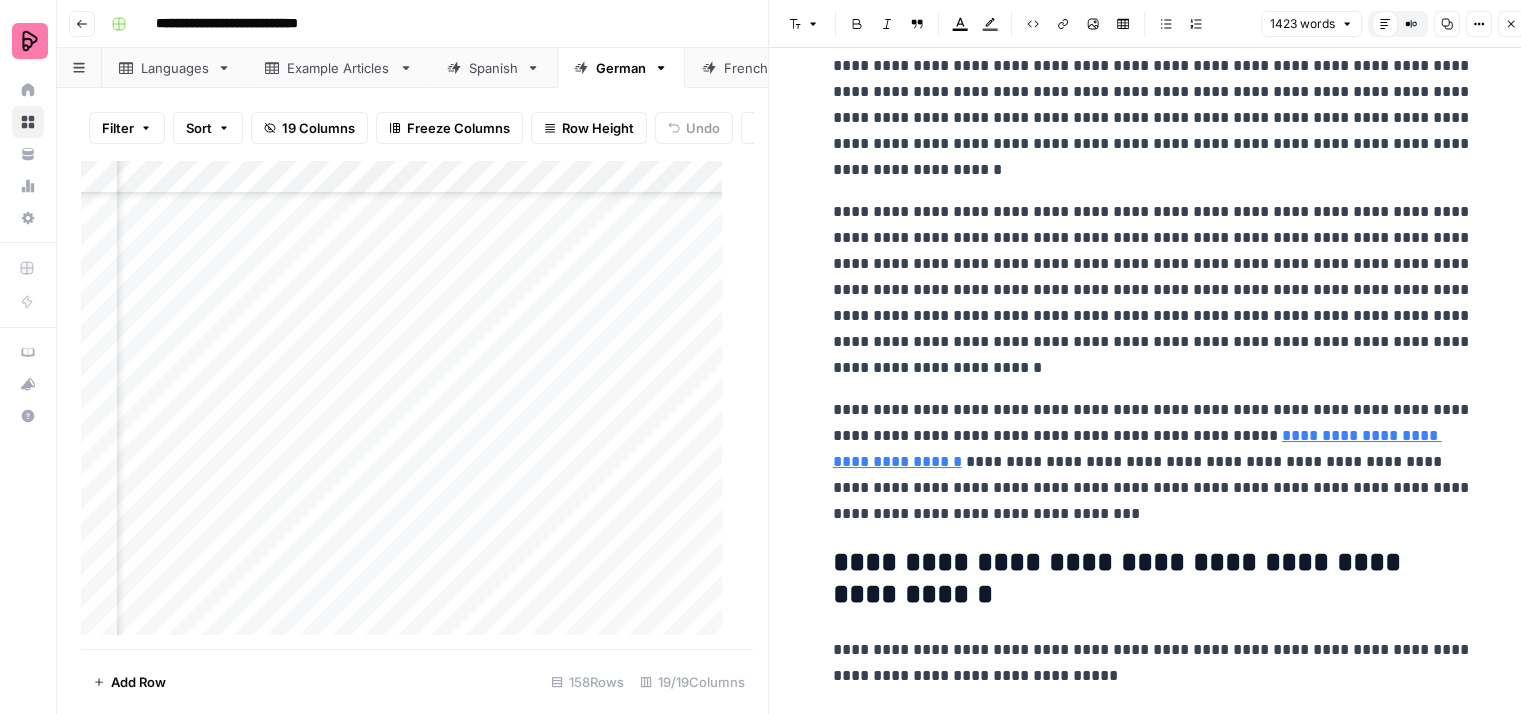 scroll, scrollTop: 5300, scrollLeft: 0, axis: vertical 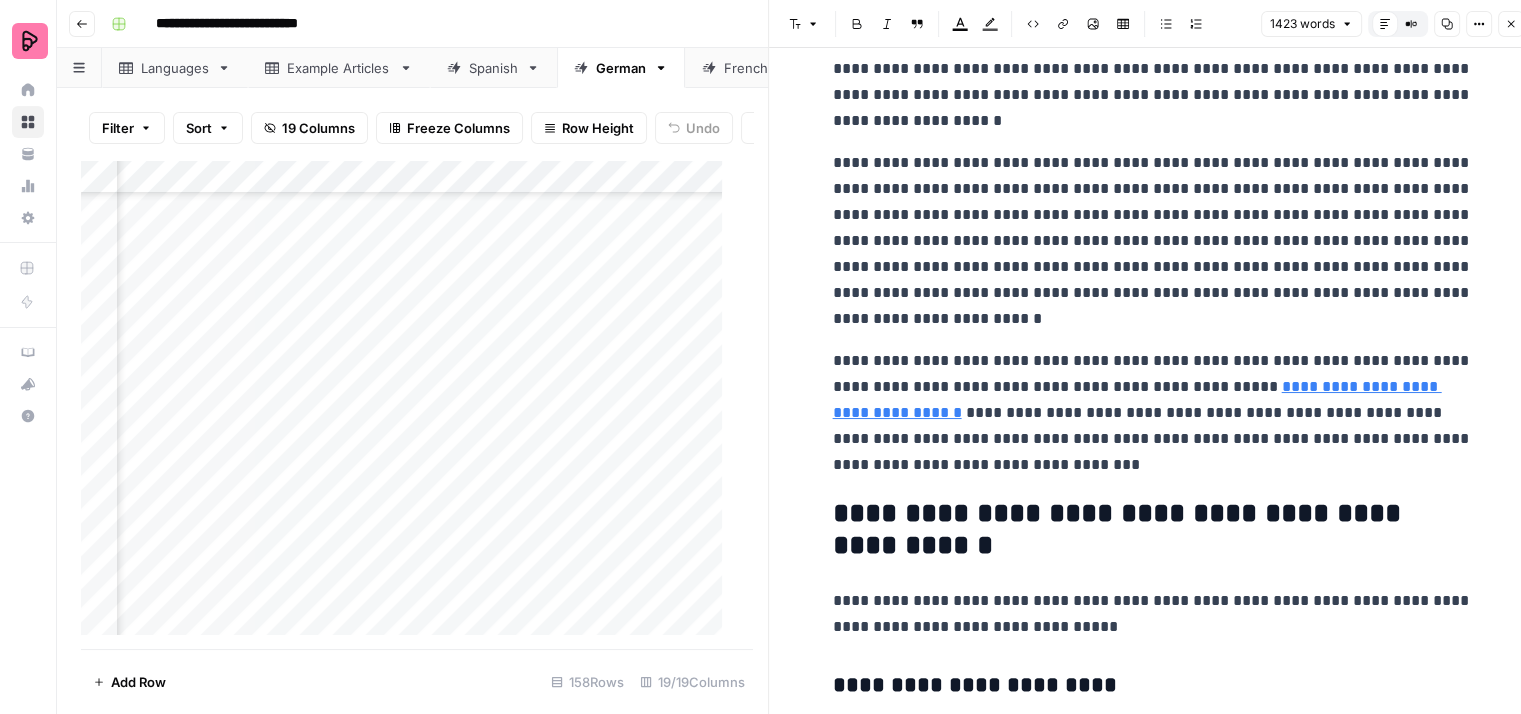 click on "**********" at bounding box center [1153, 413] 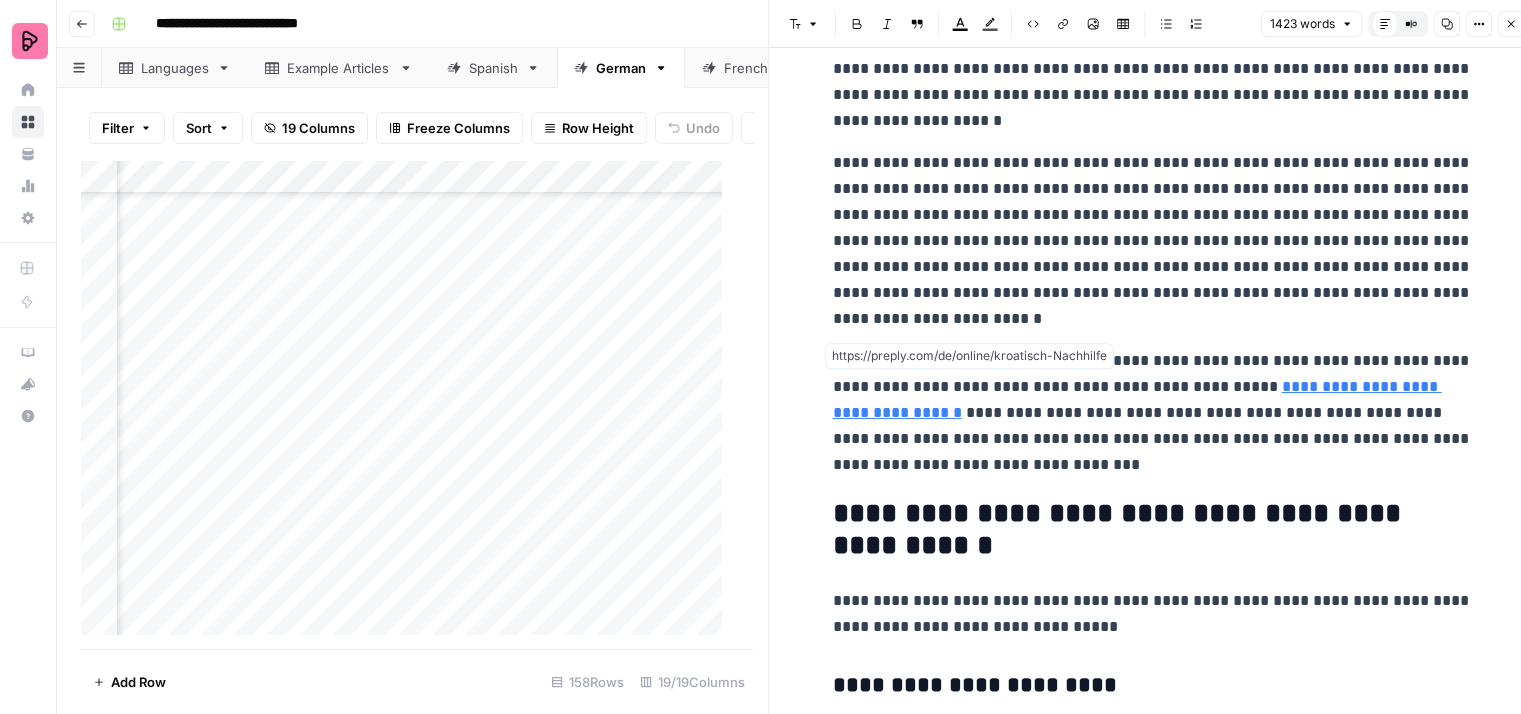 click on "**********" at bounding box center (1137, 399) 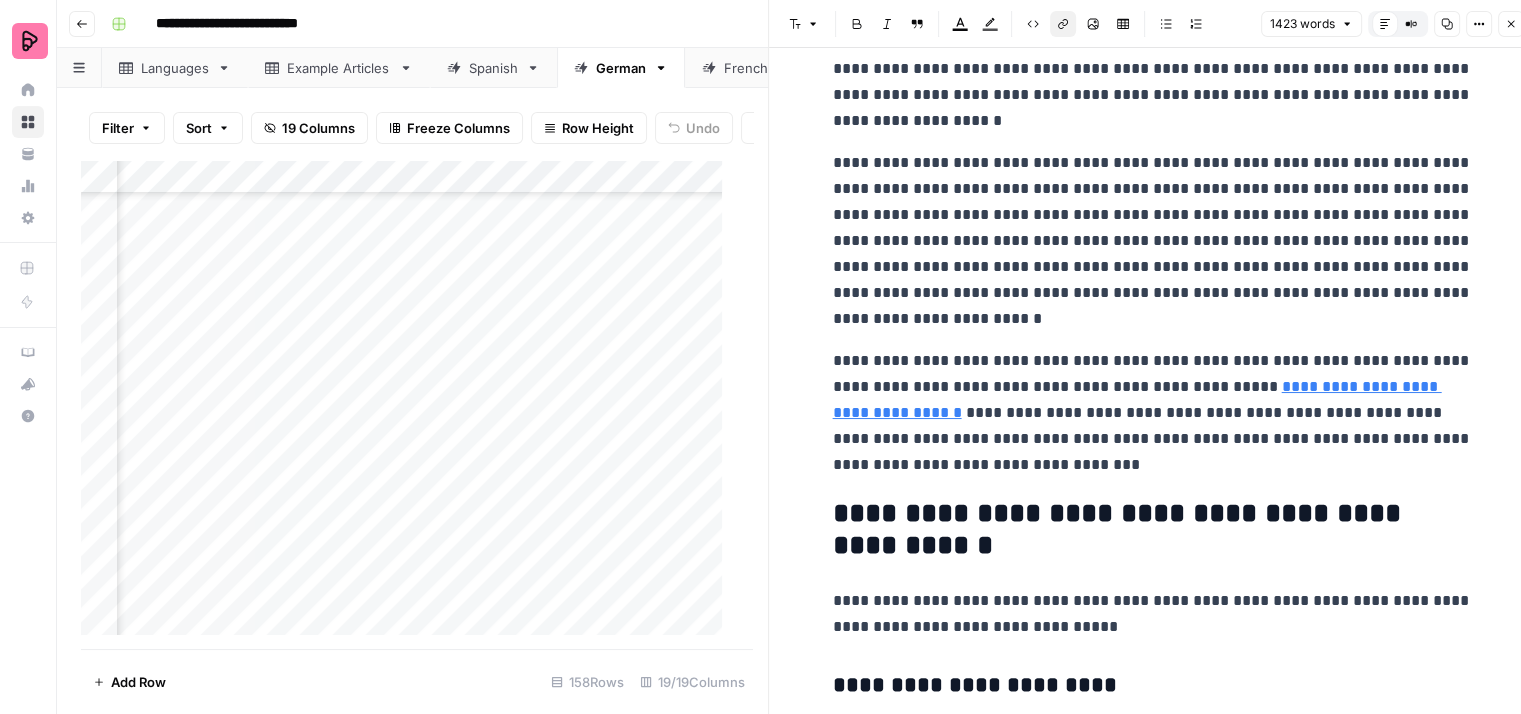 click on "**********" at bounding box center [1153, 413] 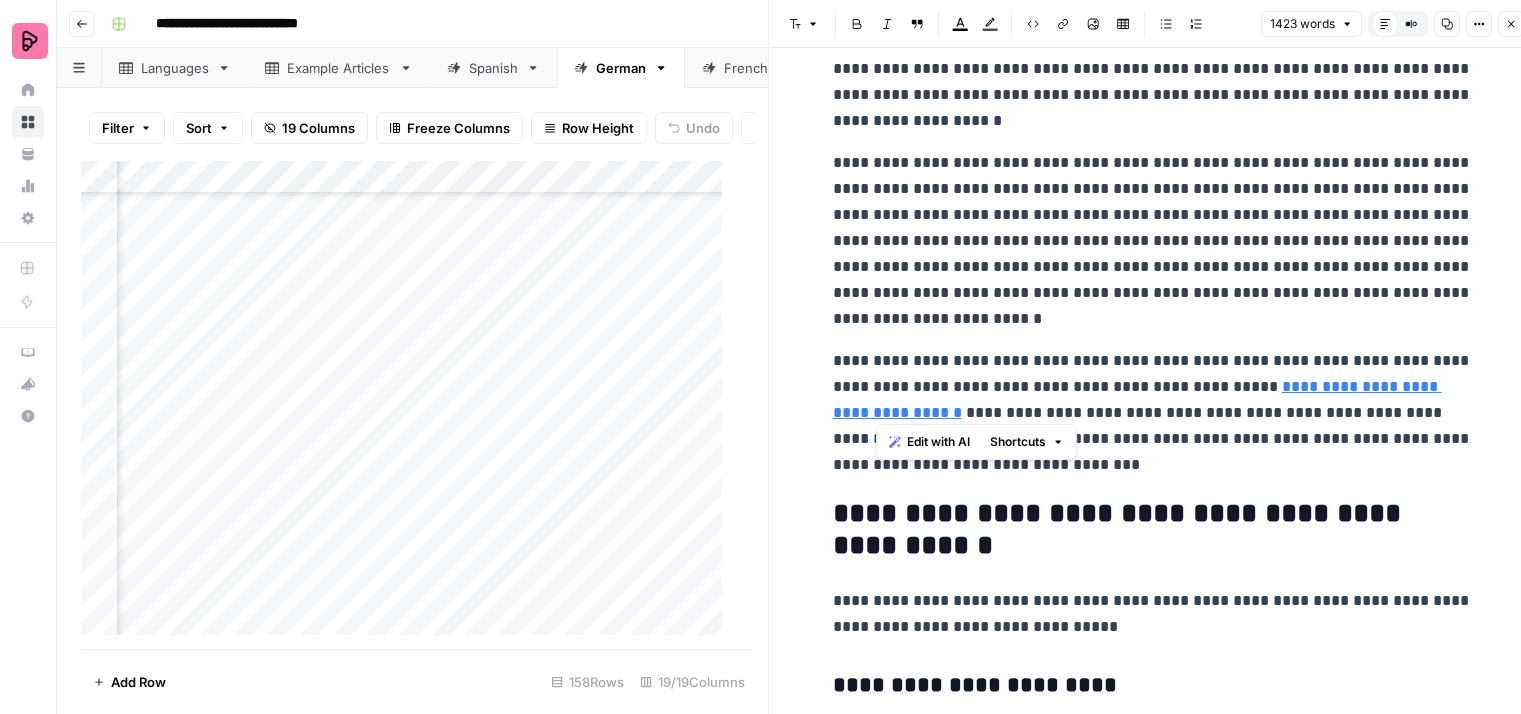 click on "**********" at bounding box center [1153, 413] 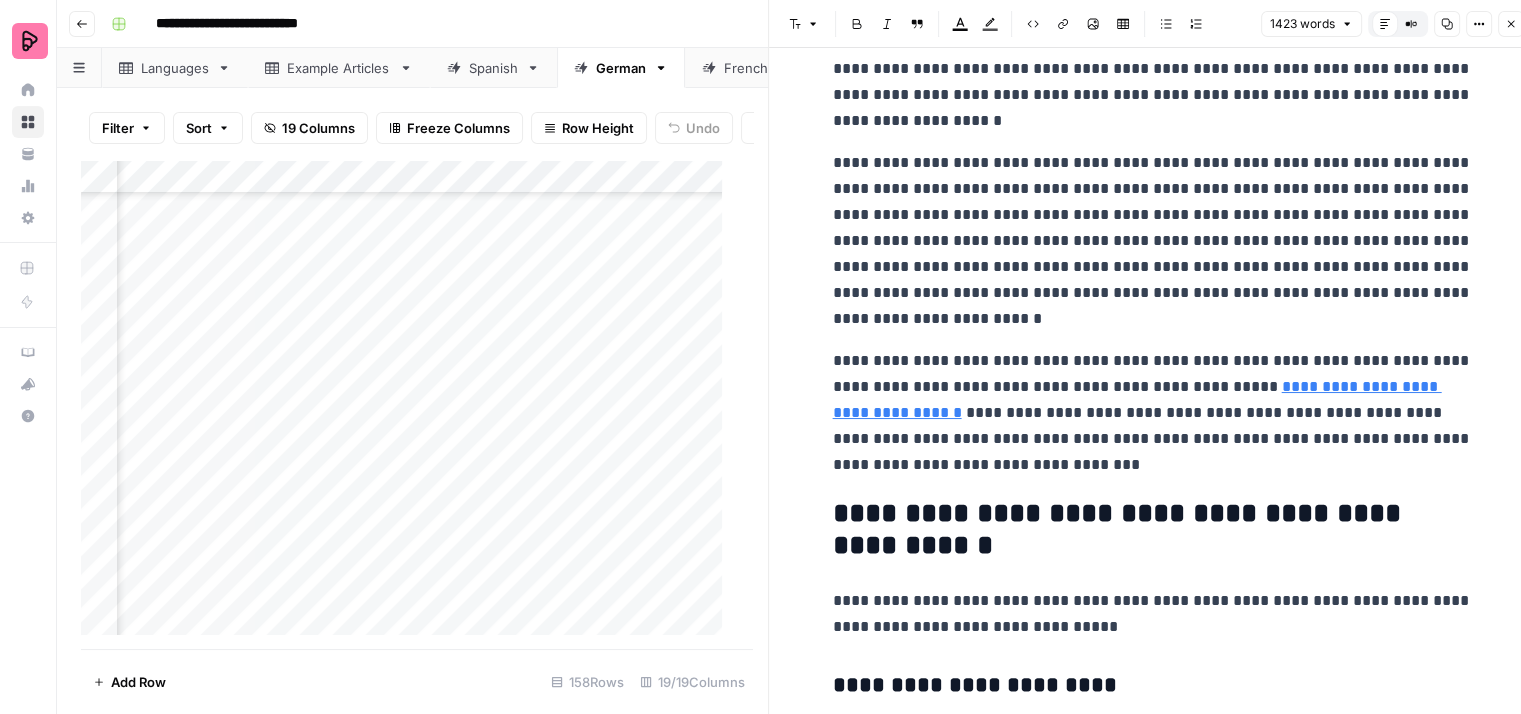 click on "**********" at bounding box center [1153, 413] 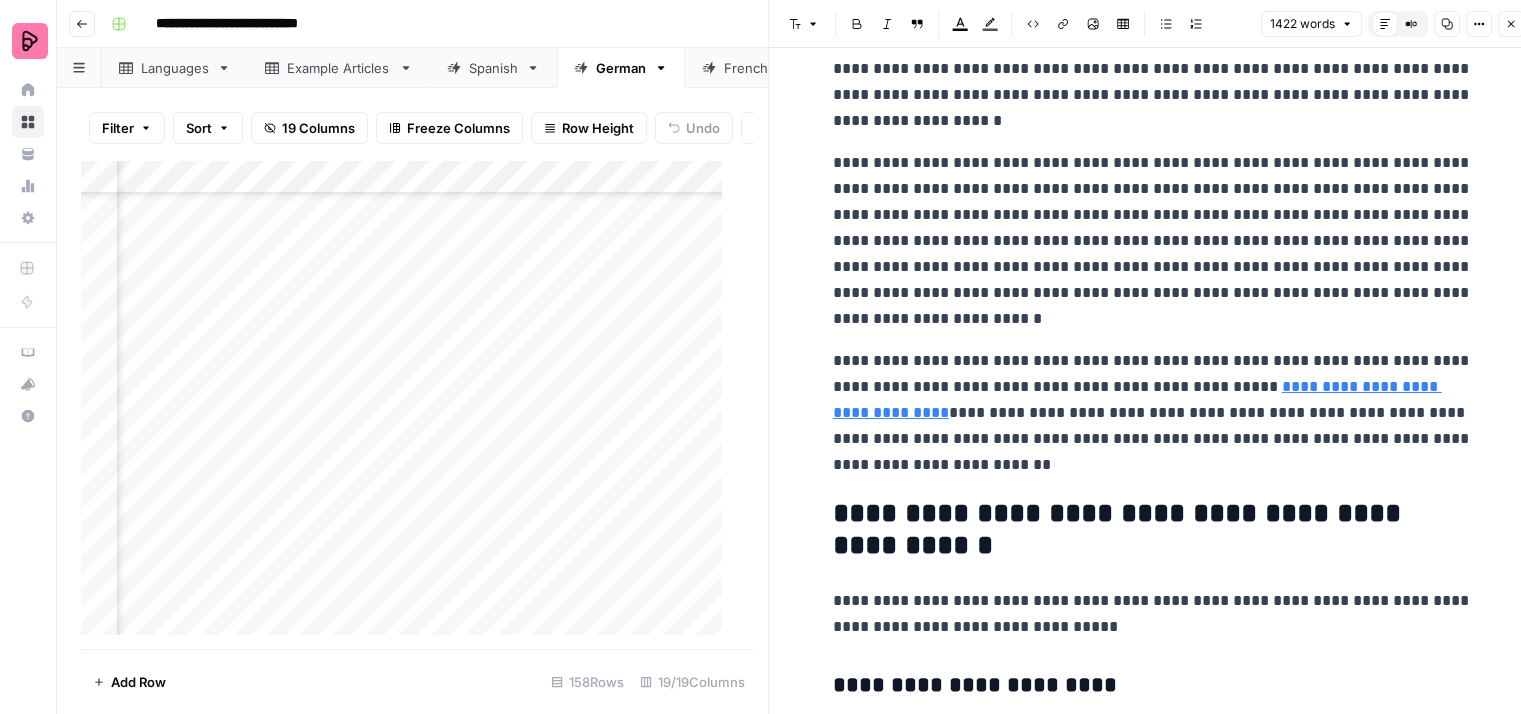 click on "**********" at bounding box center (1153, 413) 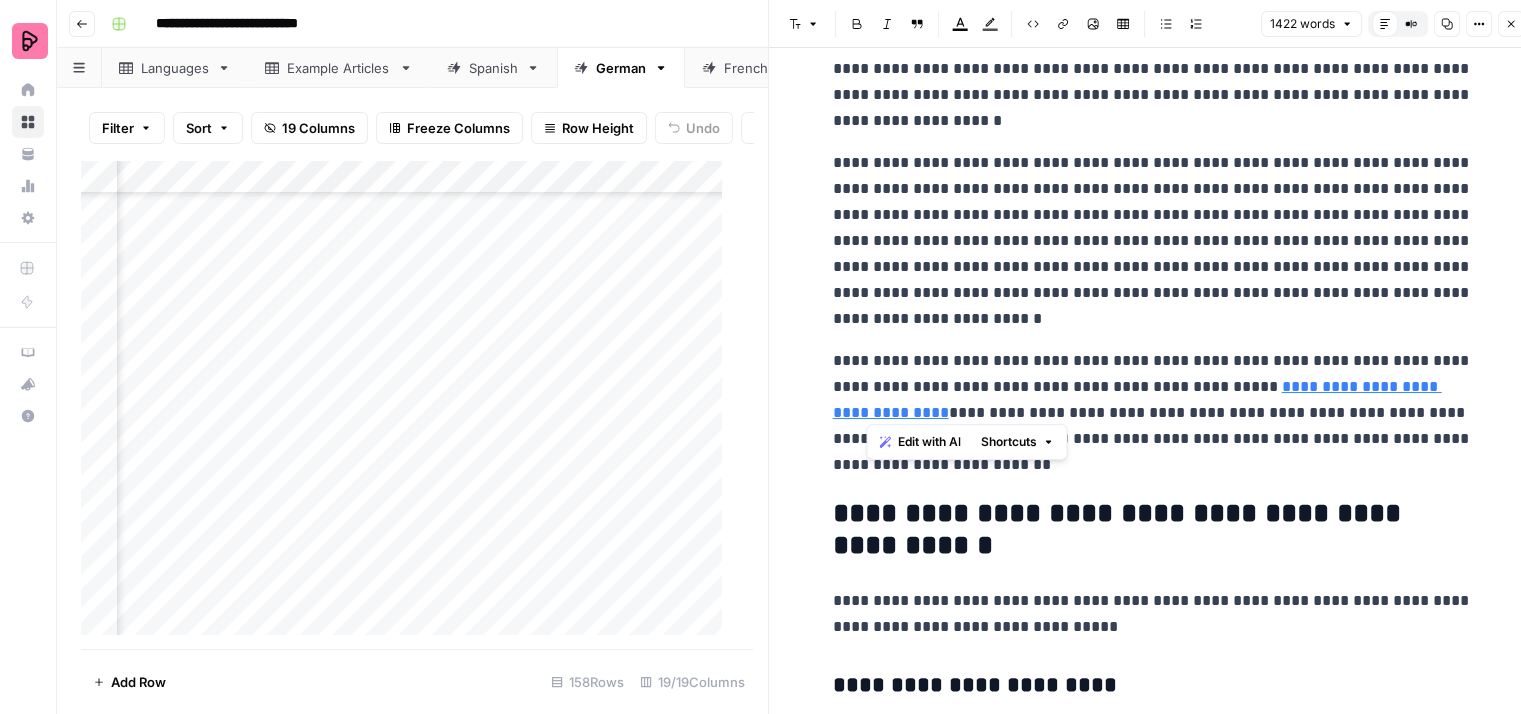 drag, startPoint x: 1234, startPoint y: 377, endPoint x: 868, endPoint y: 405, distance: 367.0695 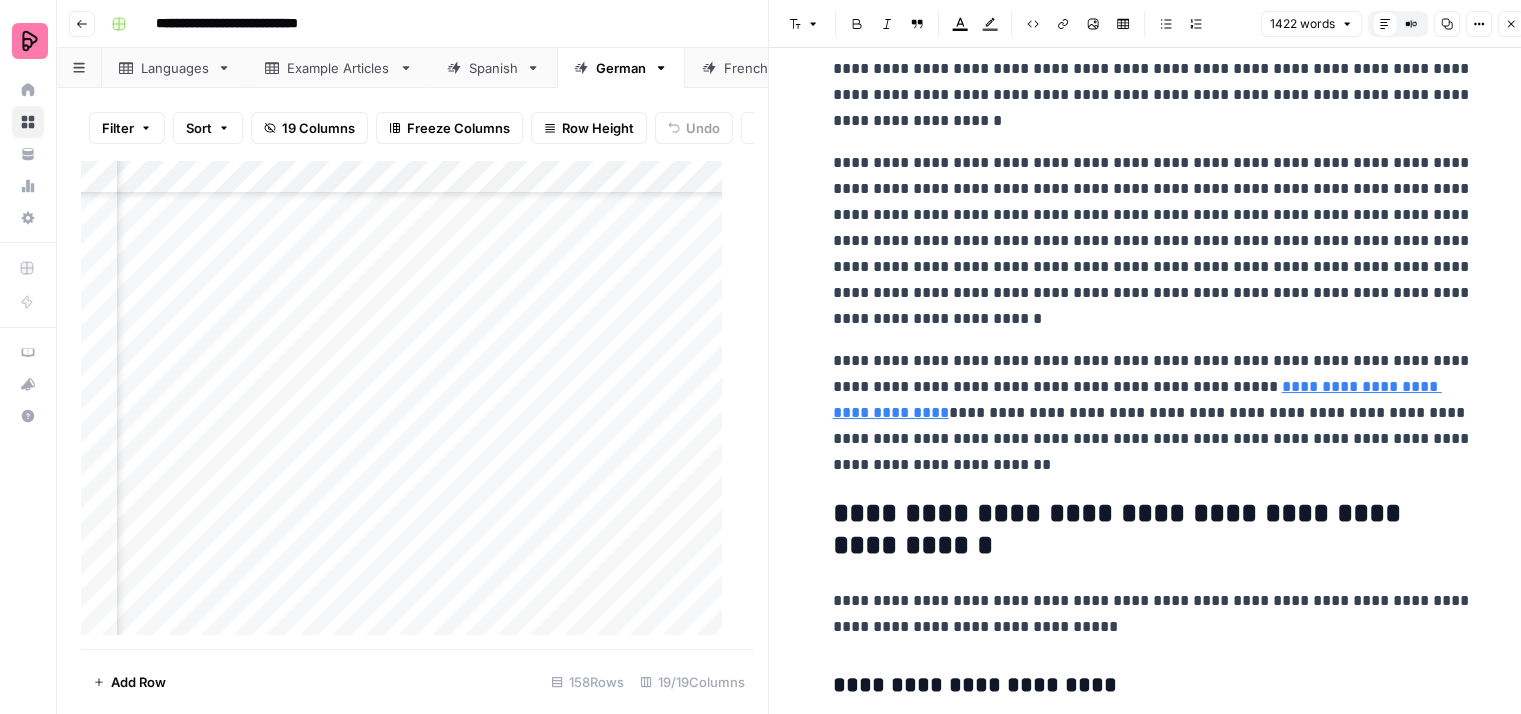 click 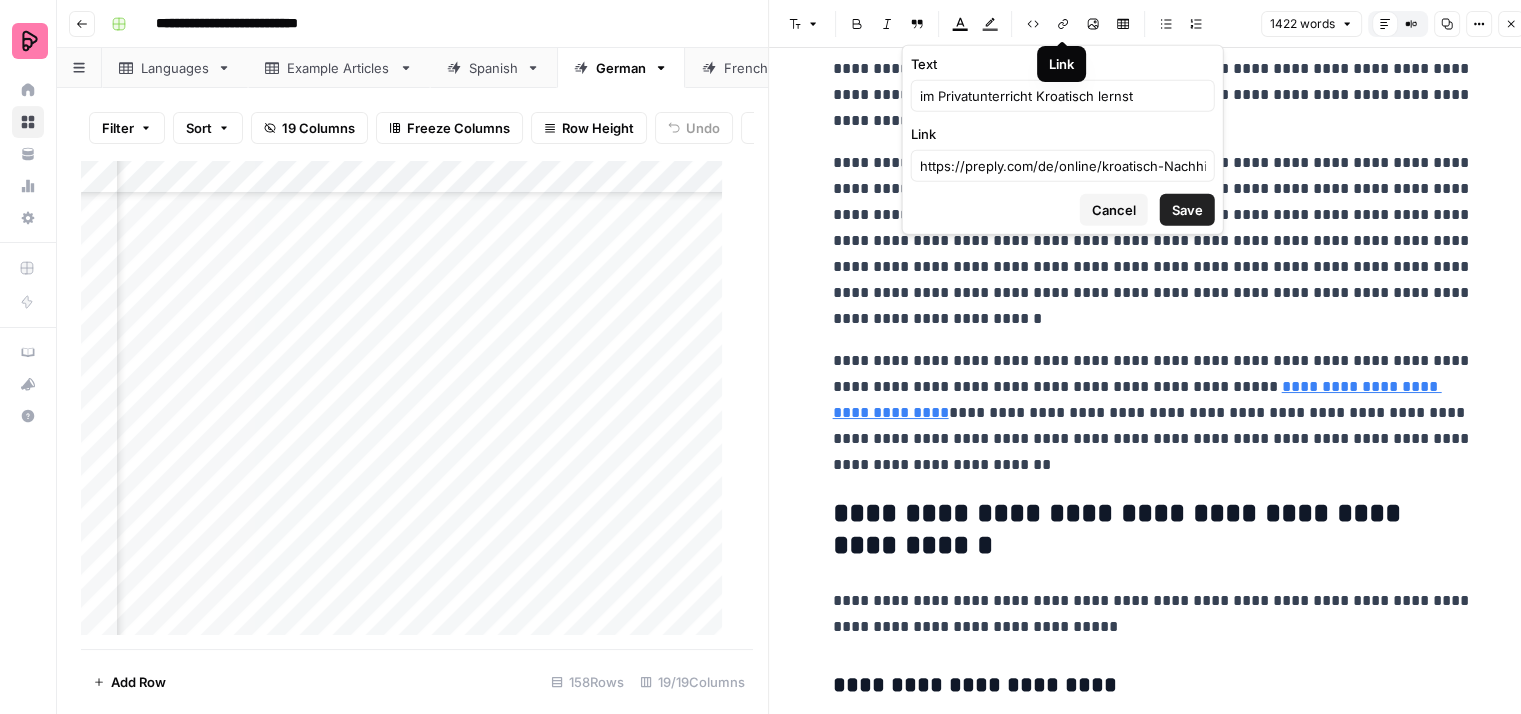 click on "Save" at bounding box center [1187, 210] 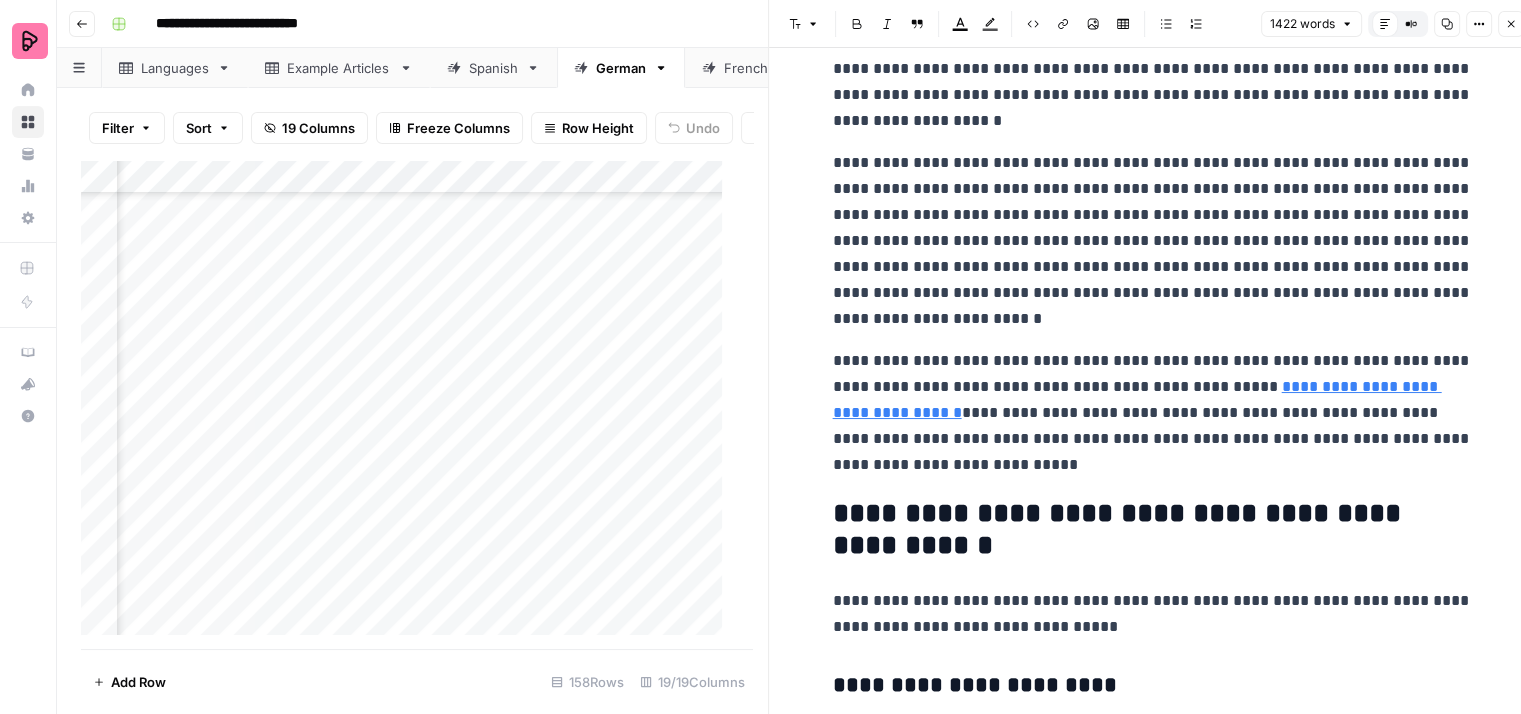 click on "**********" at bounding box center [1153, 413] 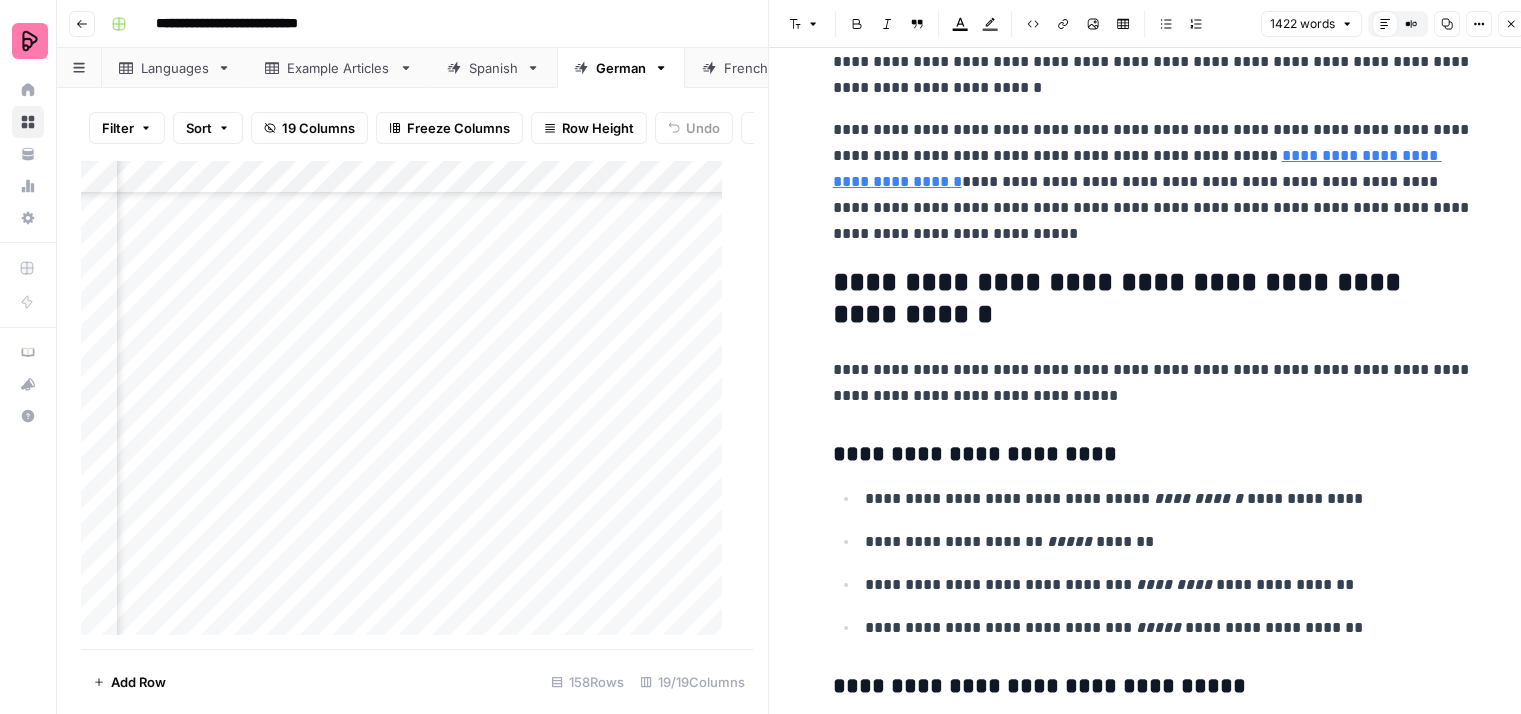 scroll, scrollTop: 5600, scrollLeft: 0, axis: vertical 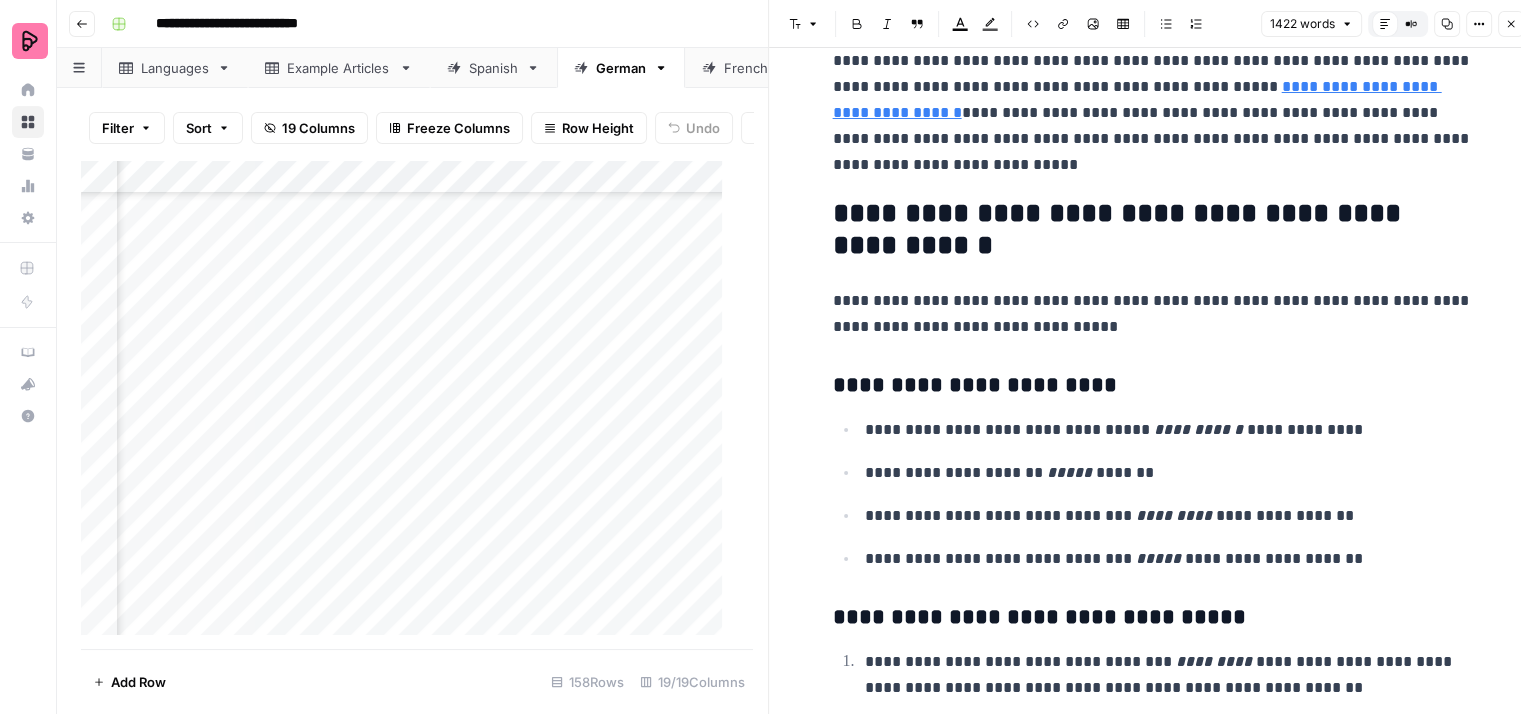 click on "**********" at bounding box center (1153, 230) 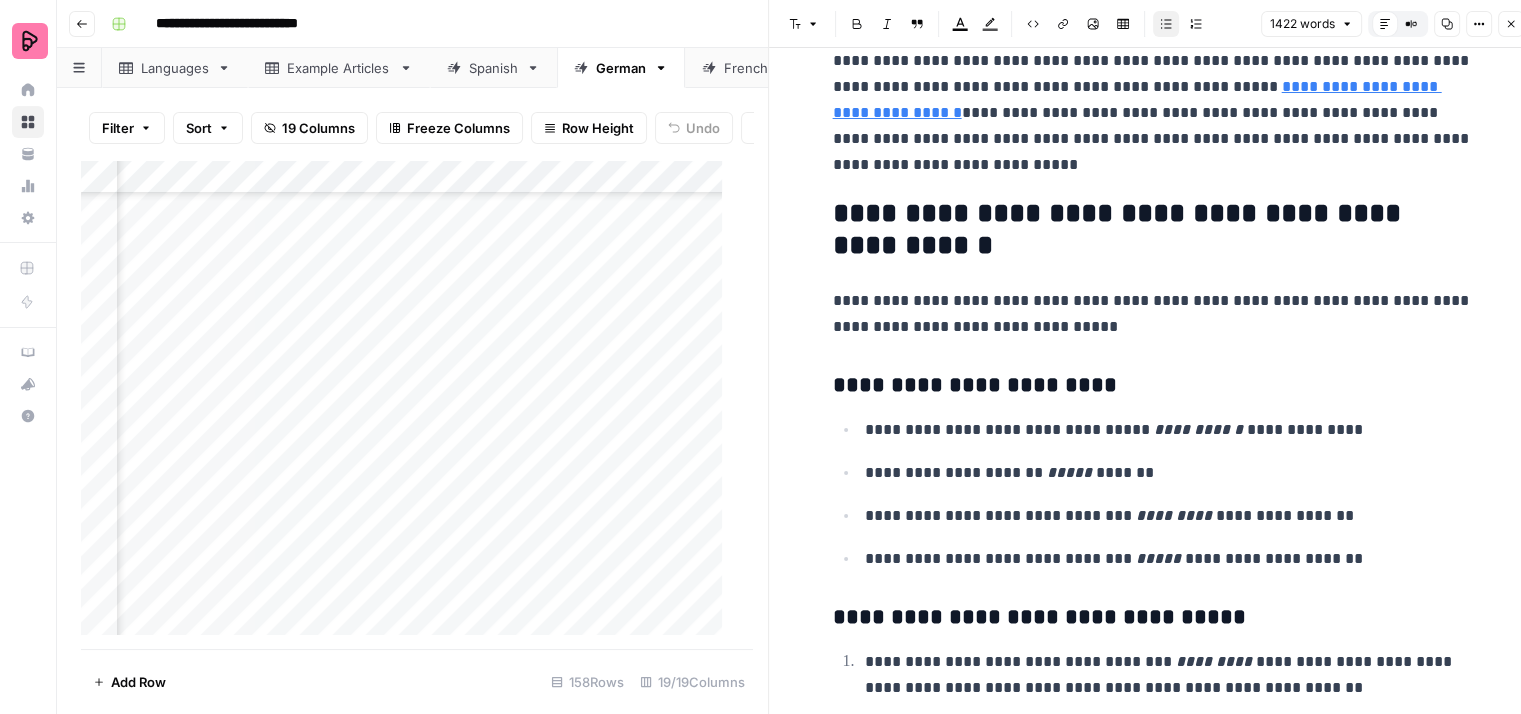 click on "**********" at bounding box center (1169, 473) 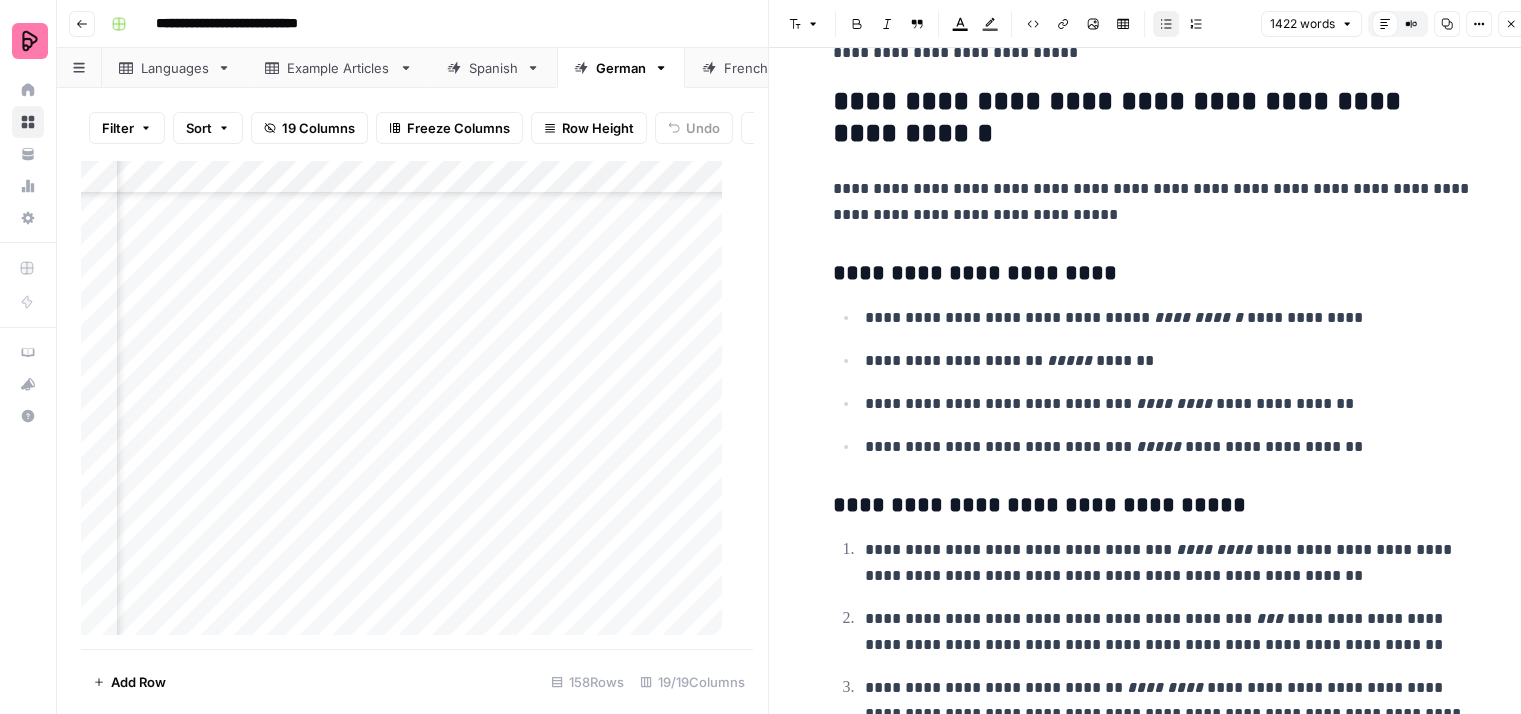 scroll, scrollTop: 5715, scrollLeft: 0, axis: vertical 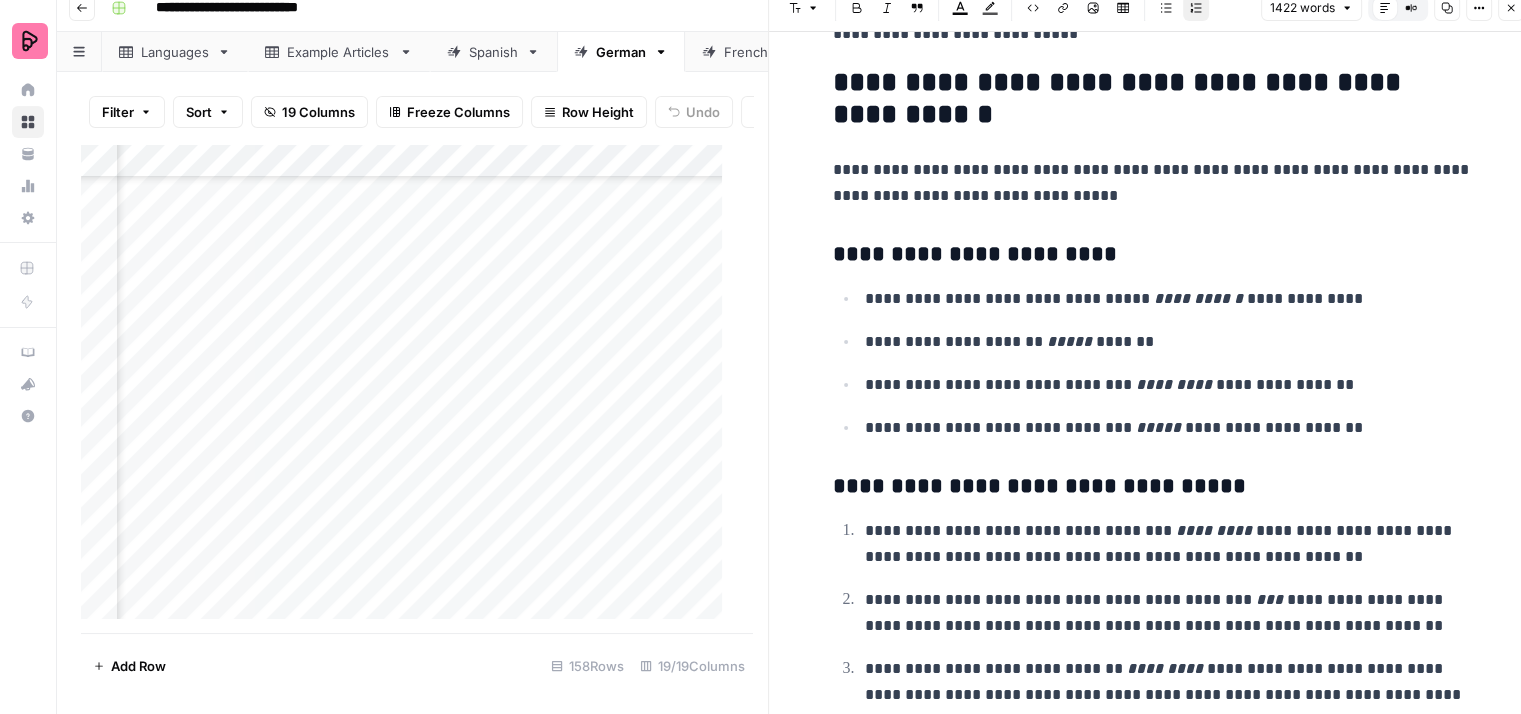 click on "**********" at bounding box center [1169, 544] 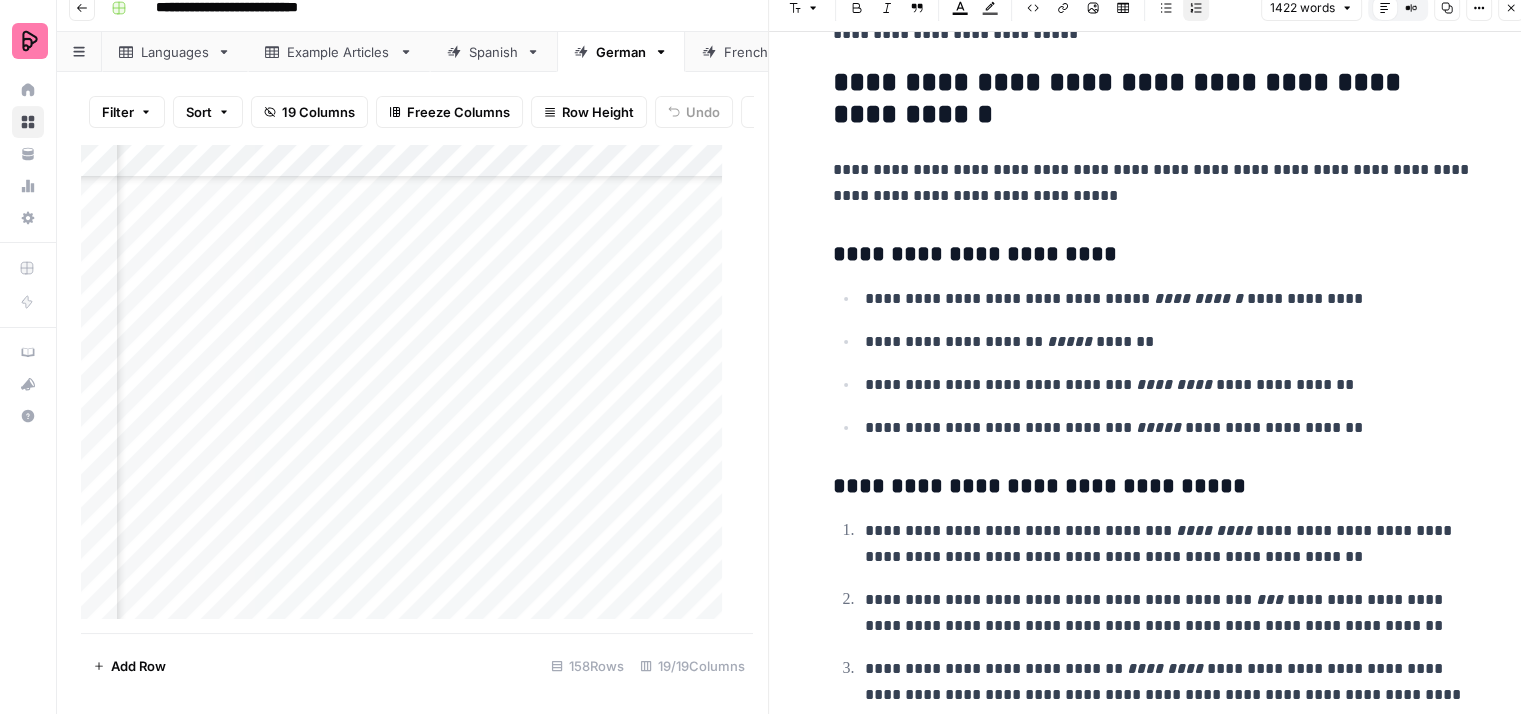click on "**********" at bounding box center [1169, 544] 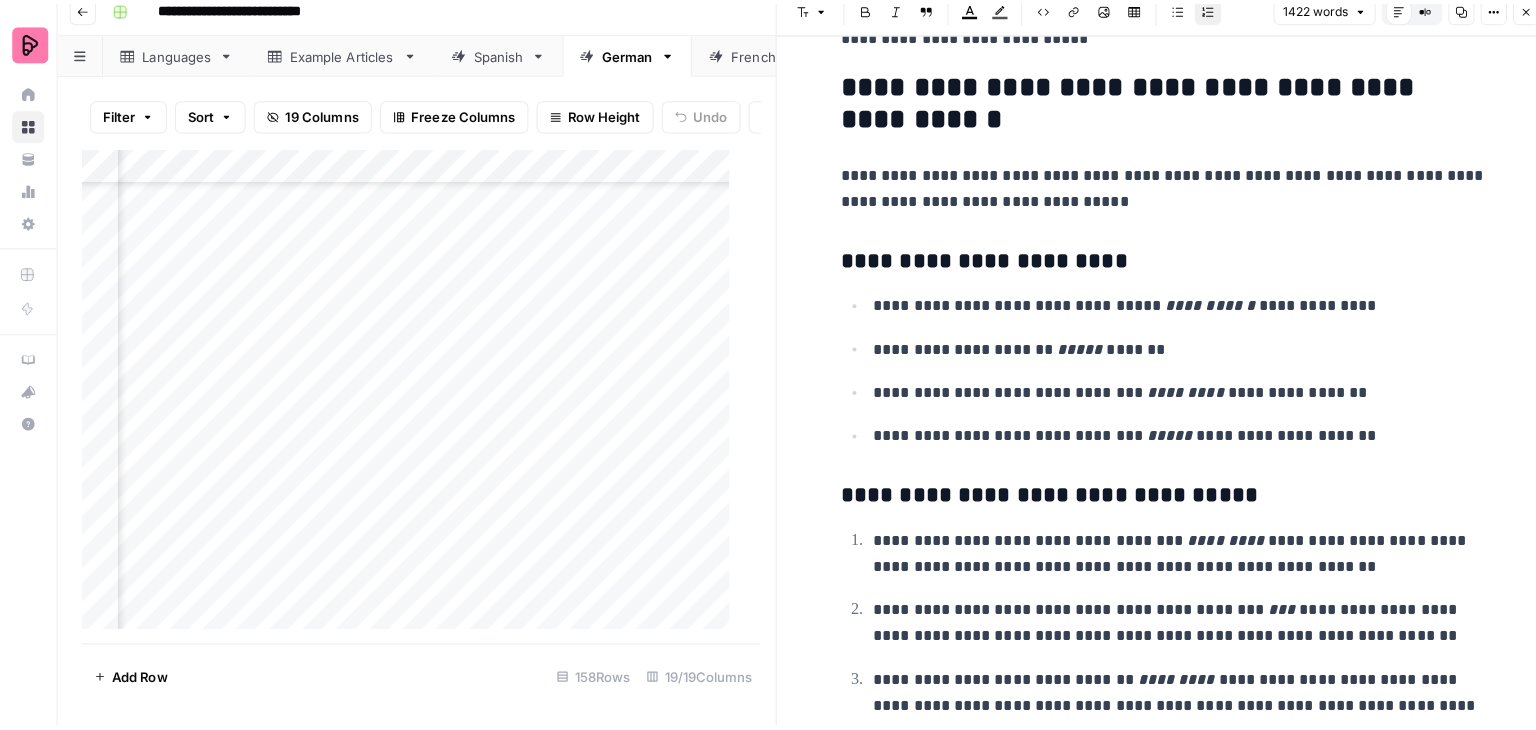 scroll, scrollTop: 0, scrollLeft: 0, axis: both 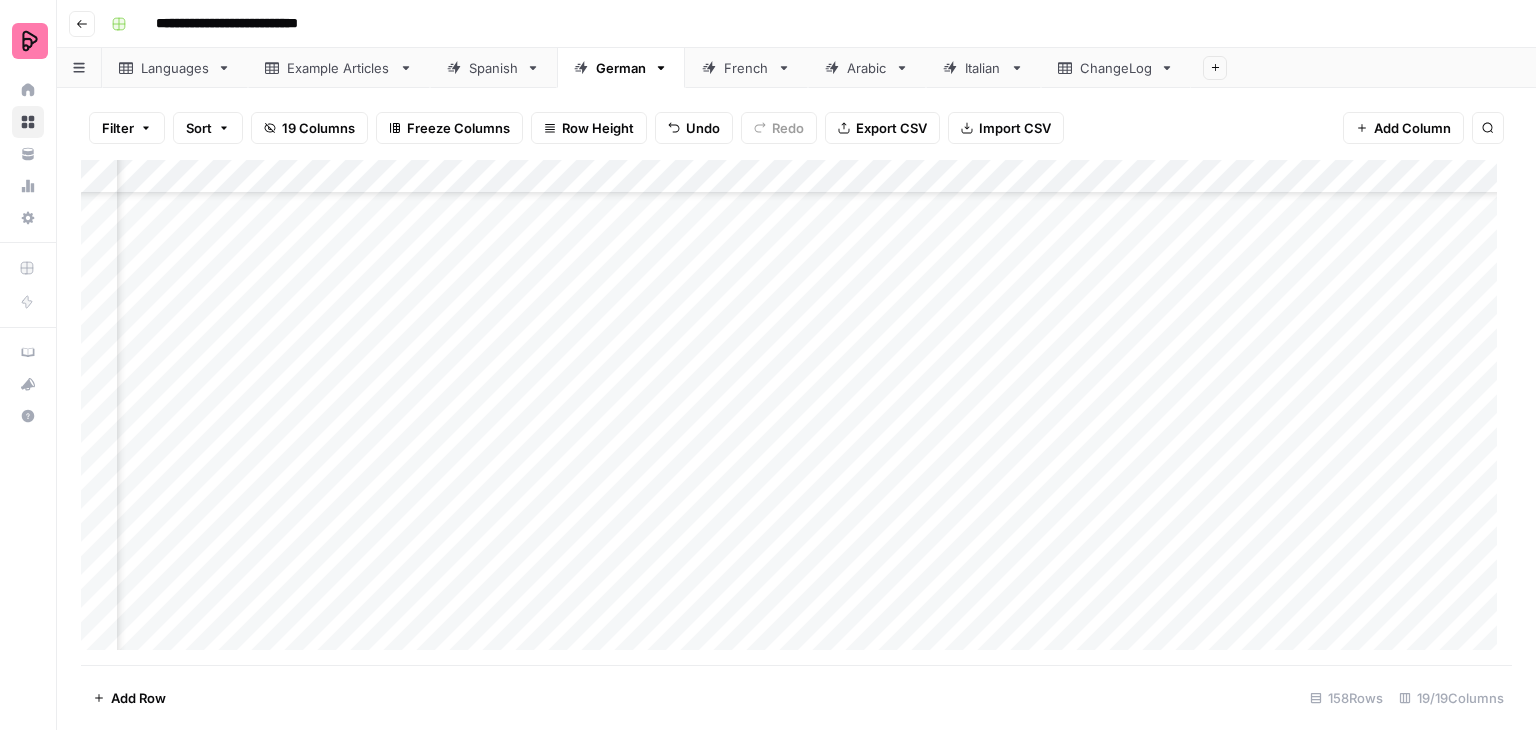 click on "Add Column" at bounding box center (796, 412) 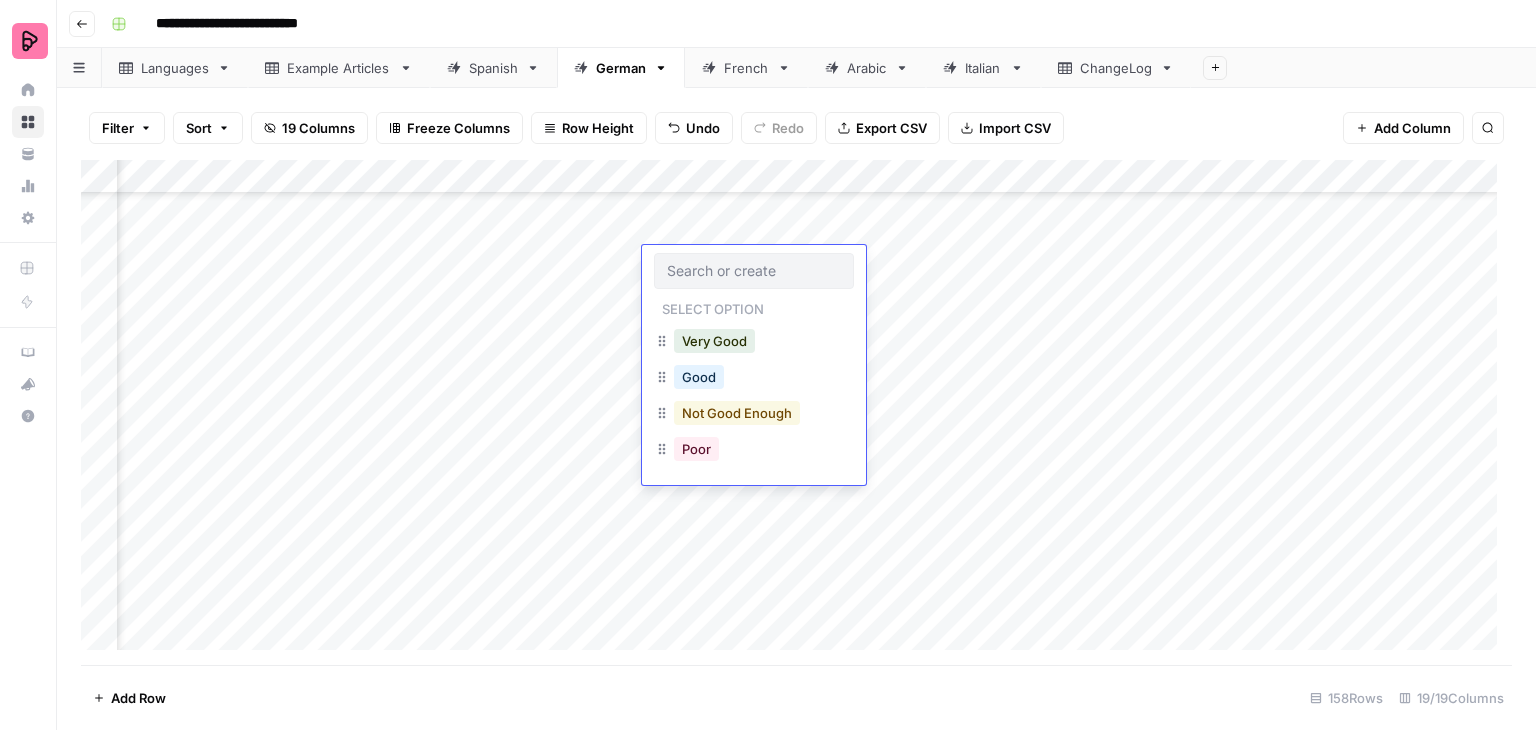 click on "Not Good Enough" at bounding box center (737, 413) 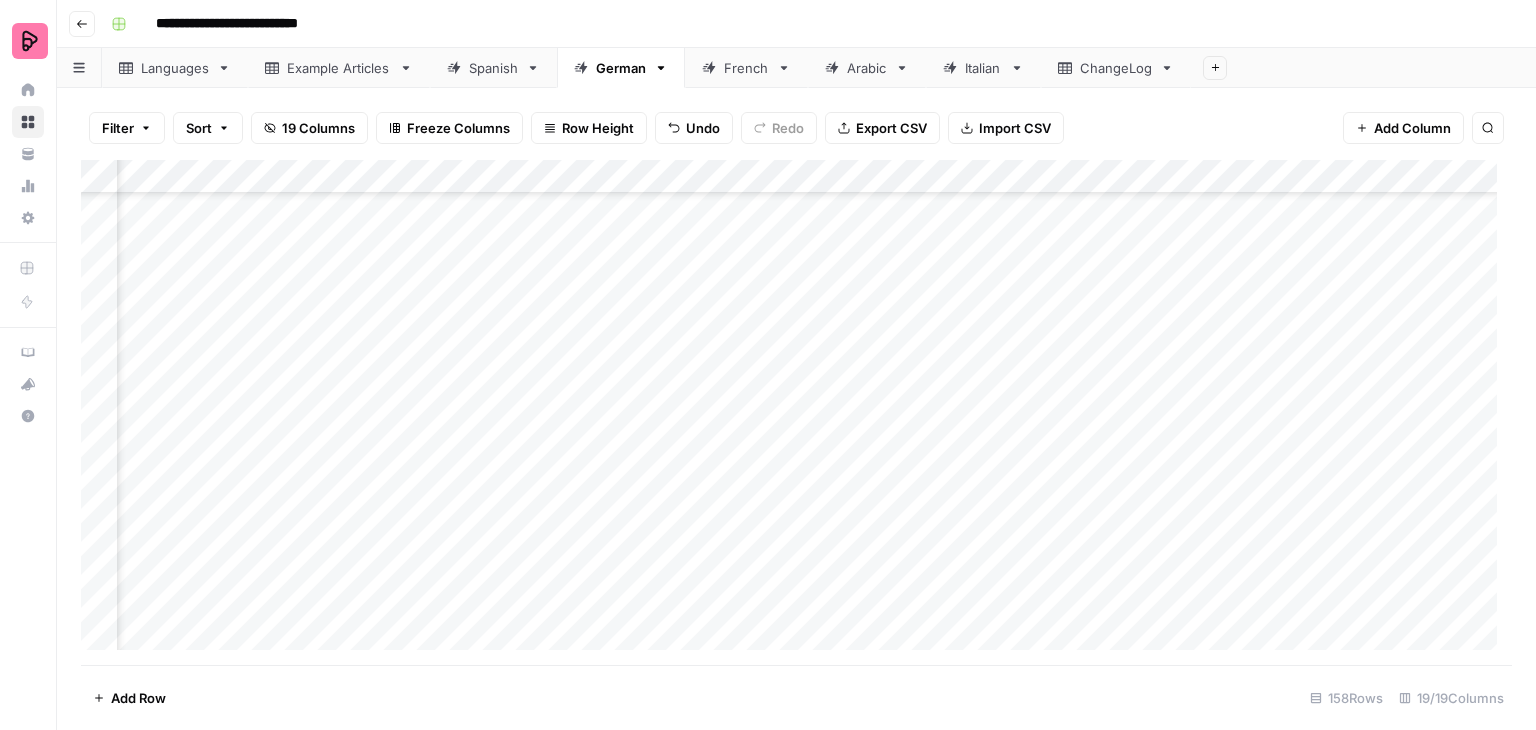 click on "Add Column" at bounding box center (796, 412) 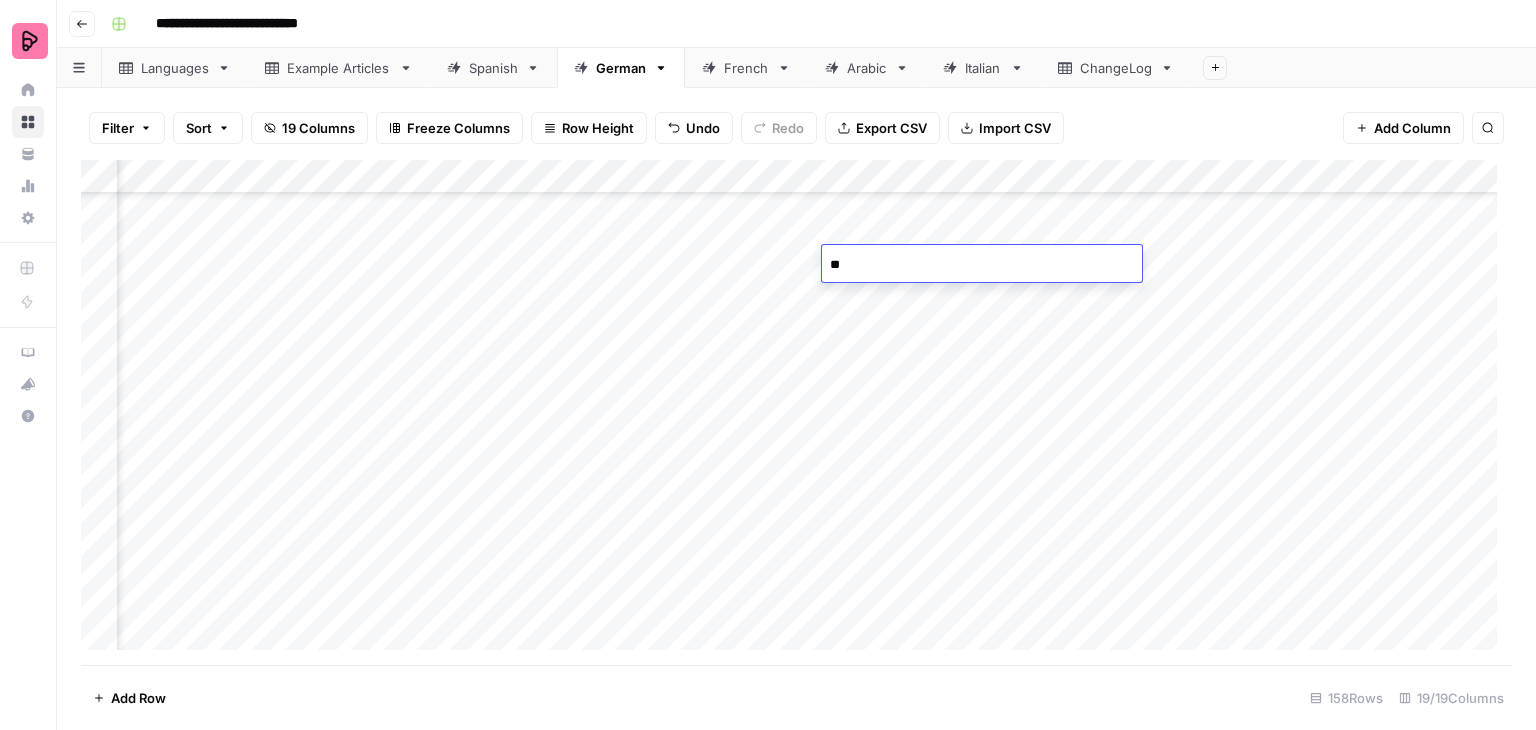 type on "*" 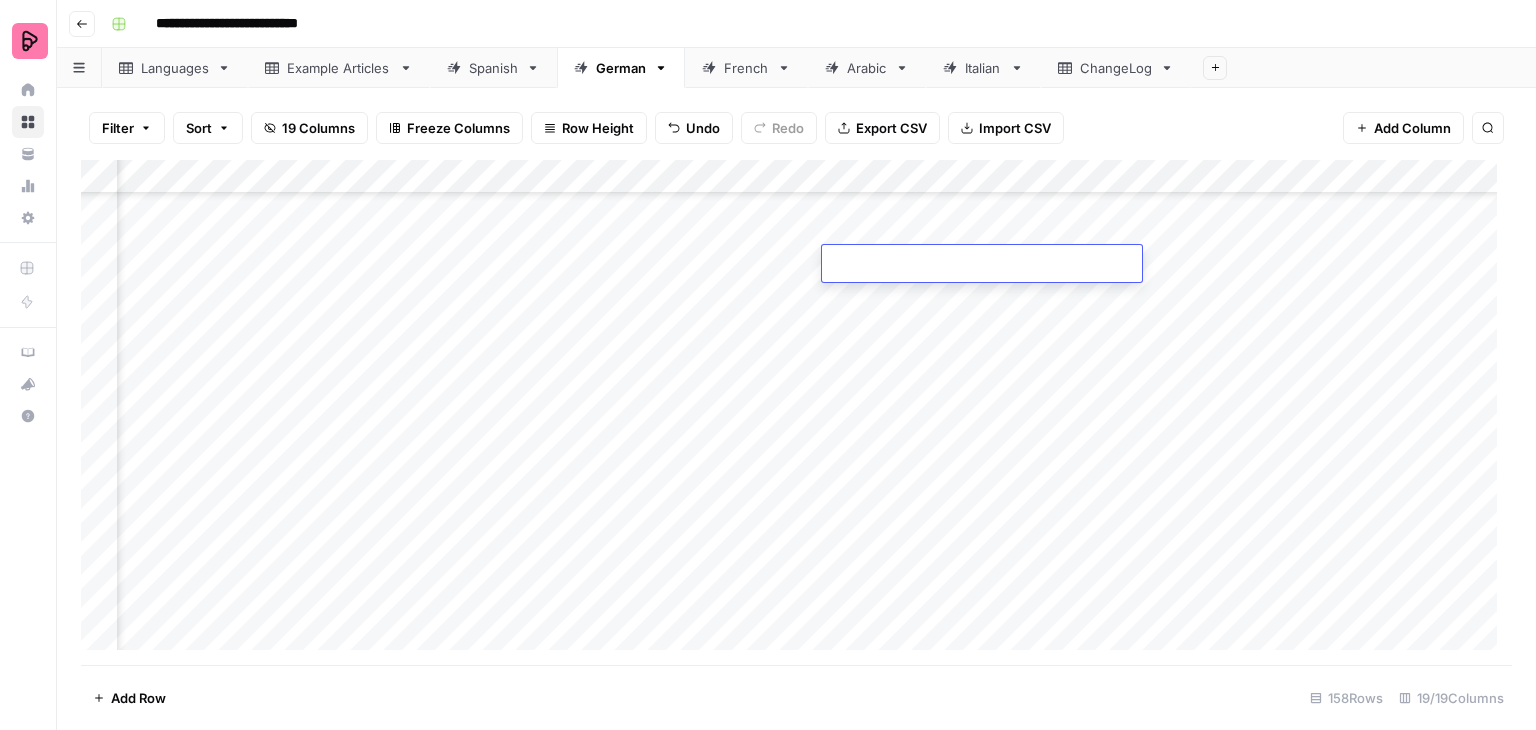 paste on "**********" 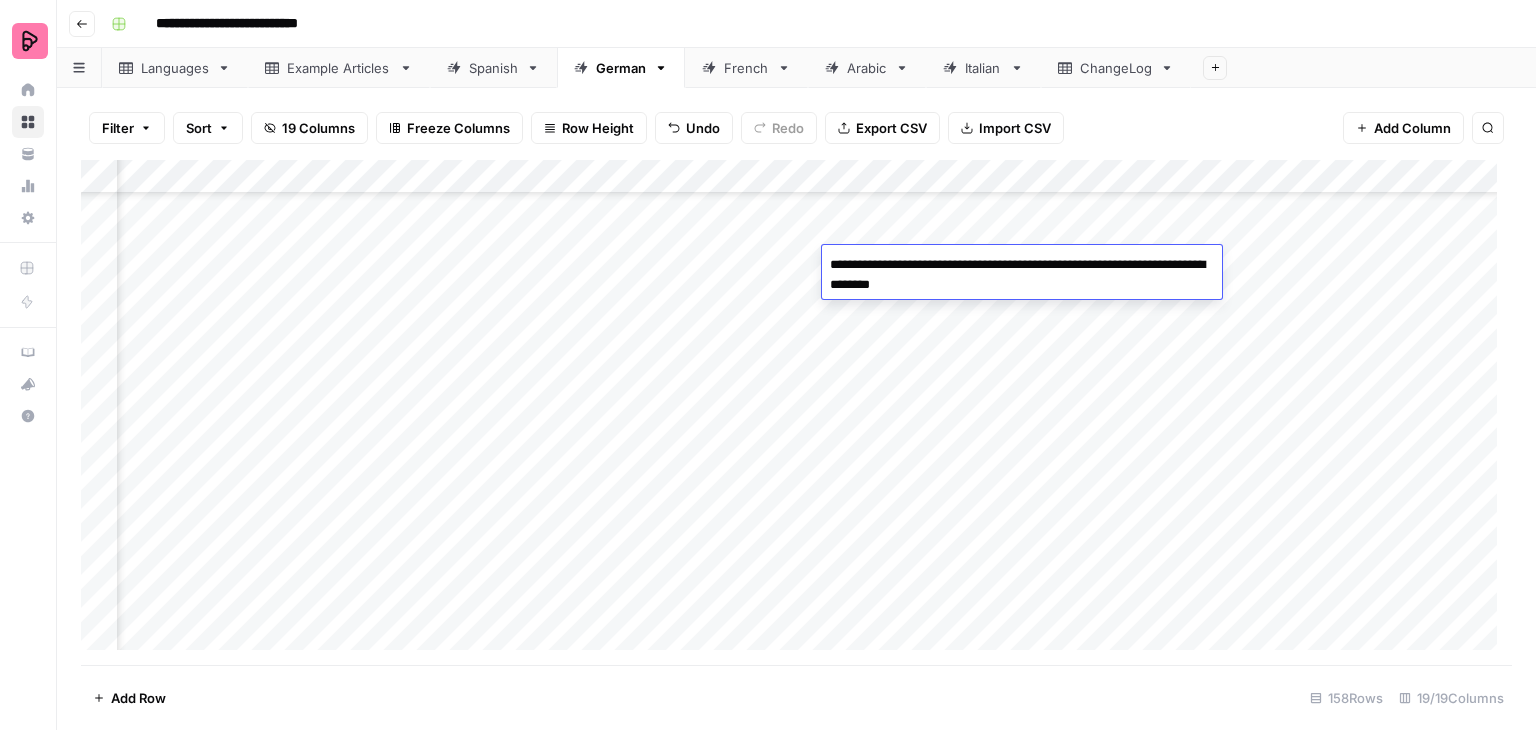 type on "**********" 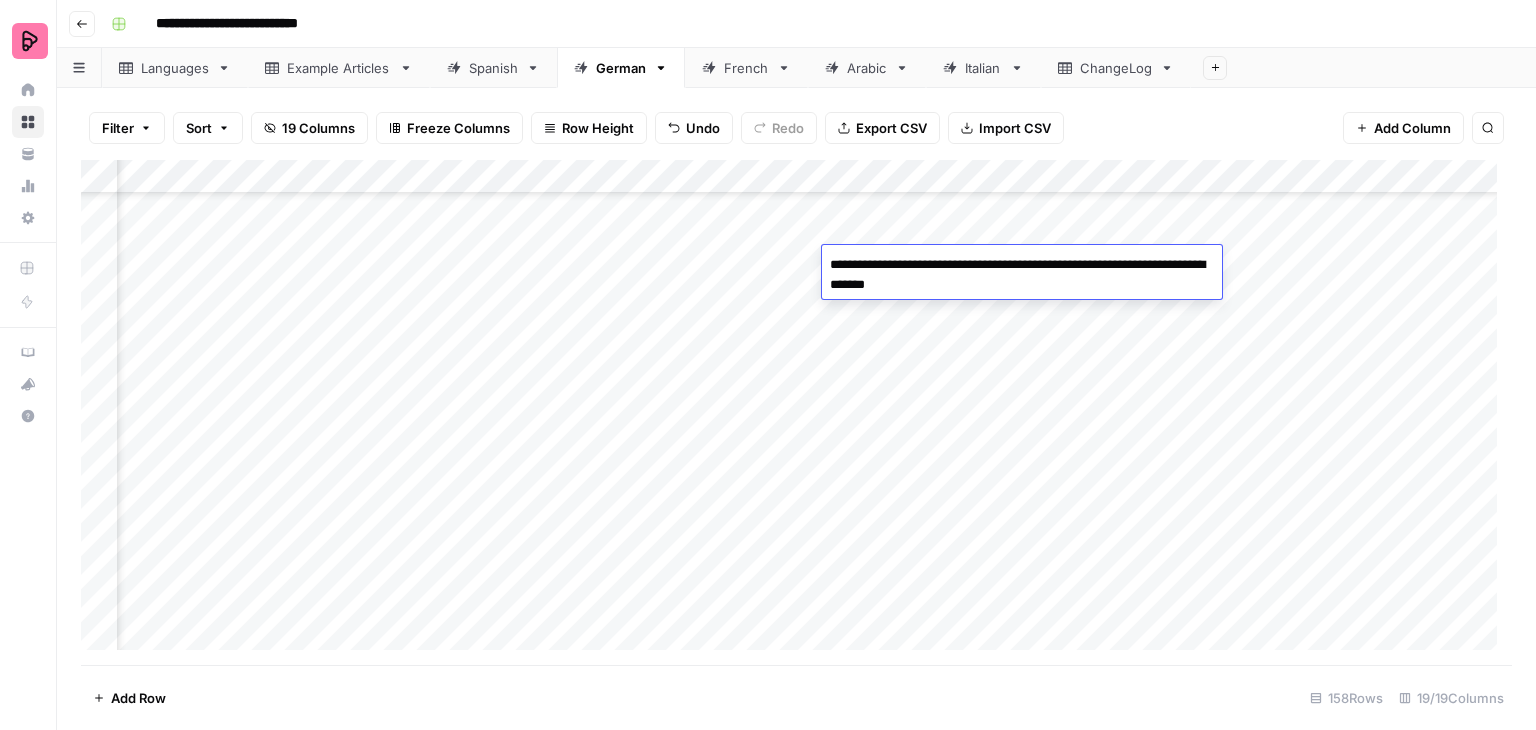 click on "Add Column" at bounding box center (796, 412) 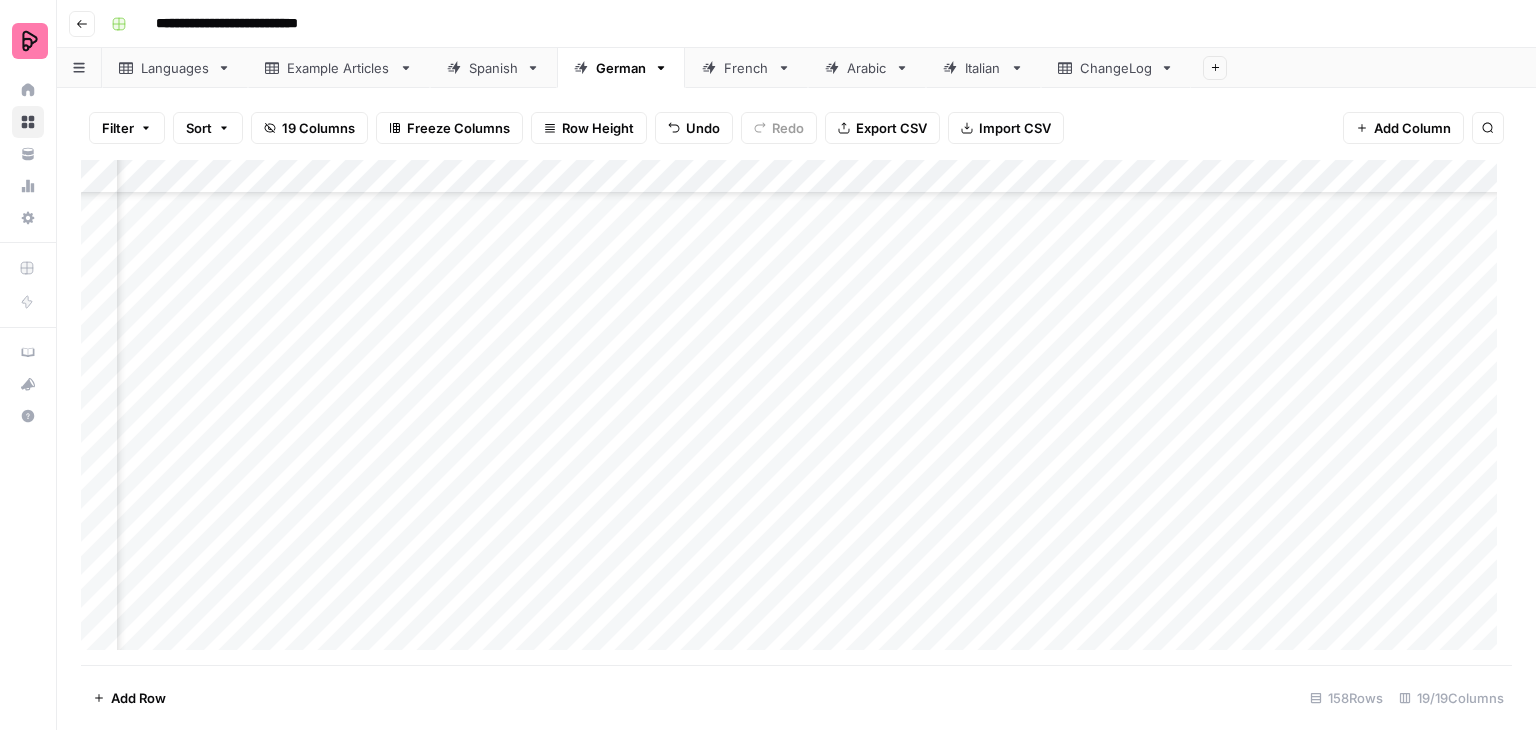 click on "Add Column" at bounding box center (796, 412) 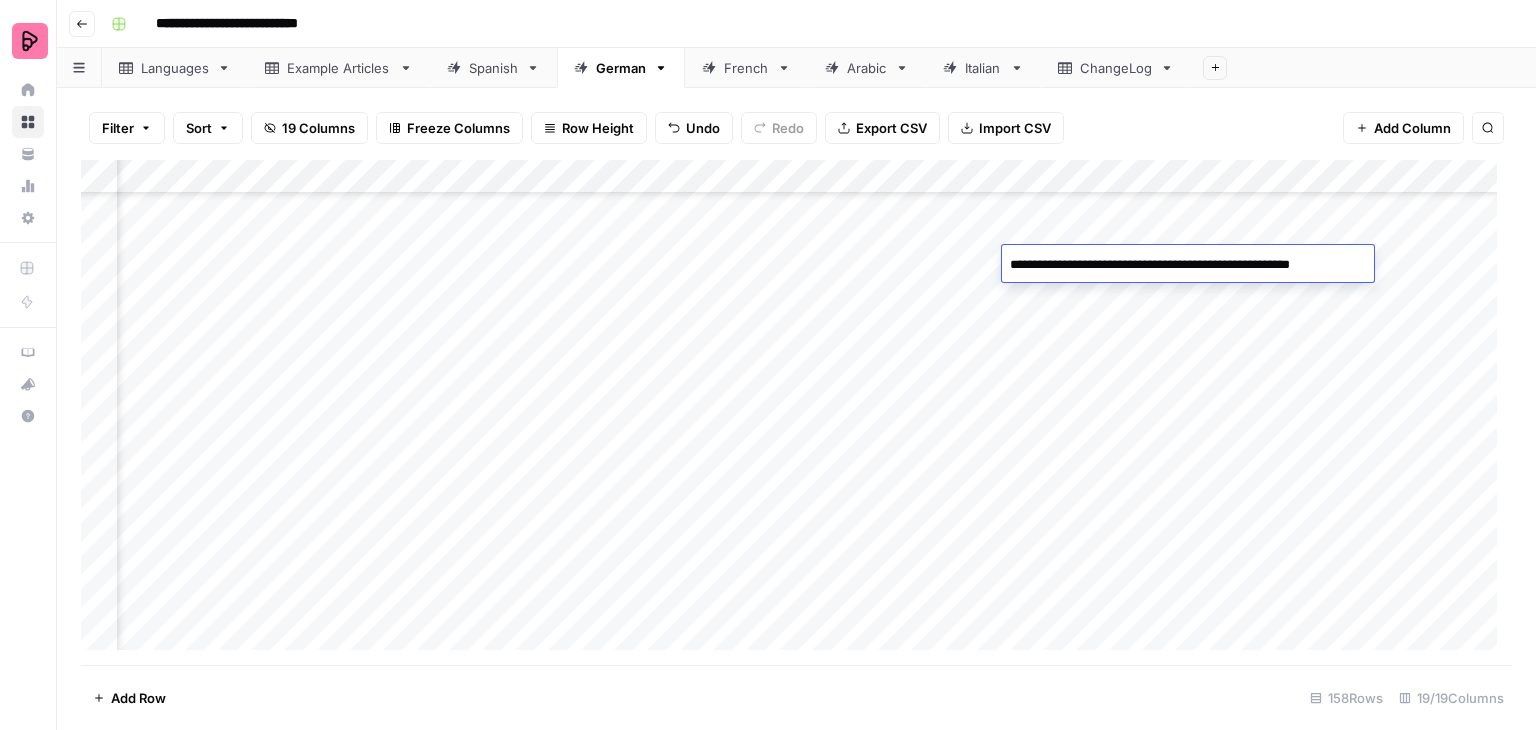 click on "**********" at bounding box center (1185, 265) 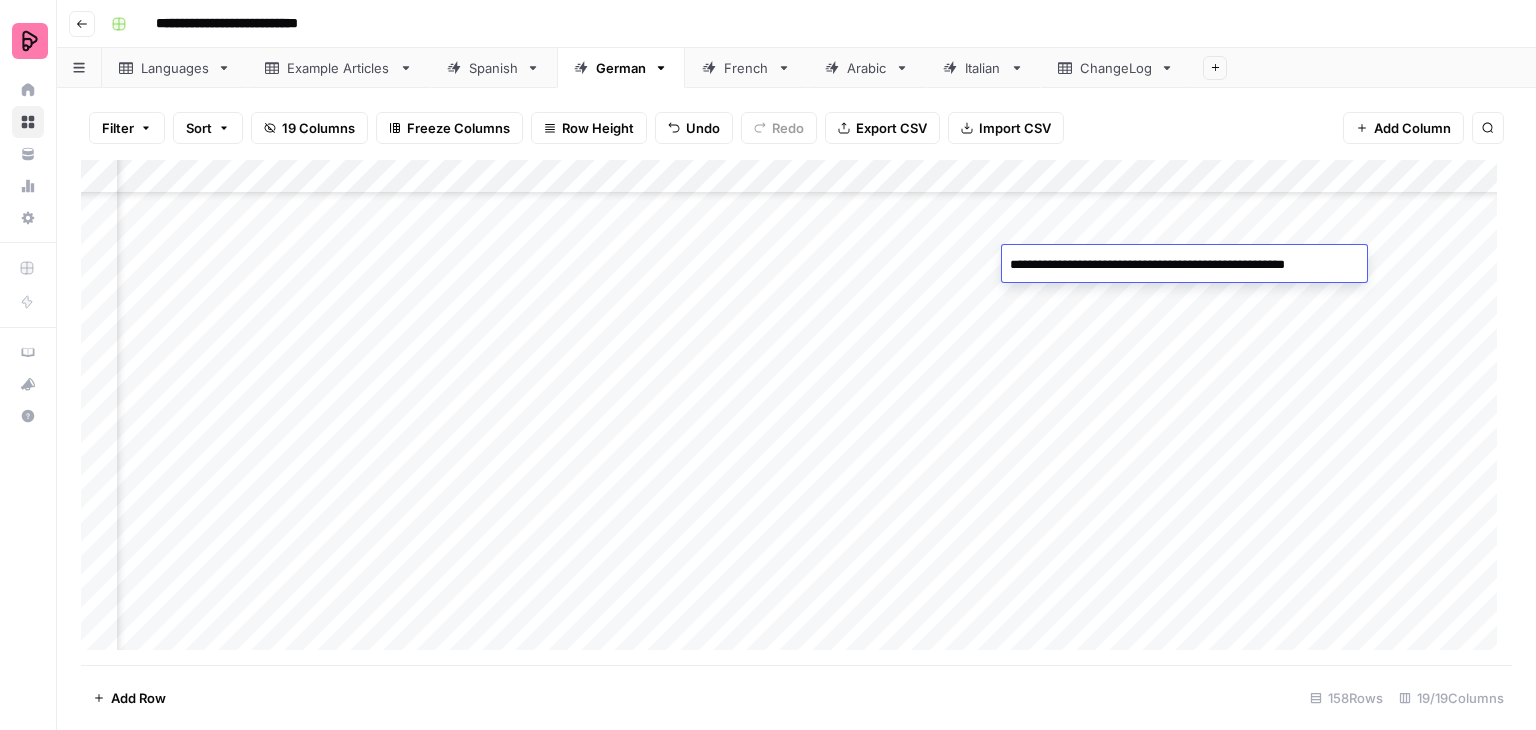 type on "**********" 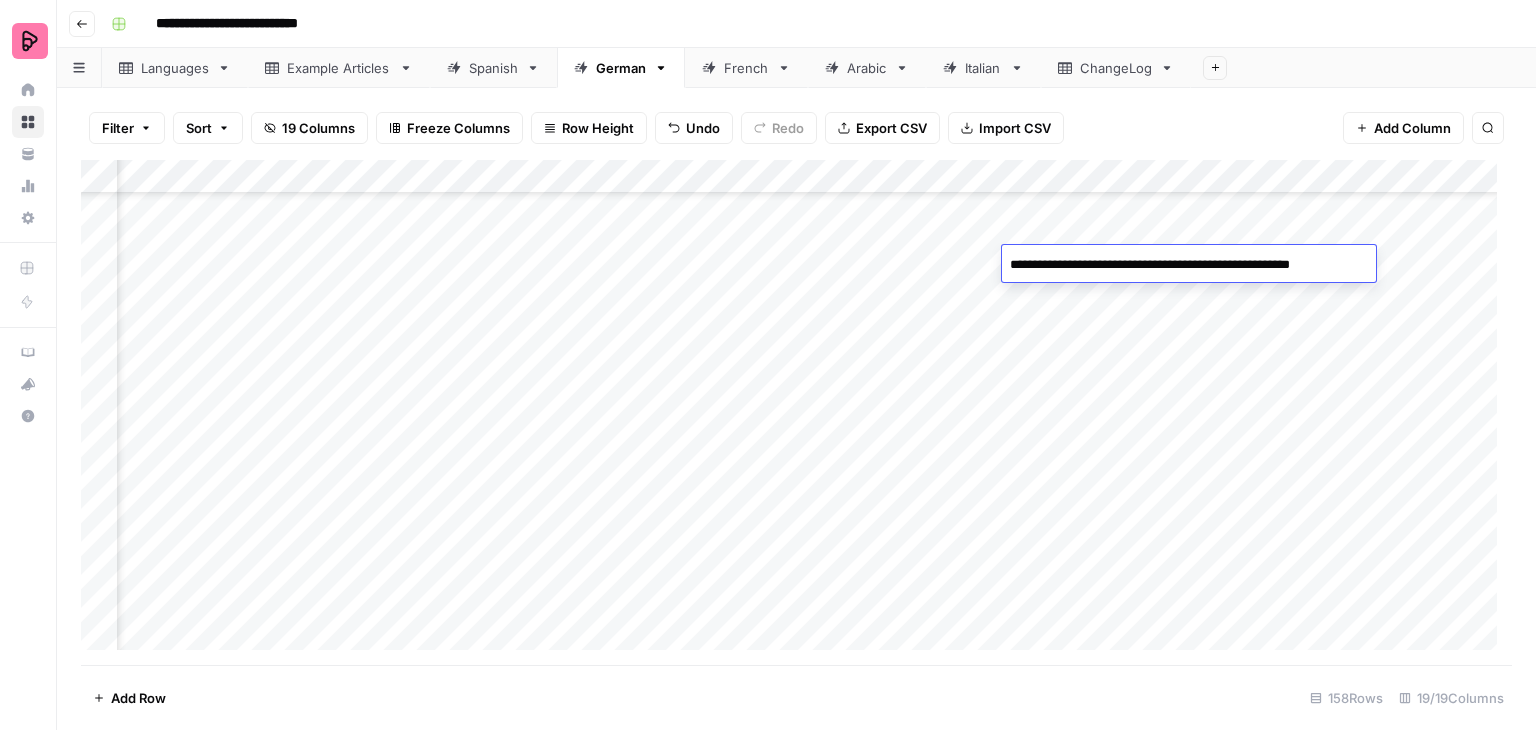 click on "Add Column" at bounding box center [796, 412] 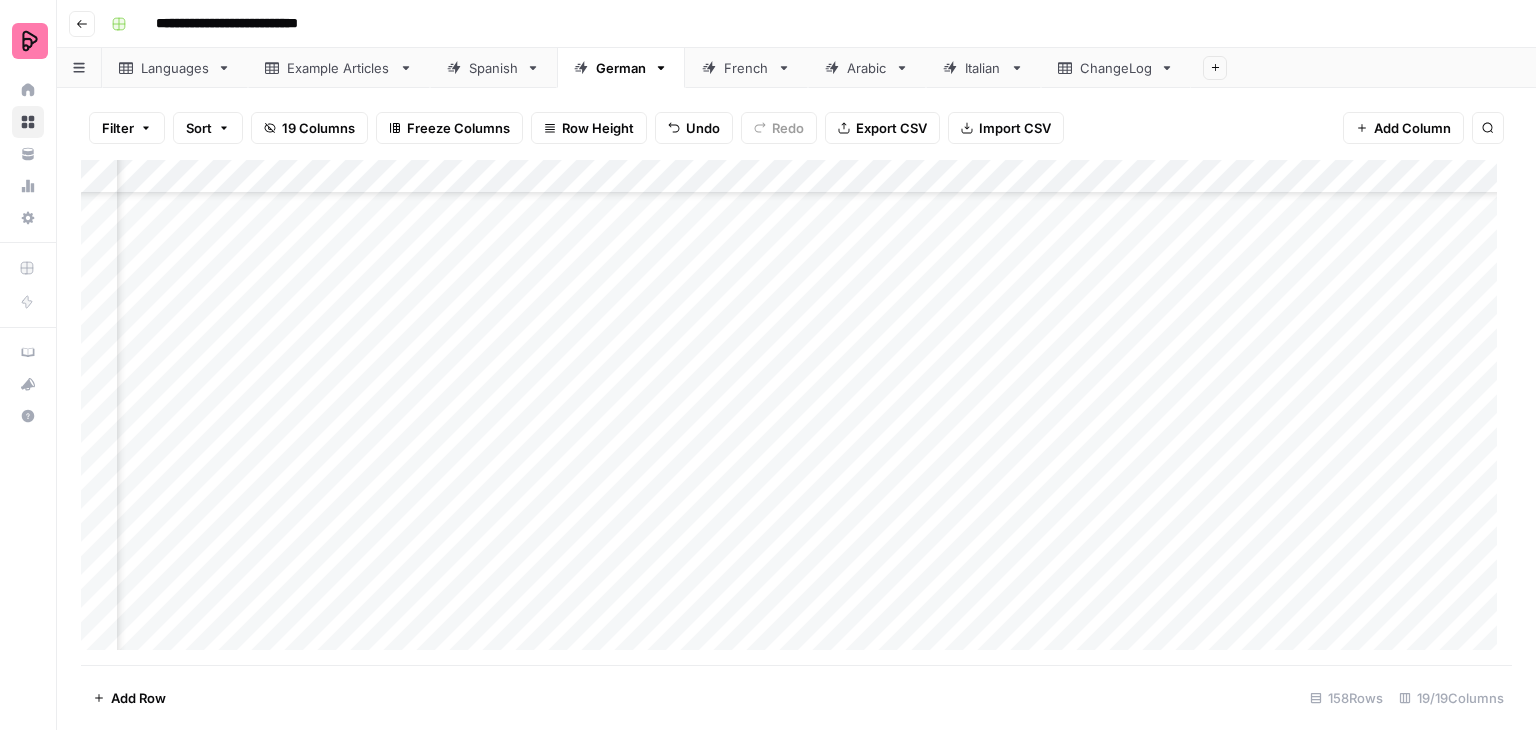 click on "Add Column" at bounding box center (796, 412) 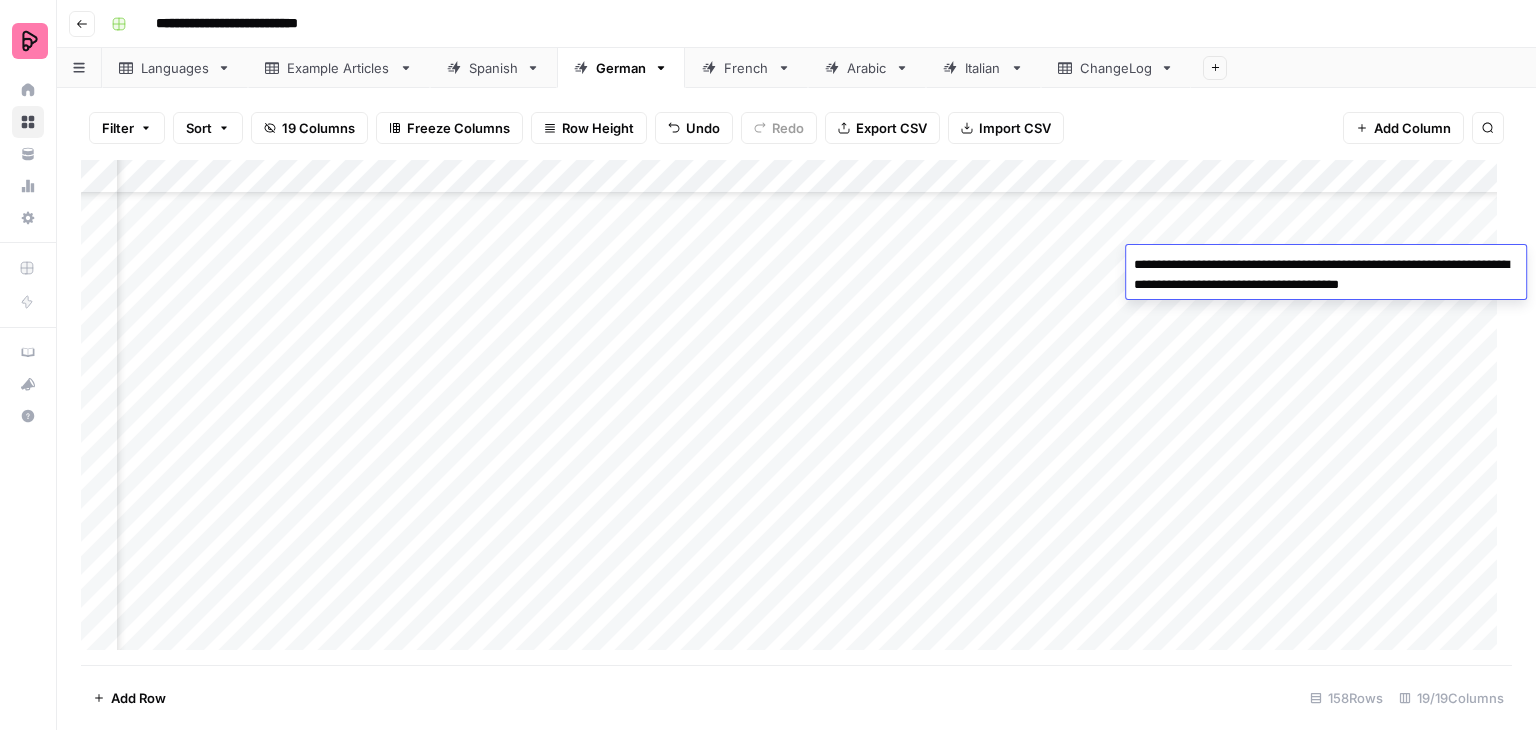 drag, startPoint x: 1497, startPoint y: 278, endPoint x: 1110, endPoint y: 265, distance: 387.2183 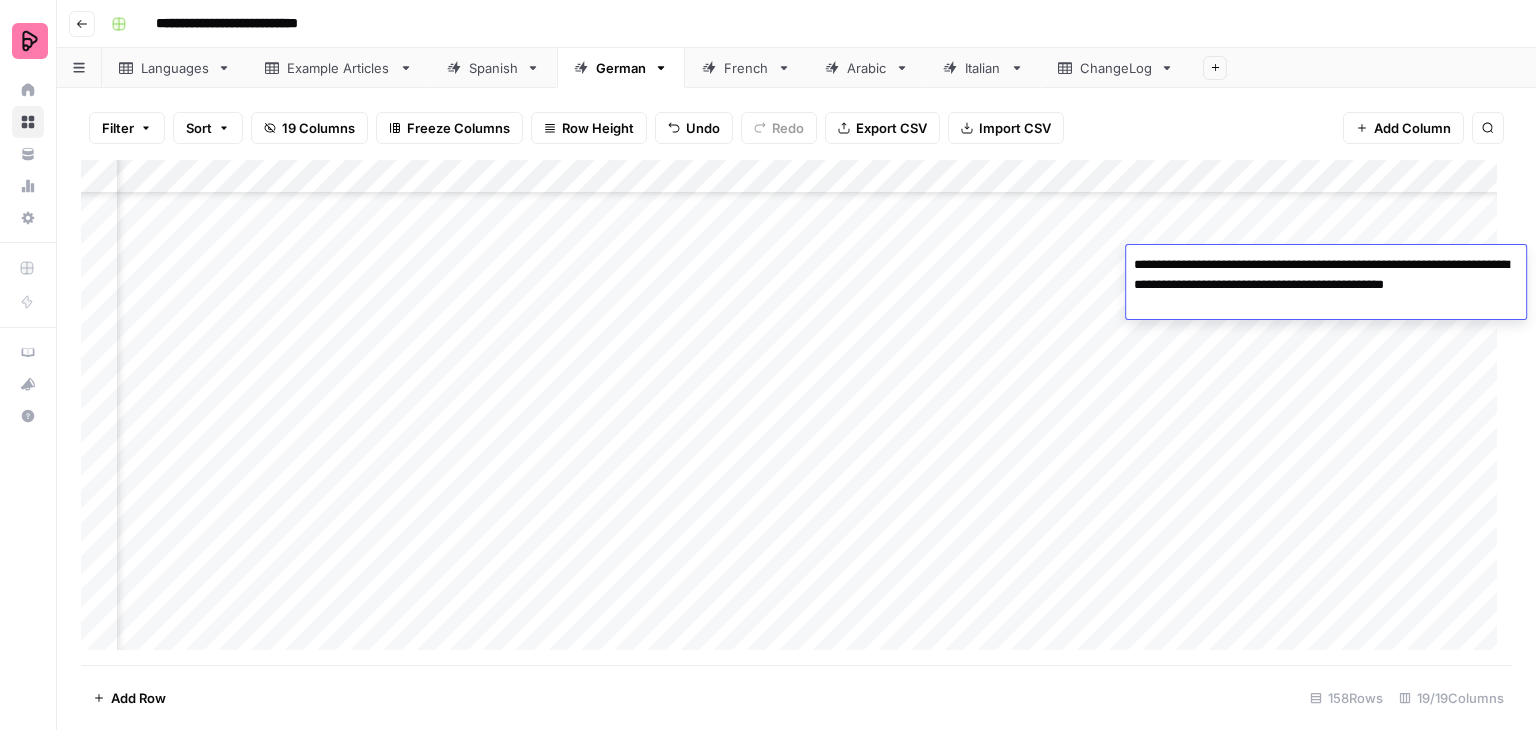 click on "**********" at bounding box center (1326, 285) 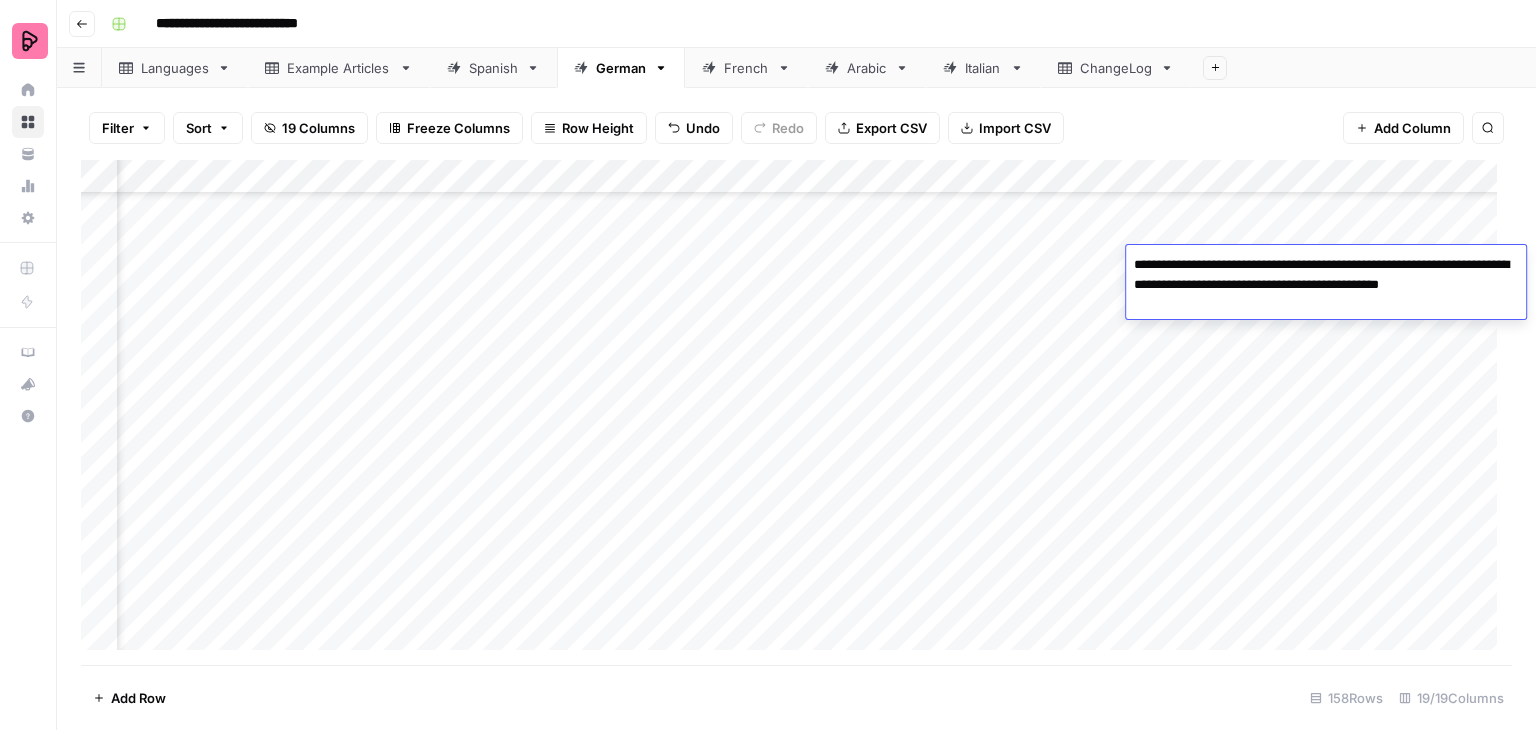 click on "**********" at bounding box center [1326, 285] 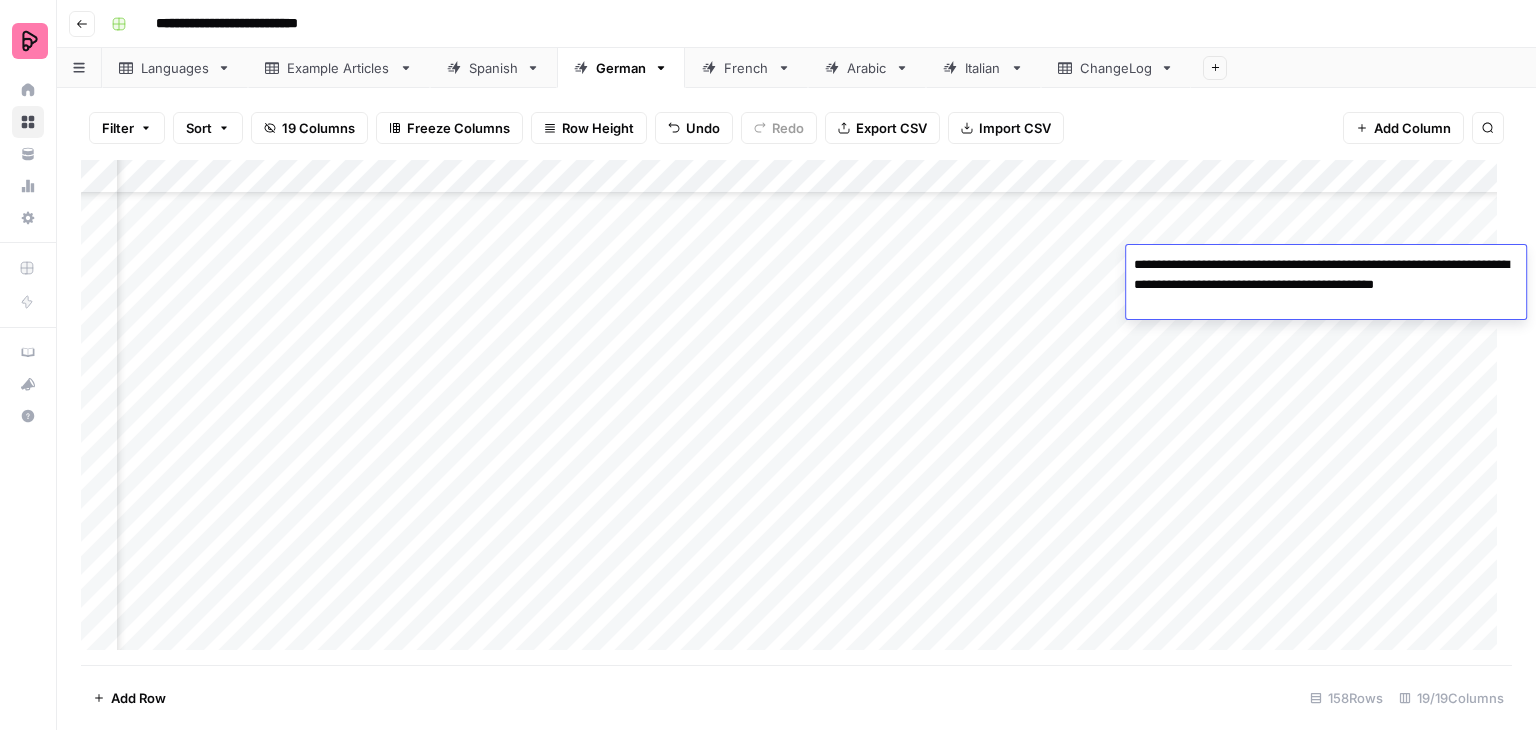 click on "**********" at bounding box center [1326, 275] 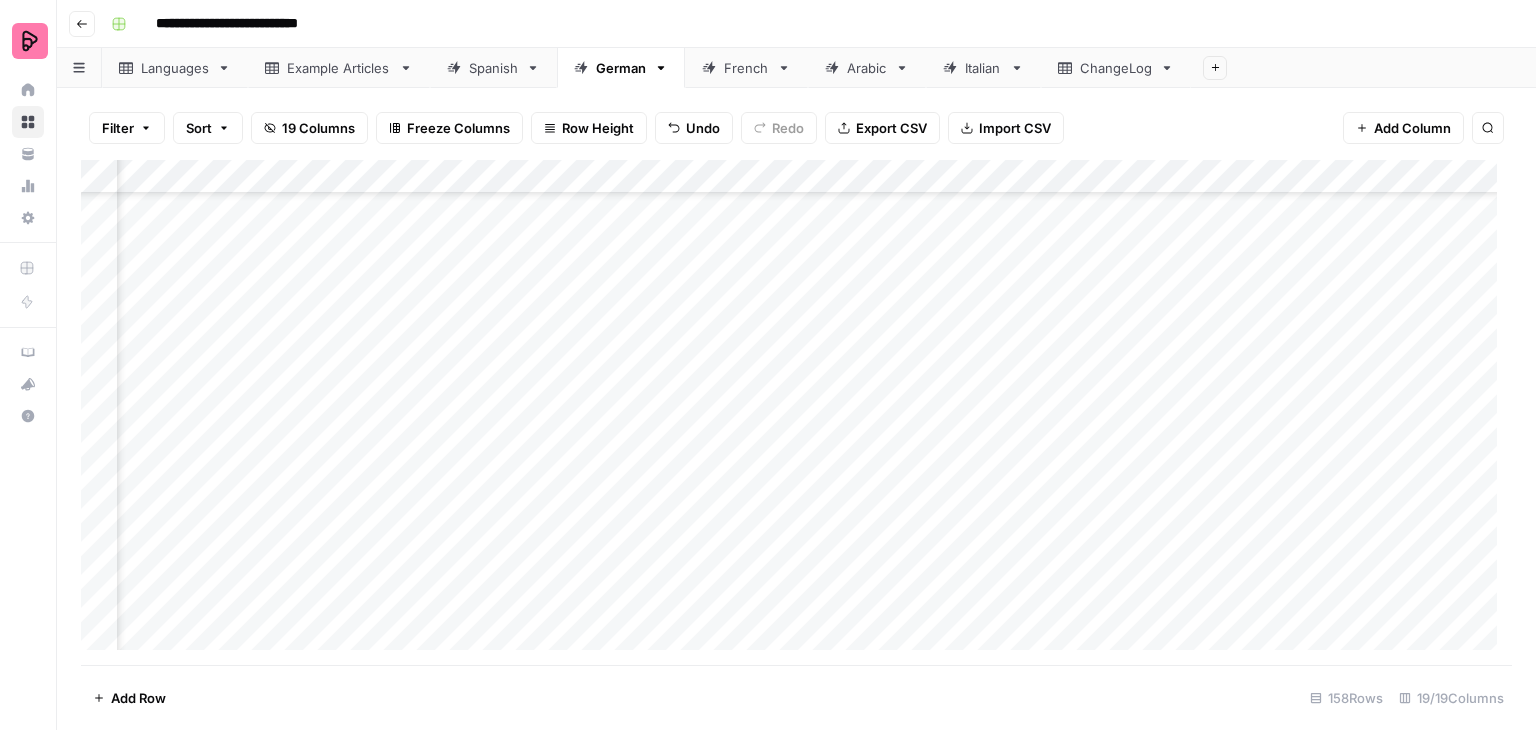 click on "Add Column" at bounding box center (796, 412) 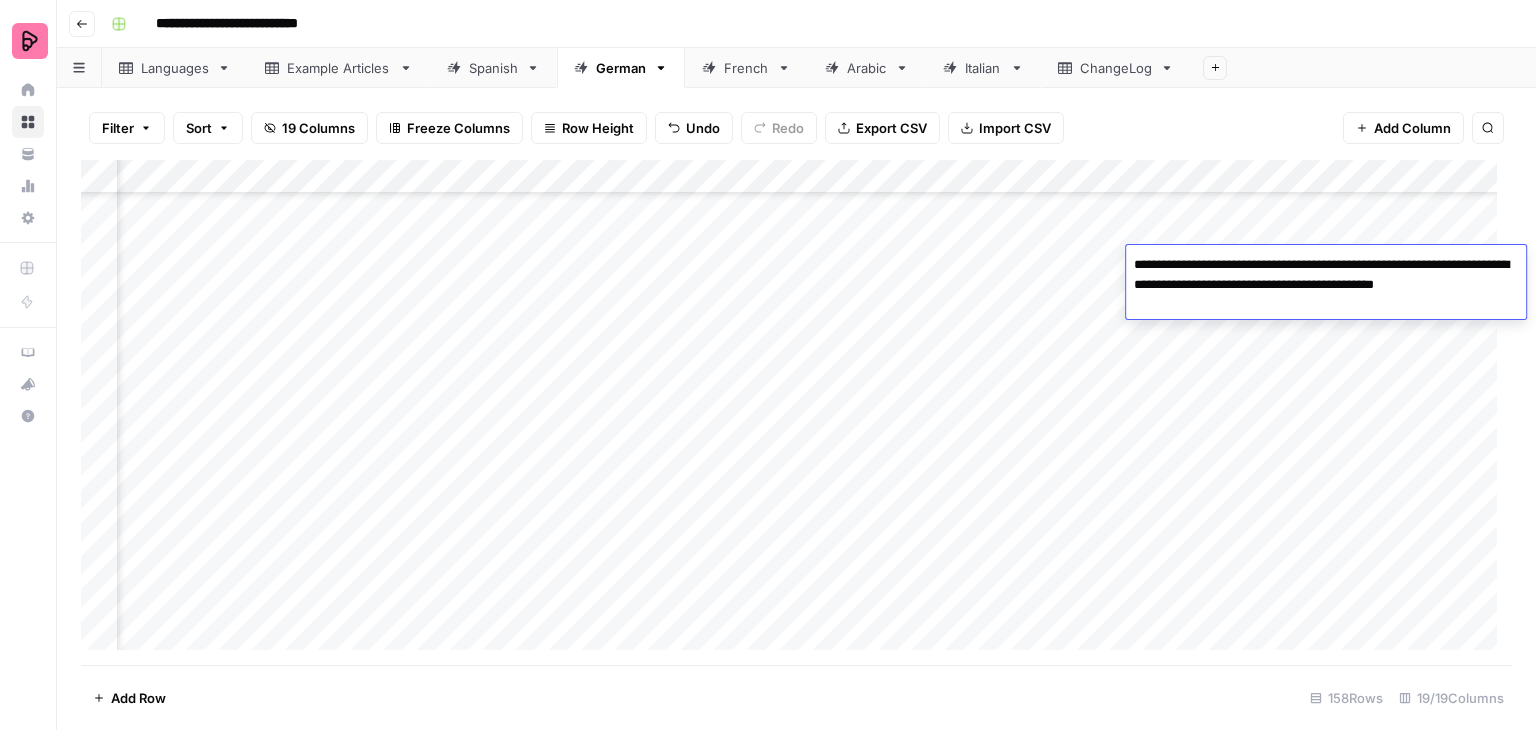 click on "Add Column" at bounding box center (796, 412) 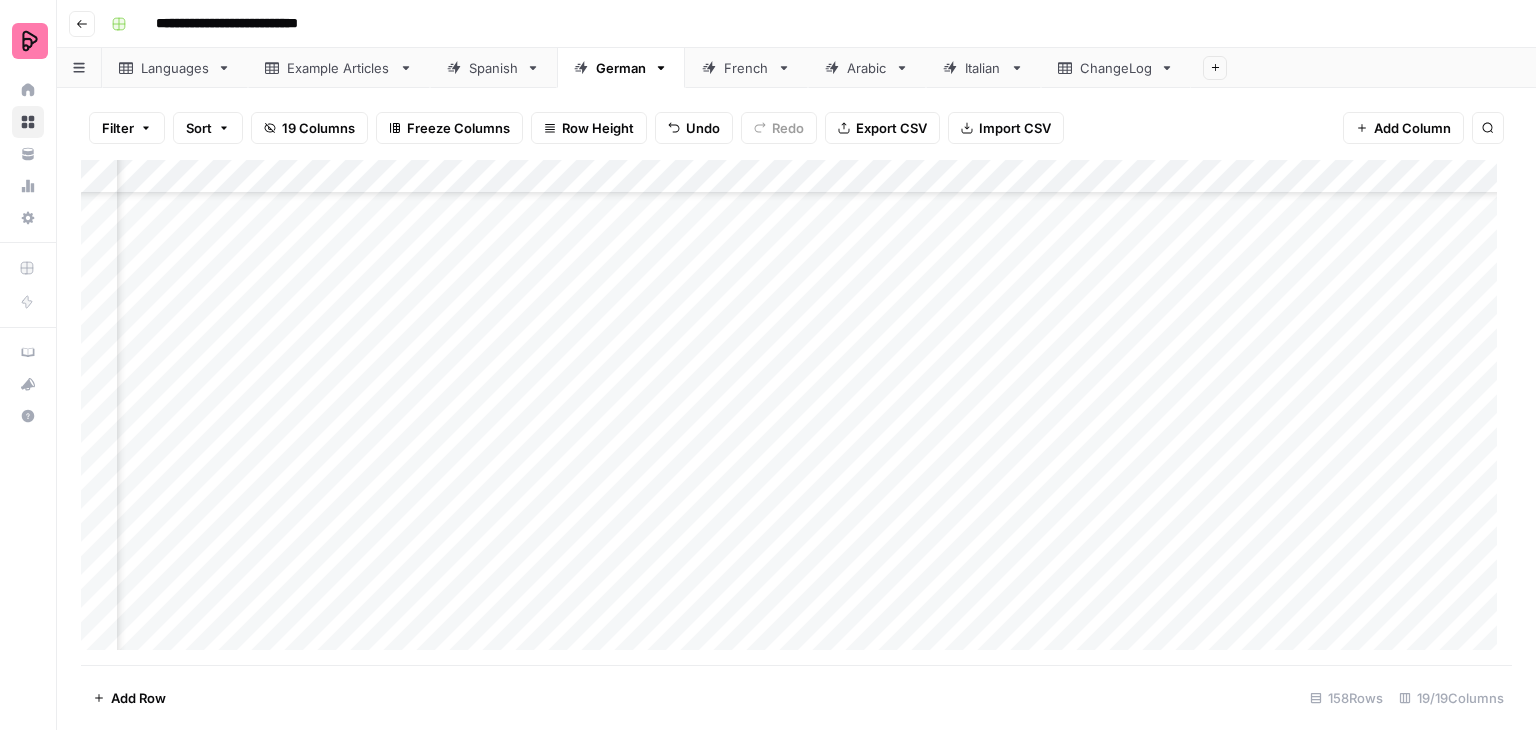 scroll, scrollTop: 4400, scrollLeft: 2007, axis: both 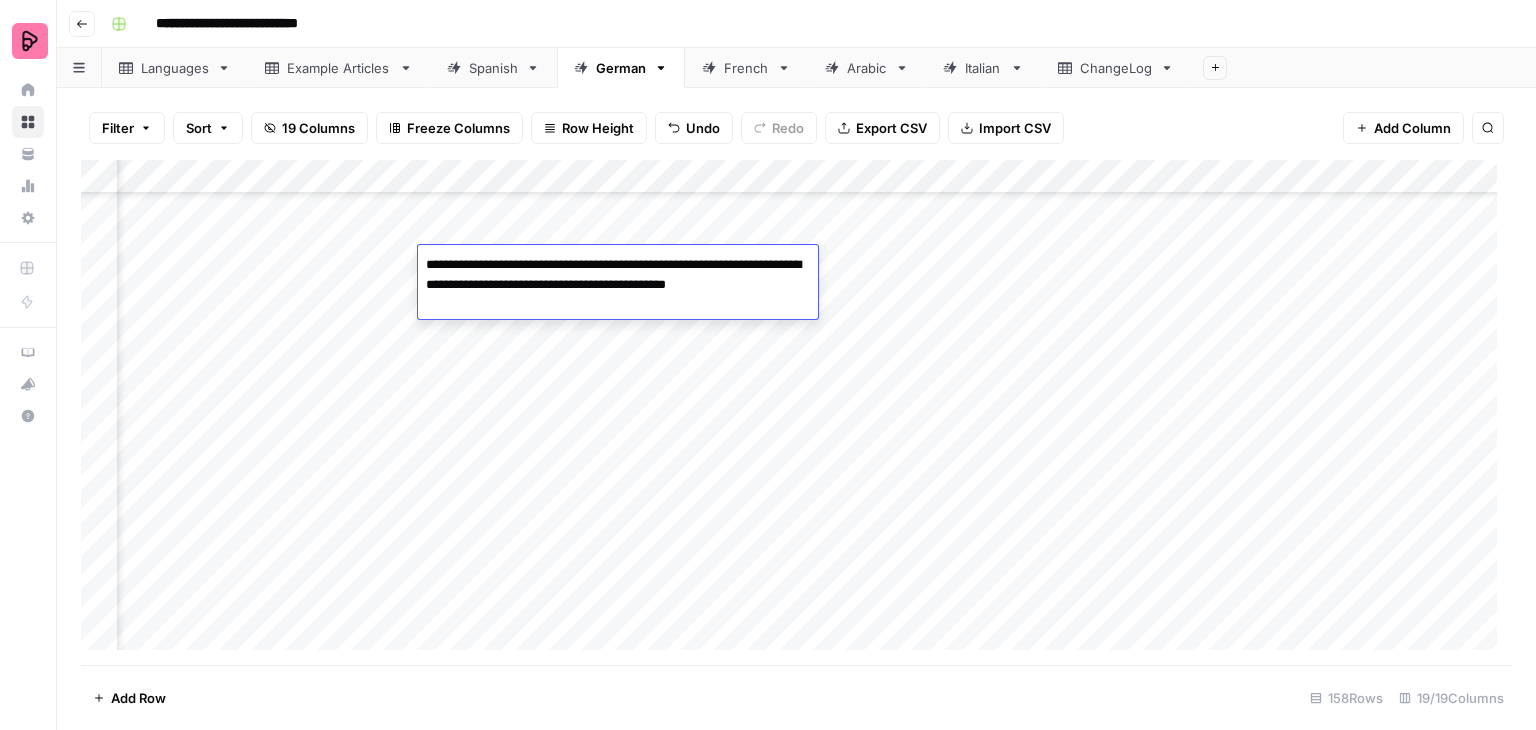 click on "Add Column" at bounding box center [796, 412] 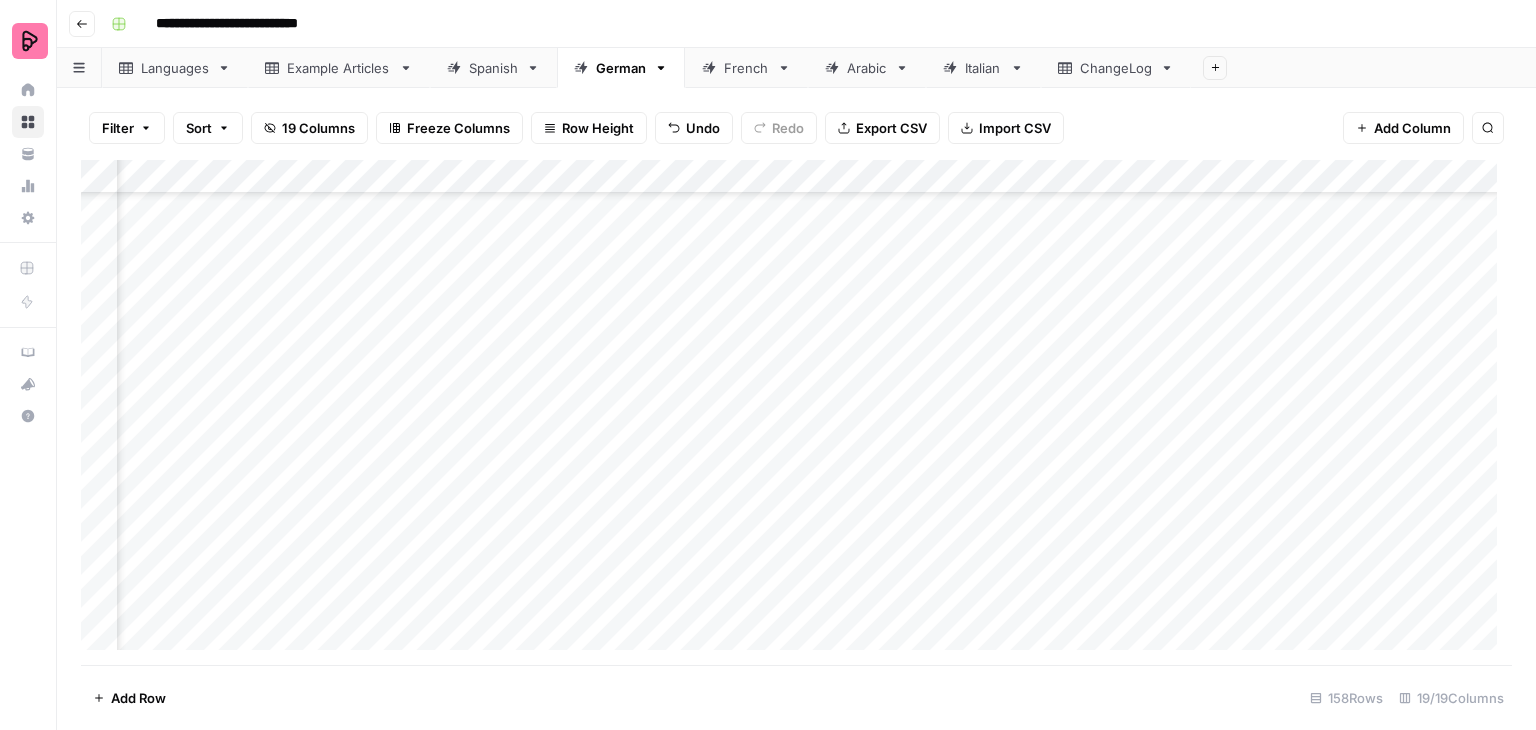 click on "Add Column" at bounding box center (796, 412) 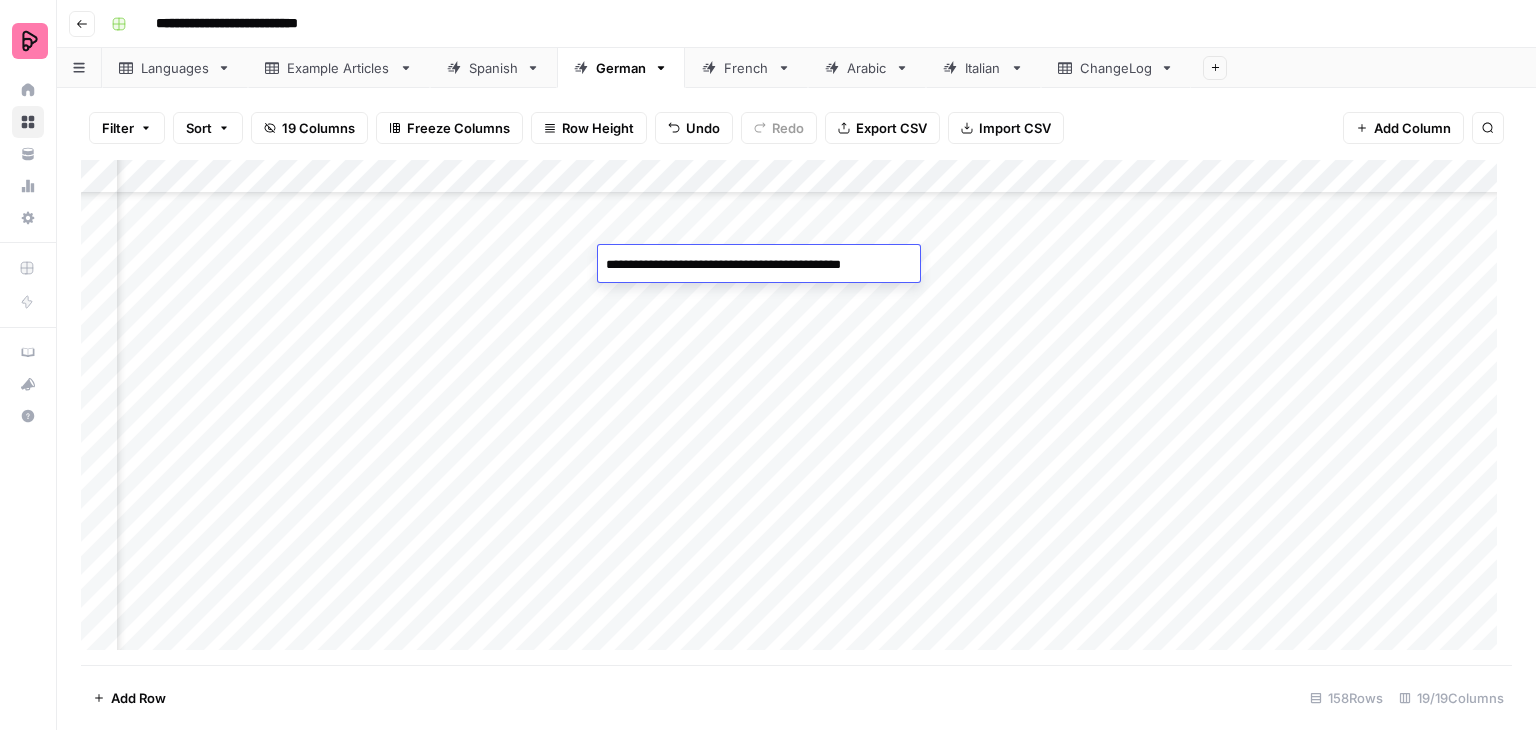 drag, startPoint x: 908, startPoint y: 264, endPoint x: 774, endPoint y: 267, distance: 134.03358 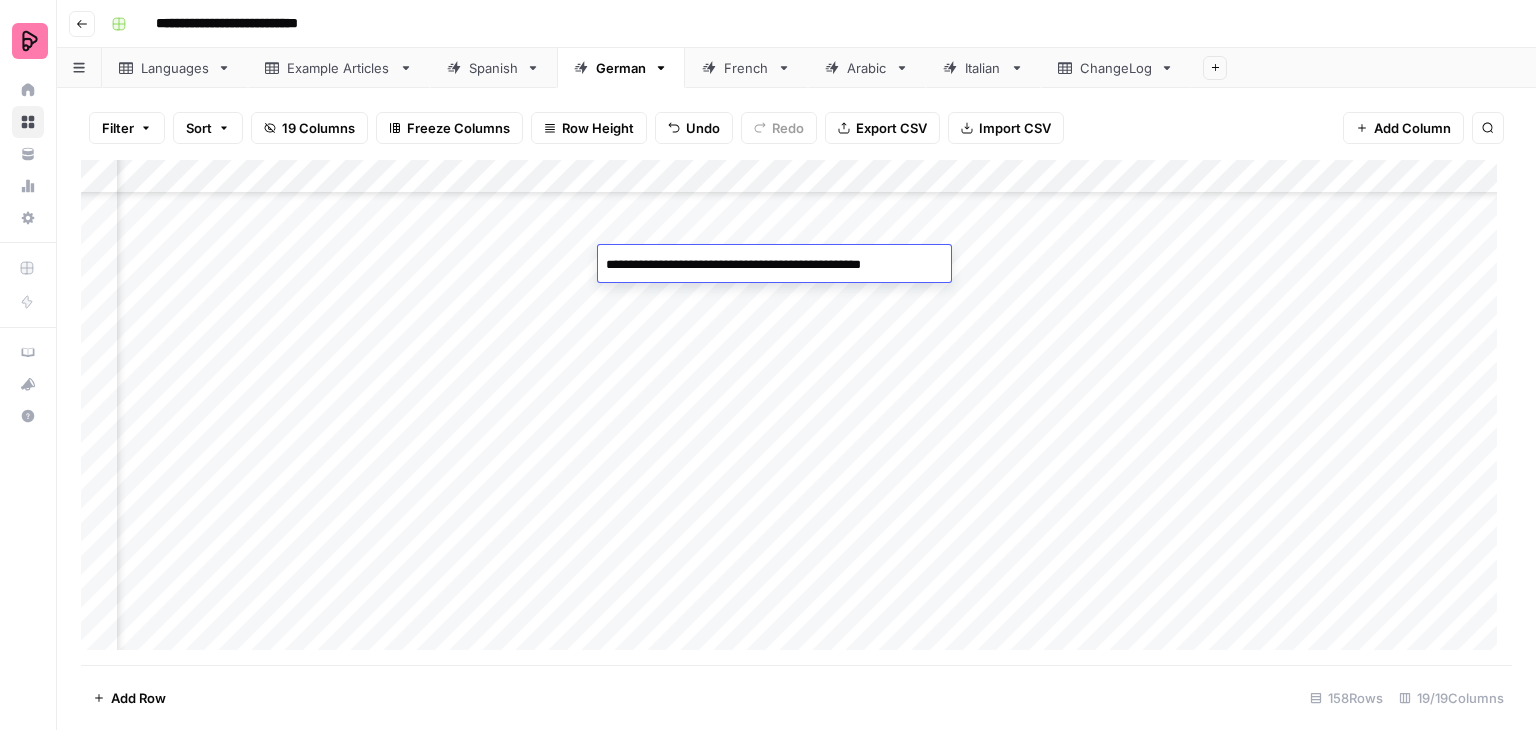 drag, startPoint x: 604, startPoint y: 261, endPoint x: 953, endPoint y: 273, distance: 349.20624 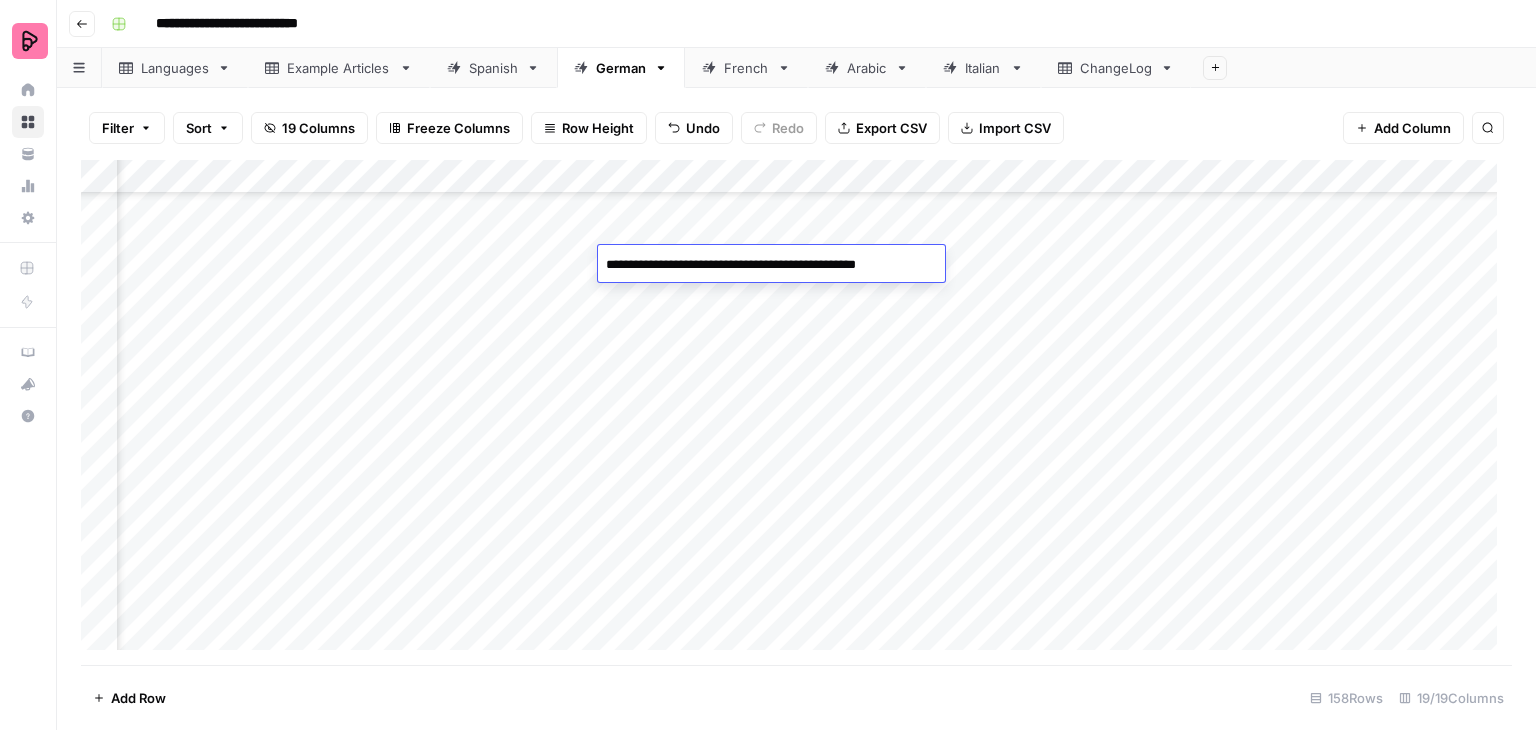 click on "Add Column" at bounding box center (796, 412) 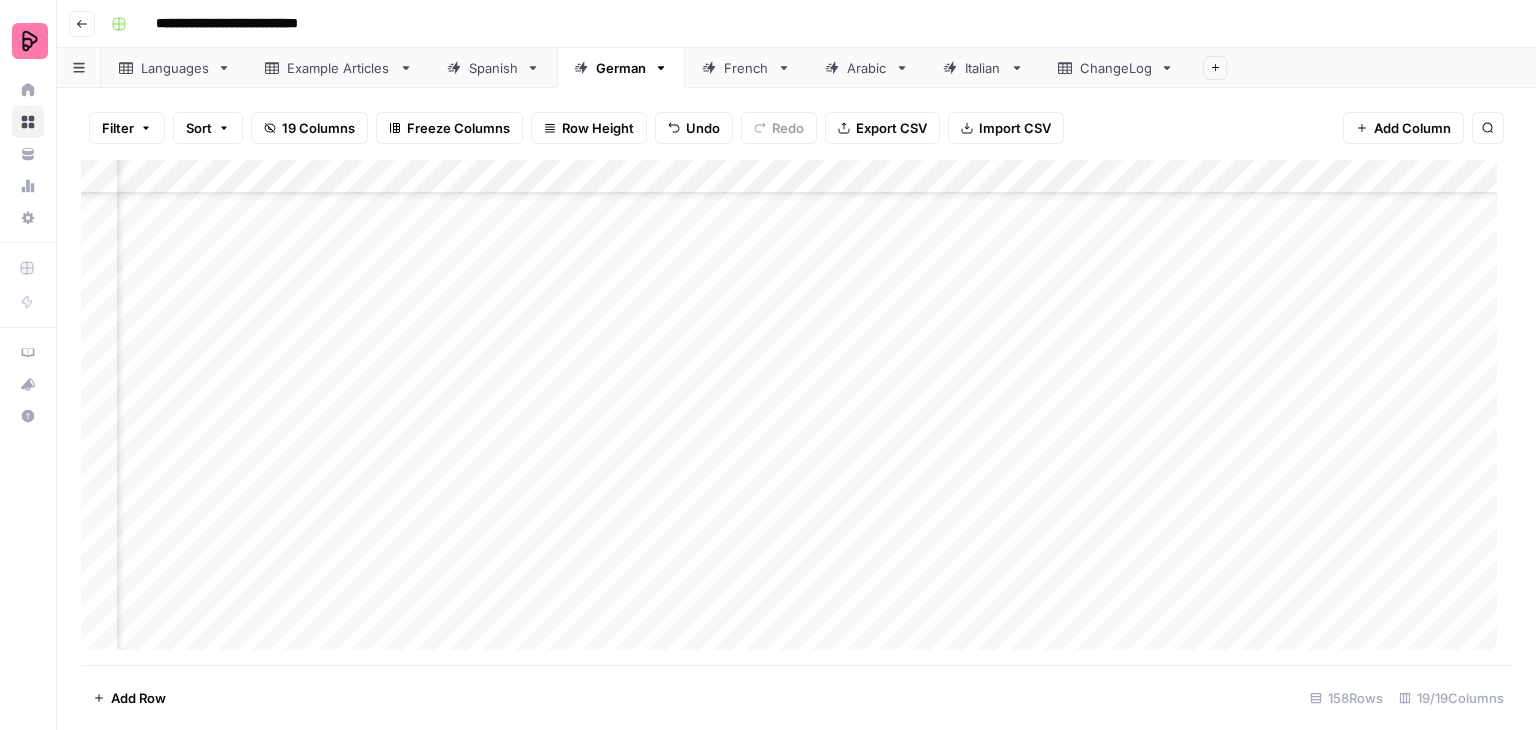 click on "Add Column" at bounding box center (796, 412) 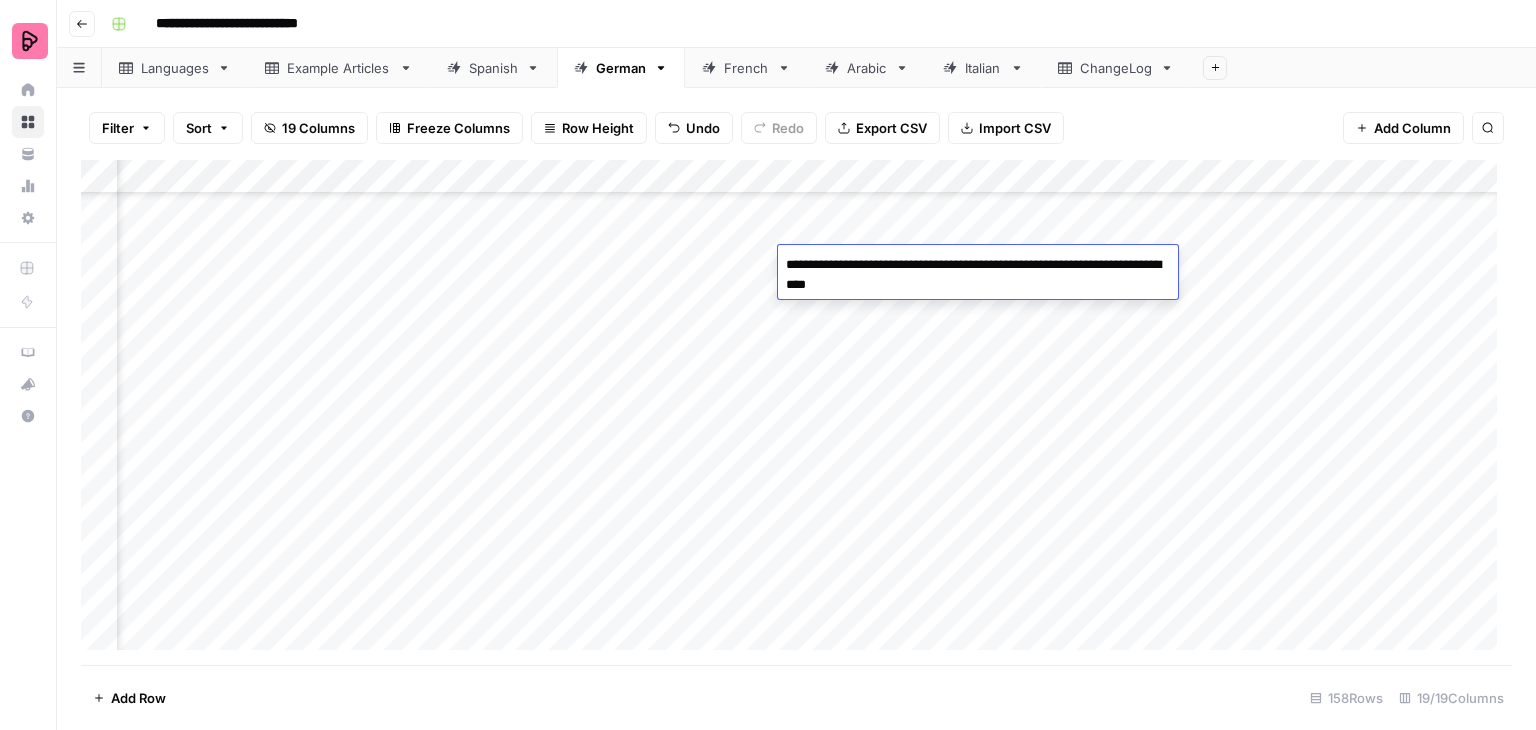 click on "Add Column" at bounding box center [796, 412] 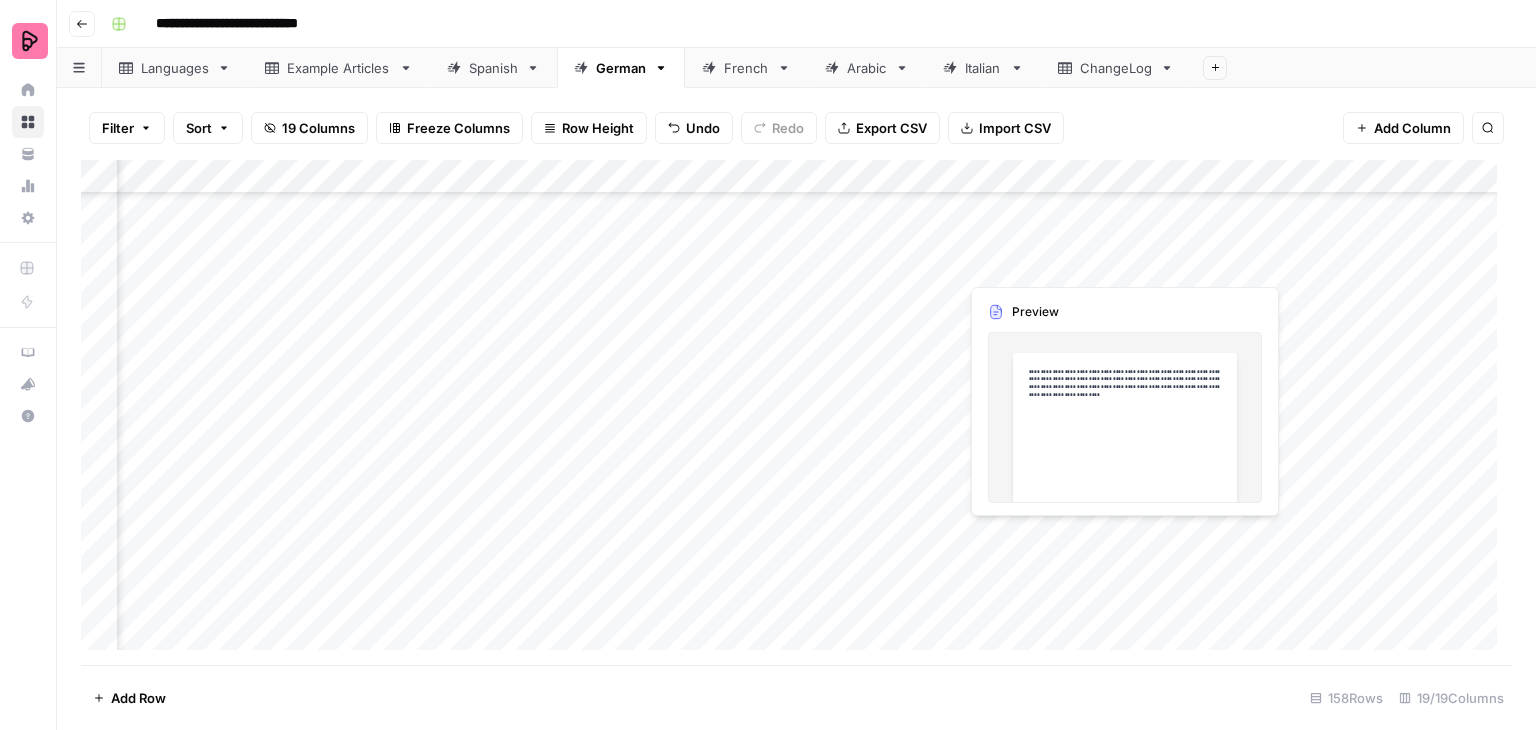 click on "Add Column" at bounding box center (796, 412) 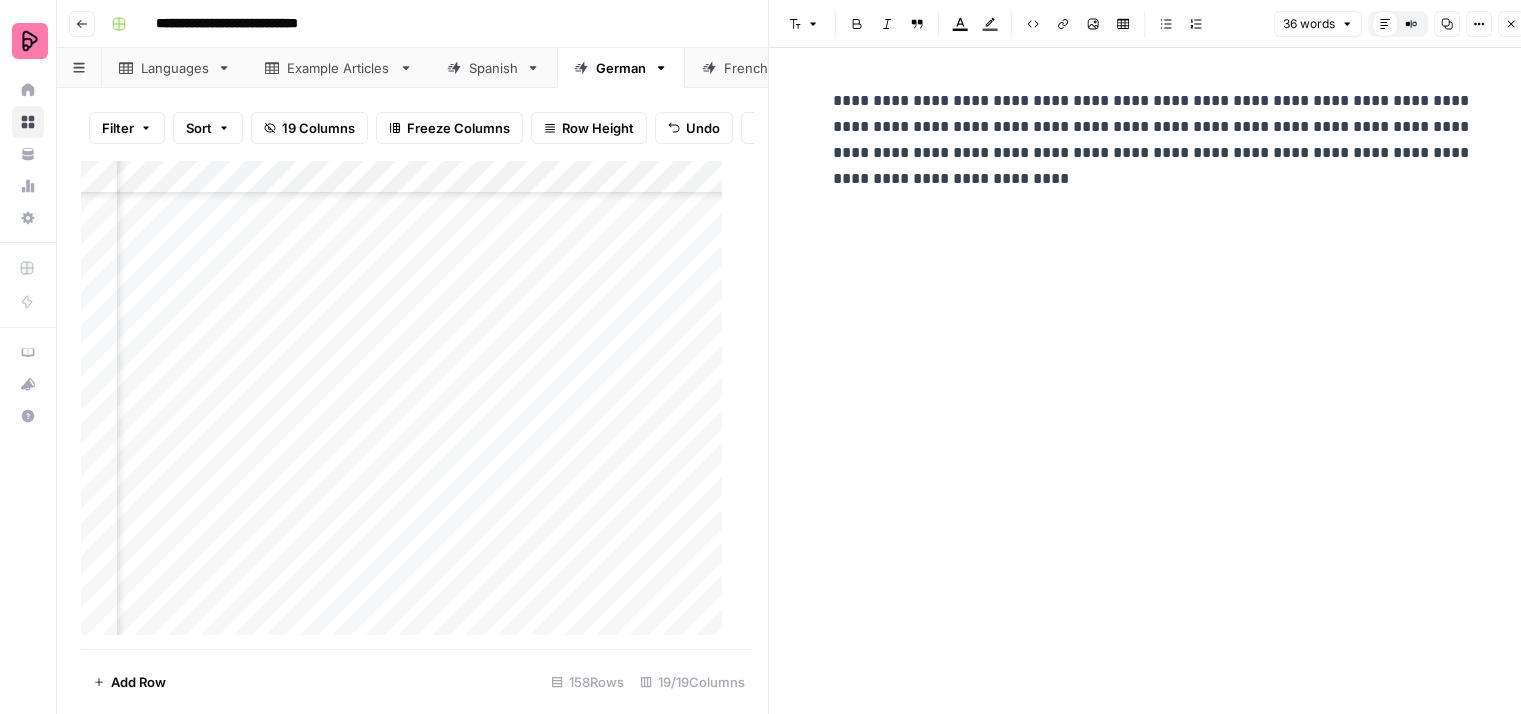 click on "**********" at bounding box center (1153, 140) 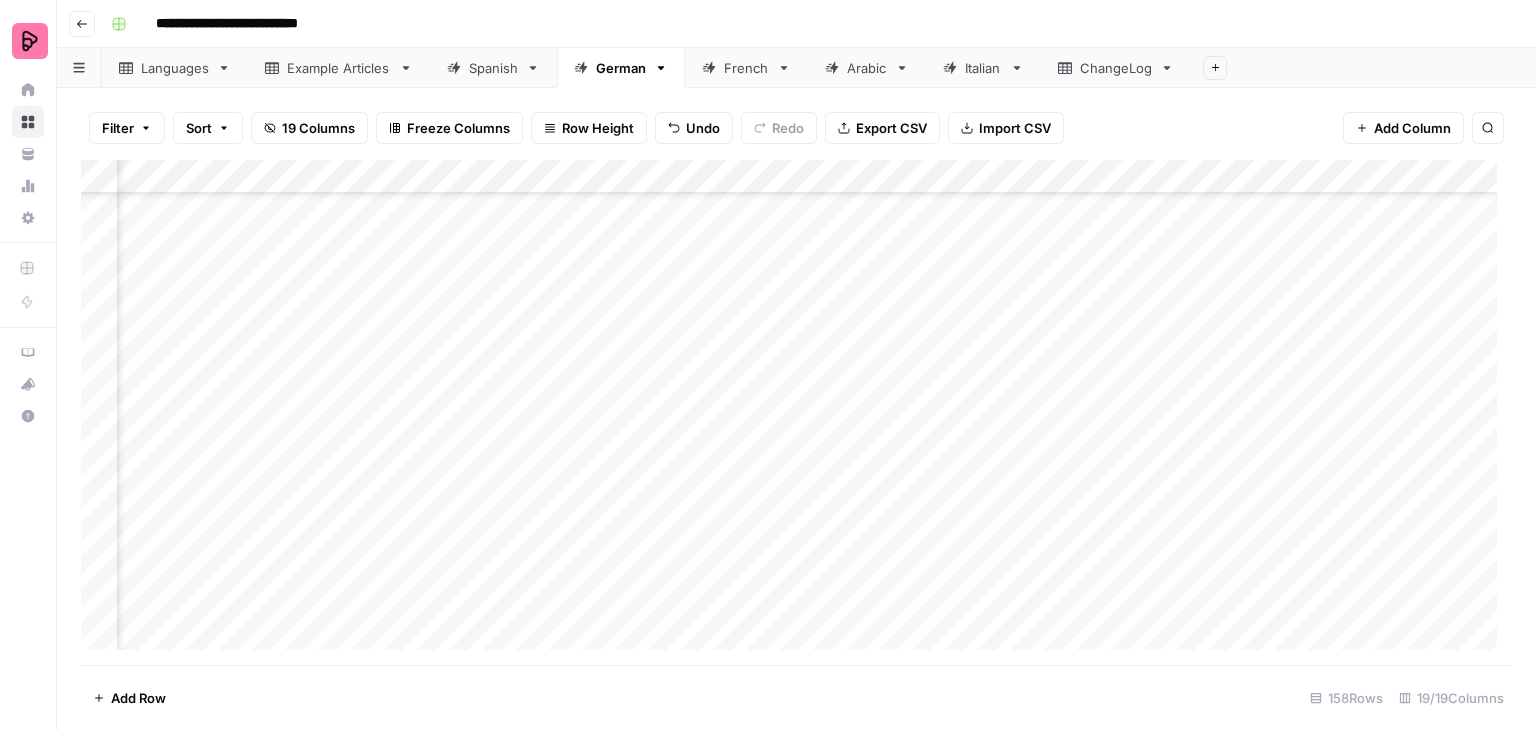 click on "Add Column" at bounding box center [796, 412] 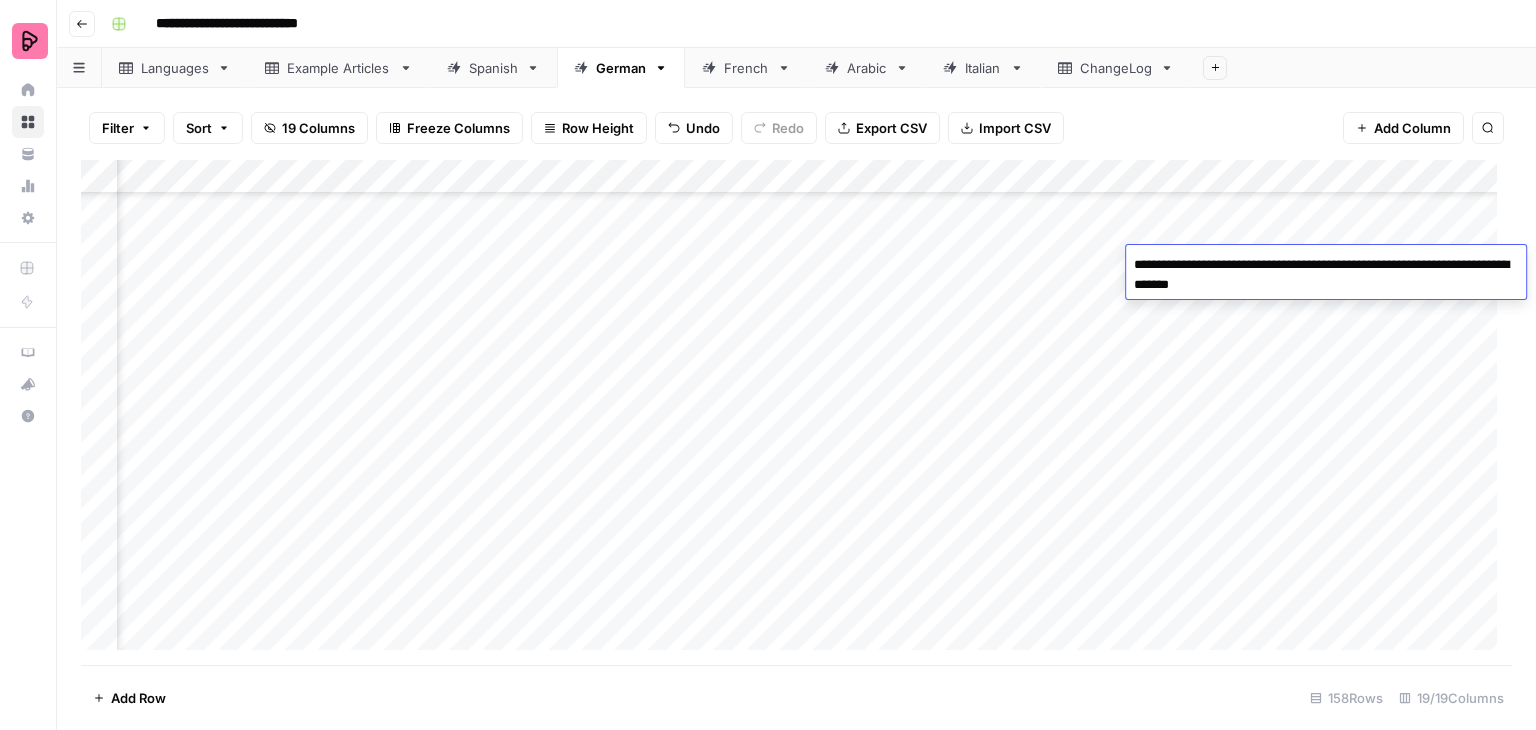 click on "Add Column" at bounding box center (796, 412) 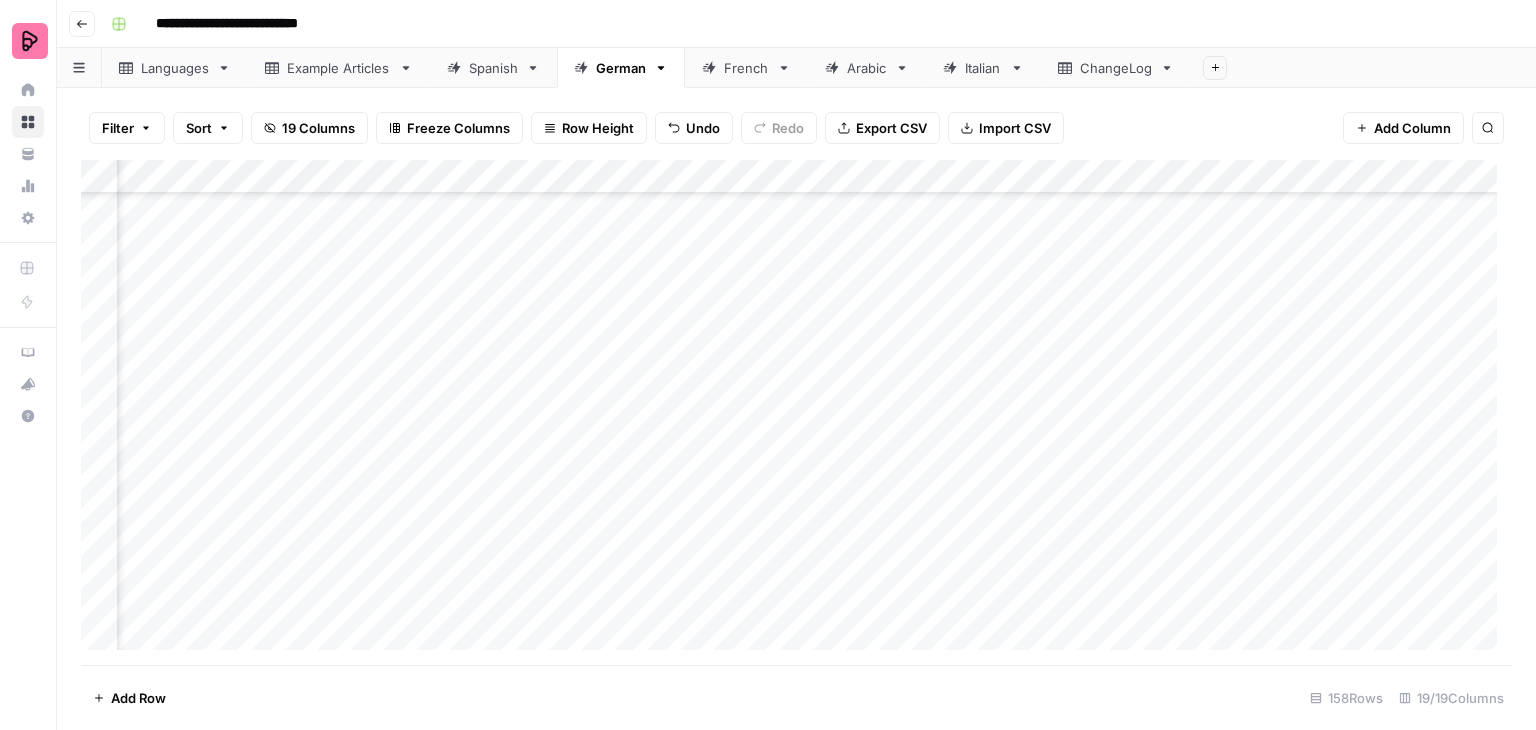 click on "Add Column" at bounding box center (796, 412) 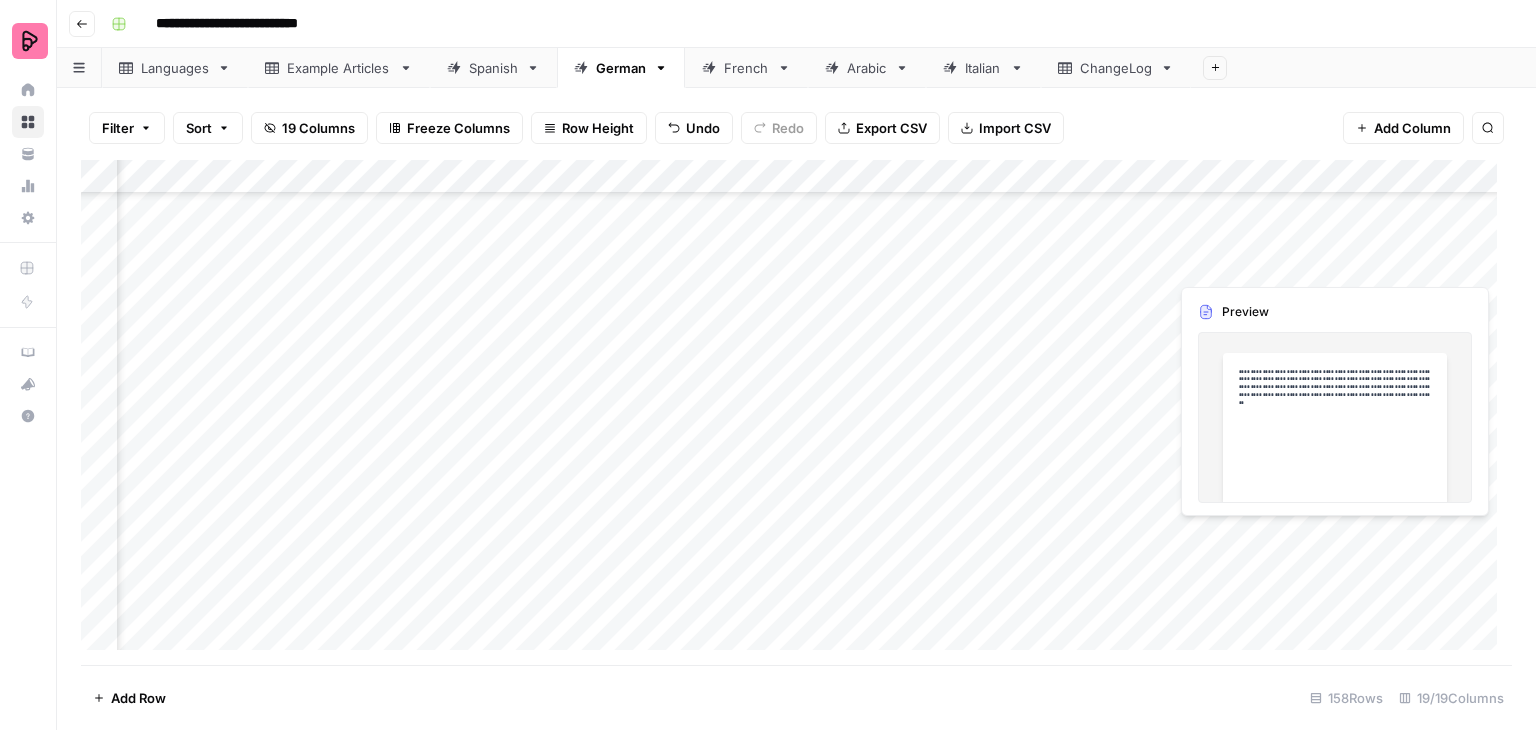 click on "Add Column" at bounding box center (796, 412) 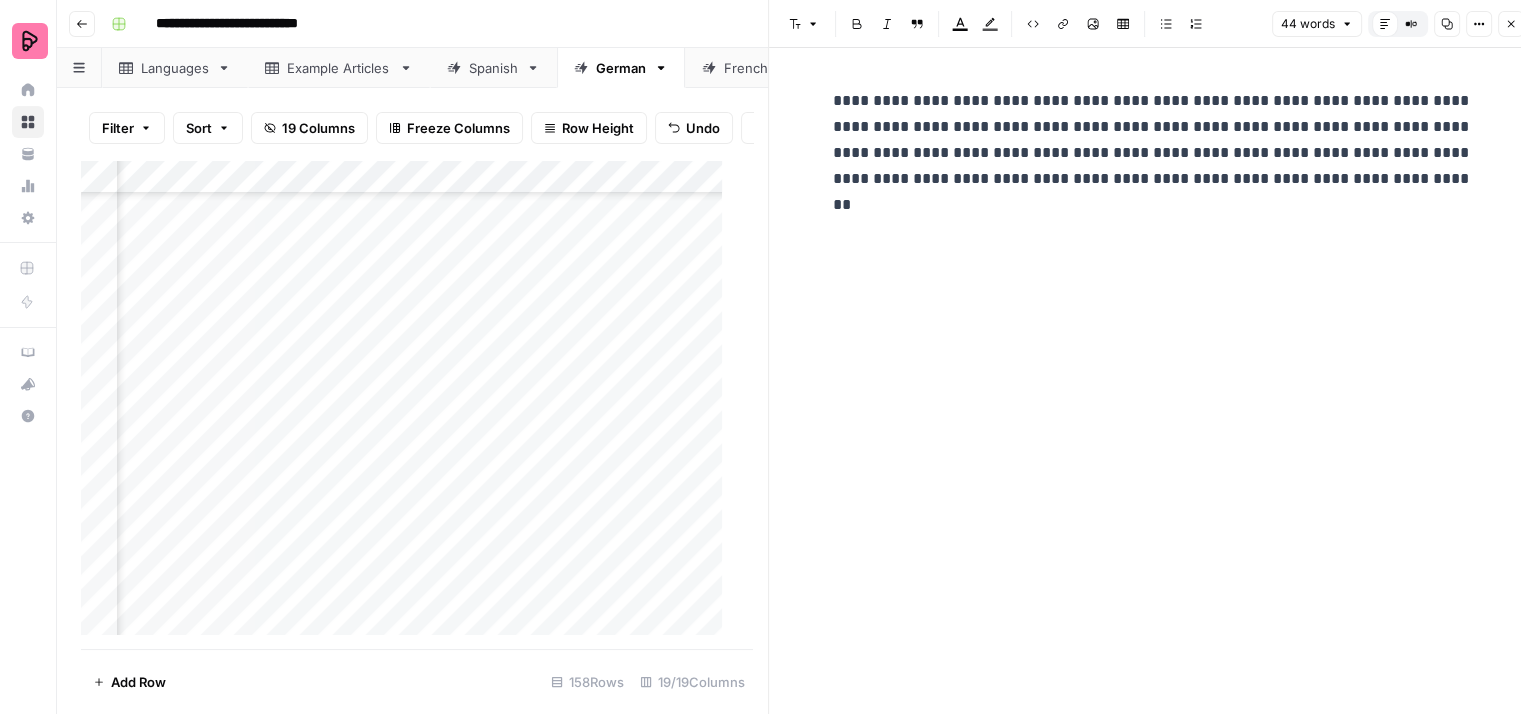click on "Close" at bounding box center (1511, 24) 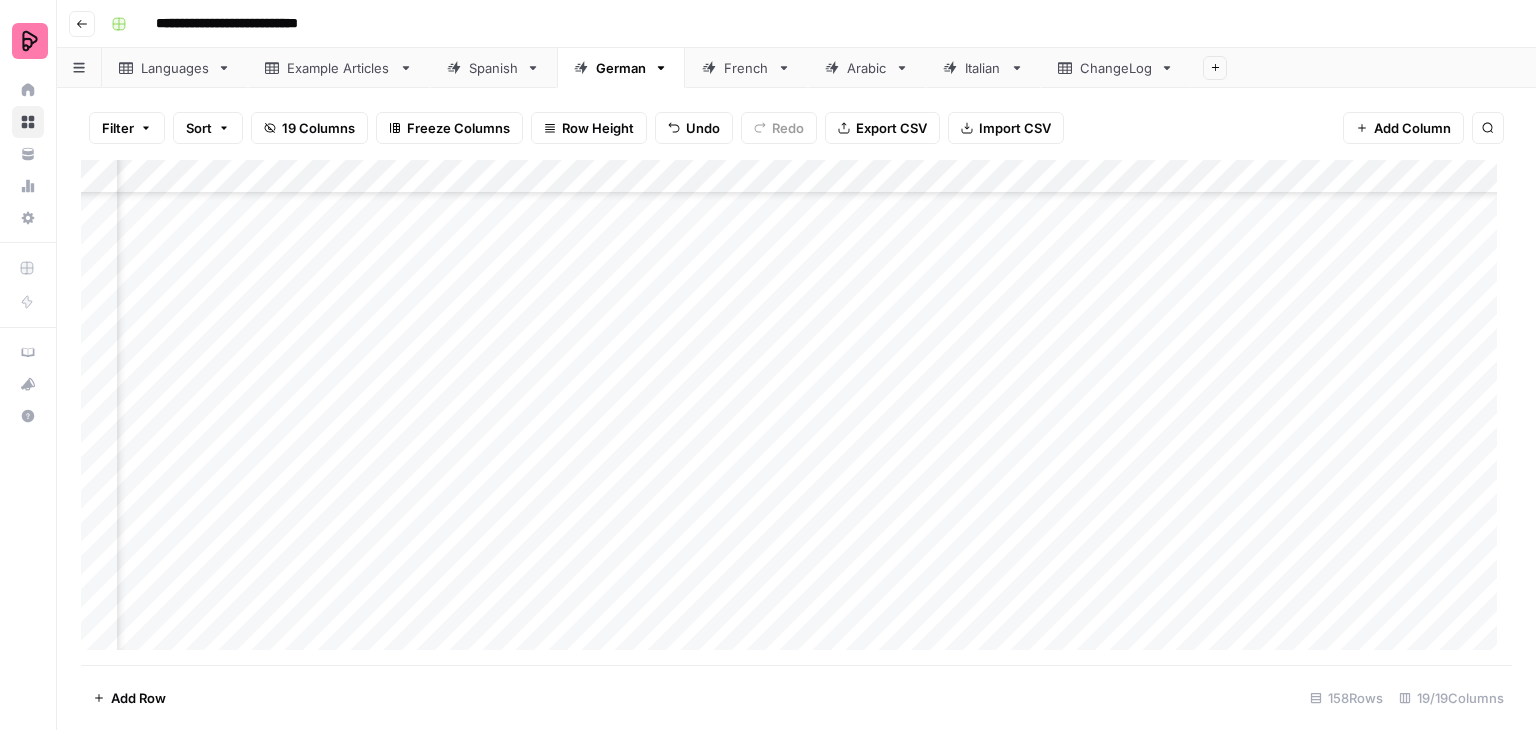 scroll, scrollTop: 4400, scrollLeft: 2481, axis: both 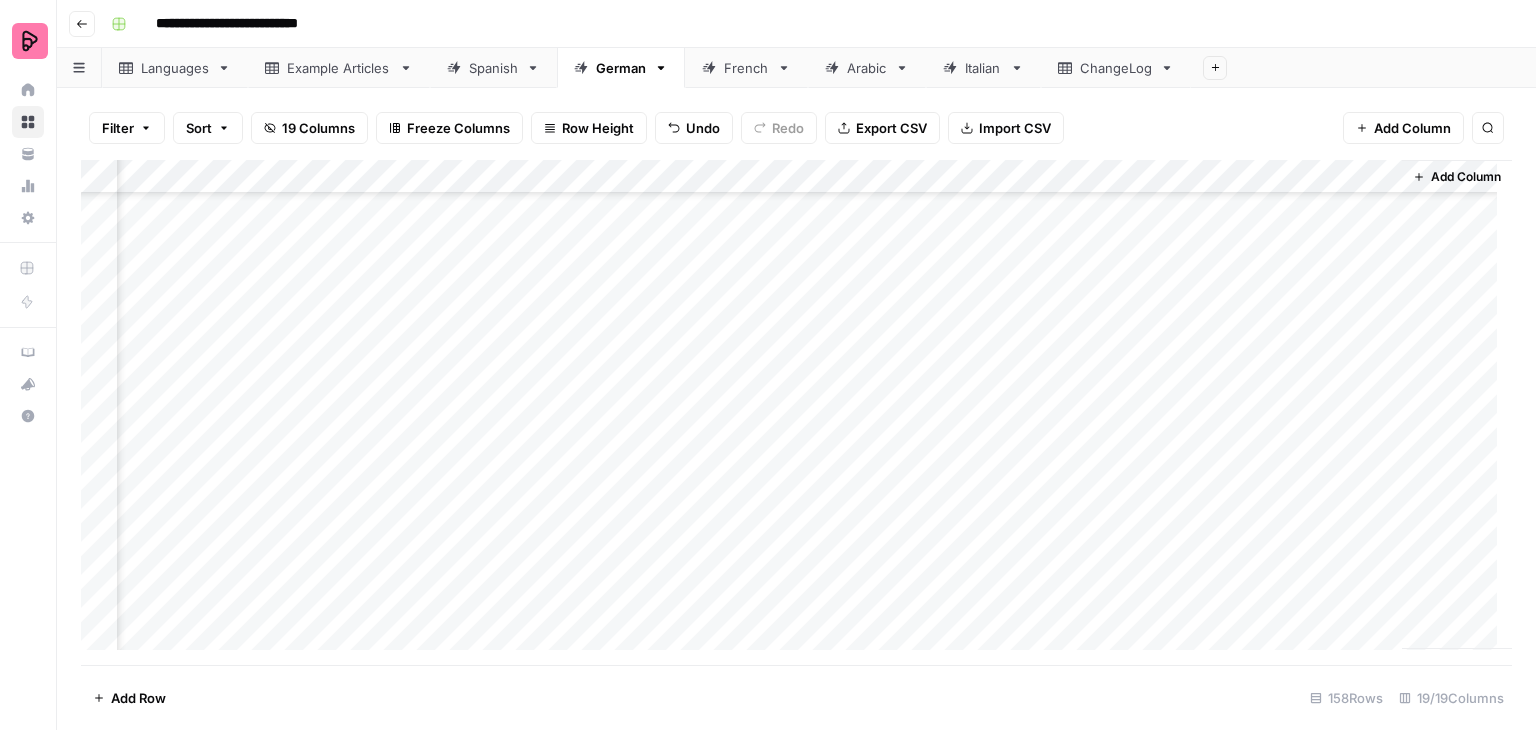 click on "Add Column" at bounding box center [796, 412] 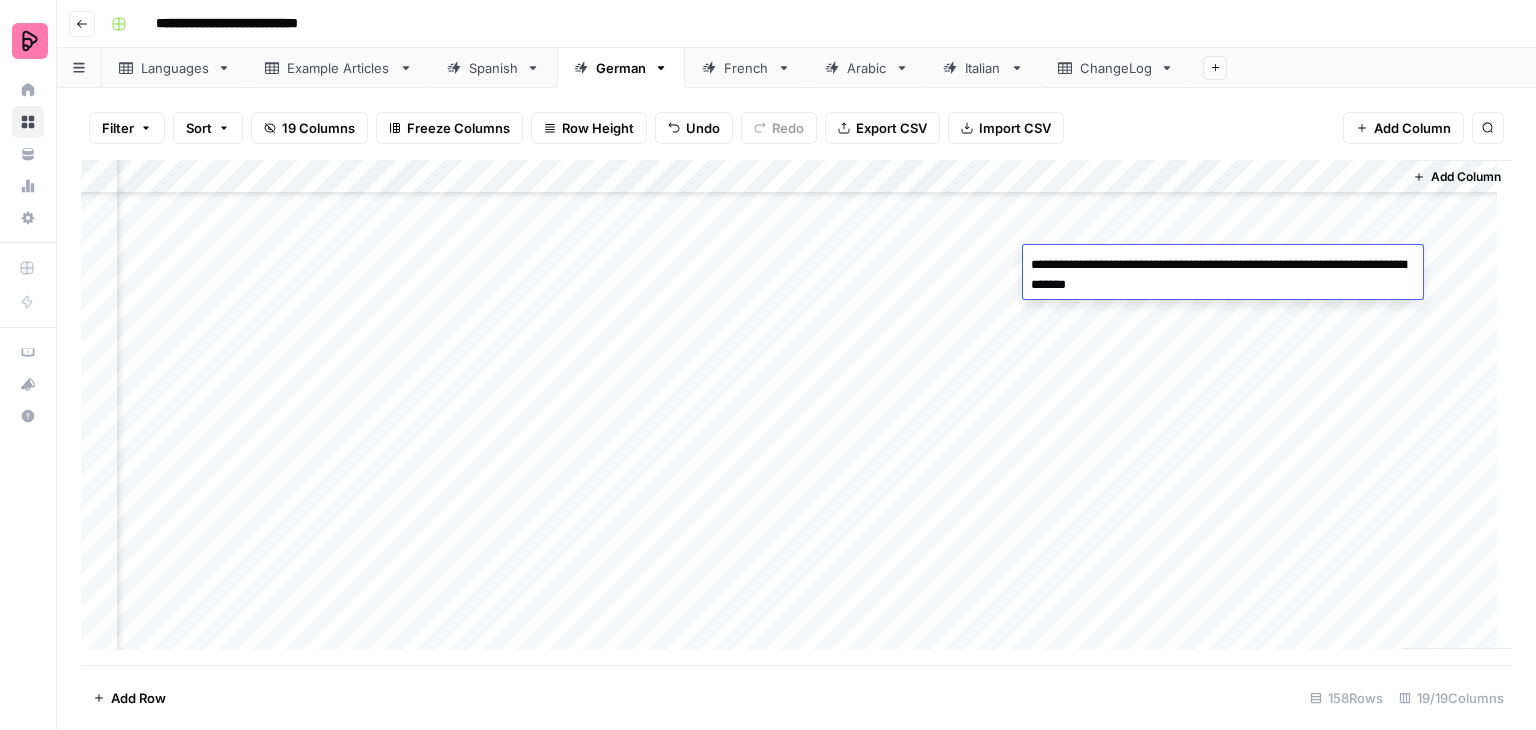 click on "Add Column" at bounding box center (796, 412) 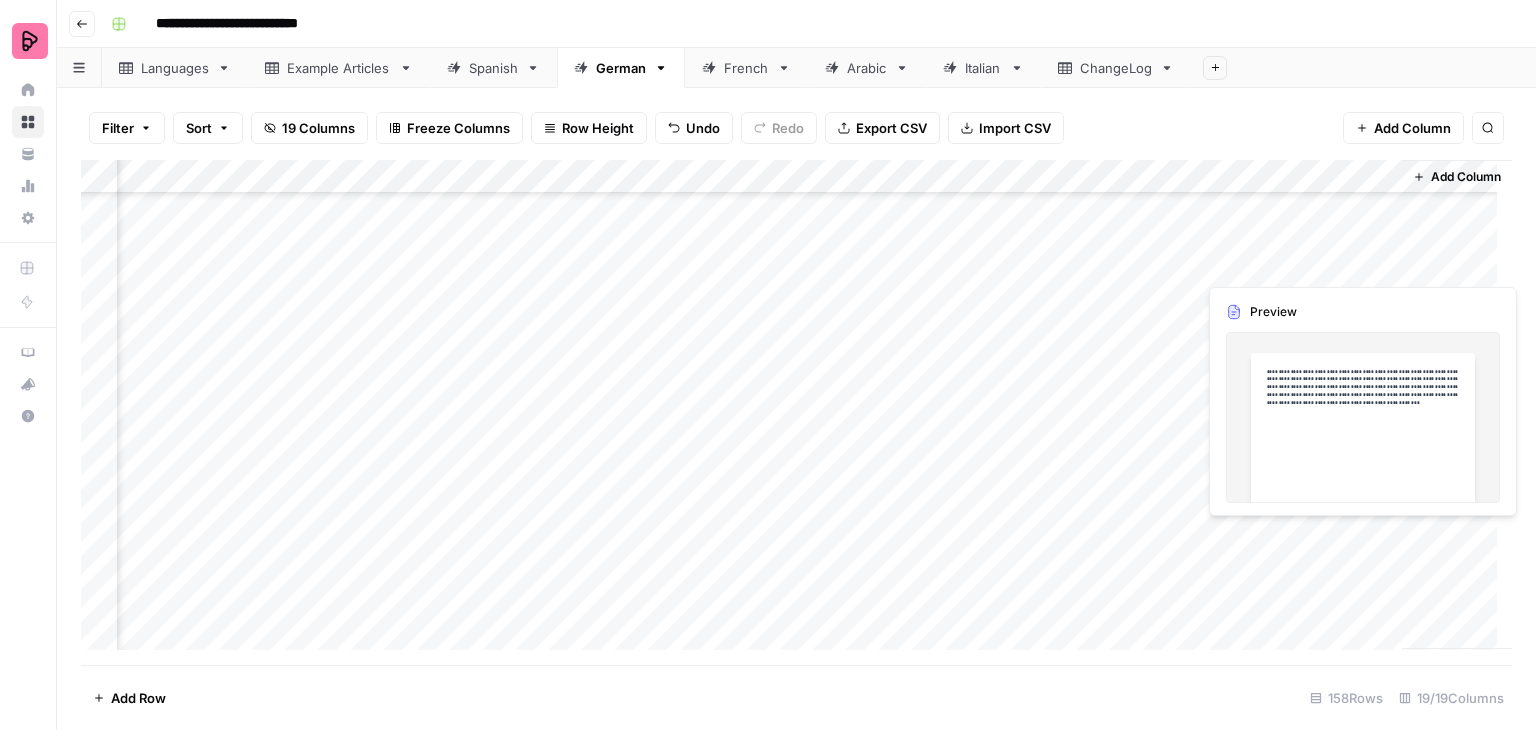 click on "Add Column" at bounding box center [796, 412] 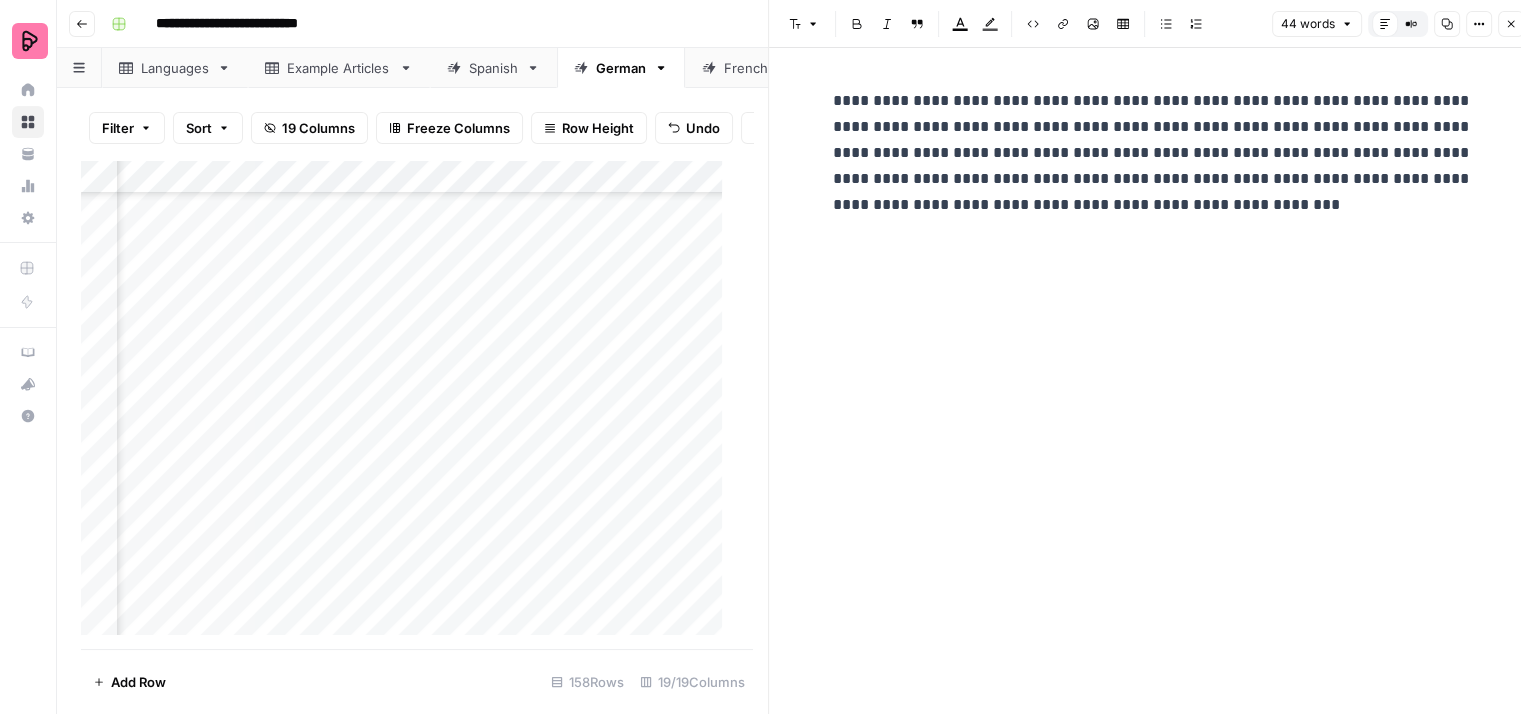 click on "**********" at bounding box center [1153, 153] 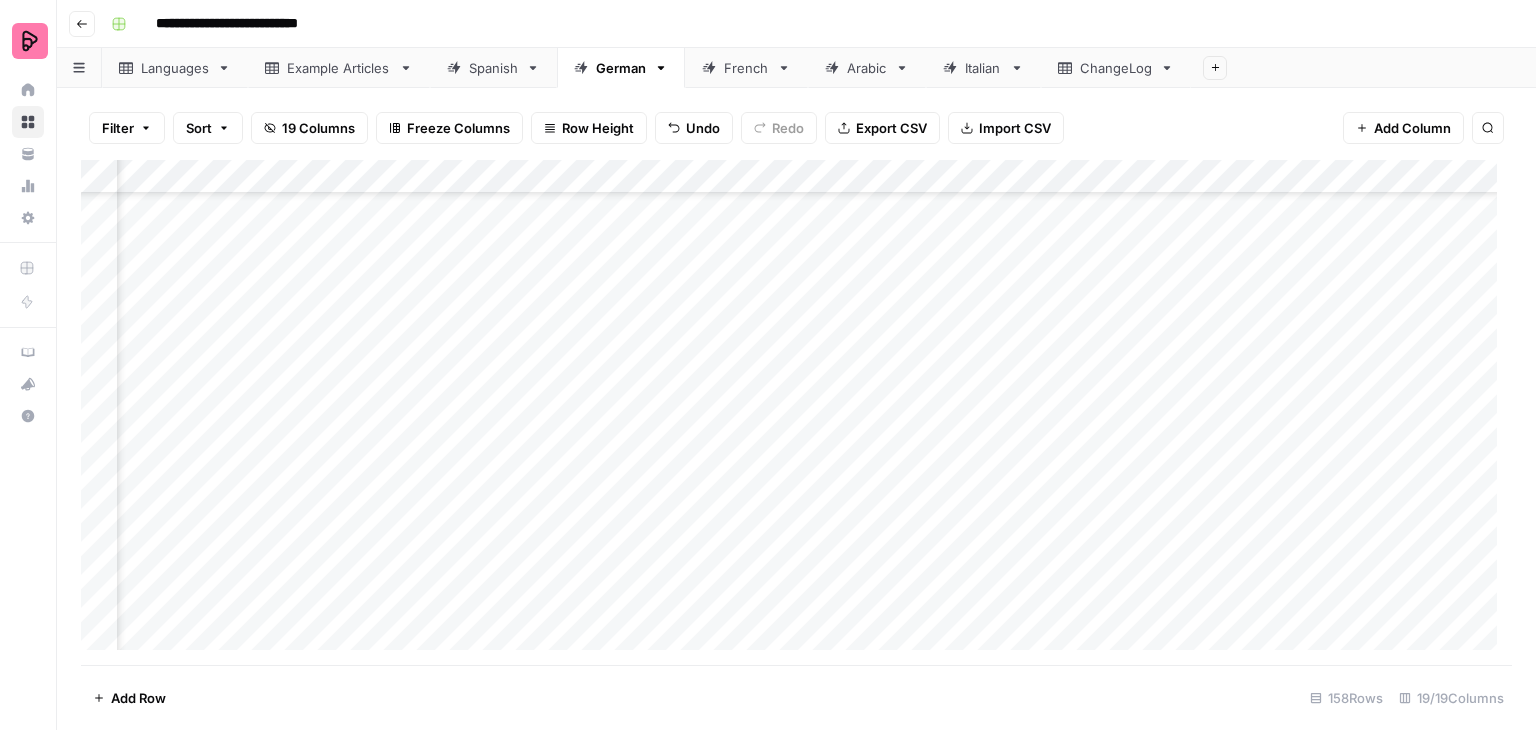 scroll, scrollTop: 4400, scrollLeft: 906, axis: both 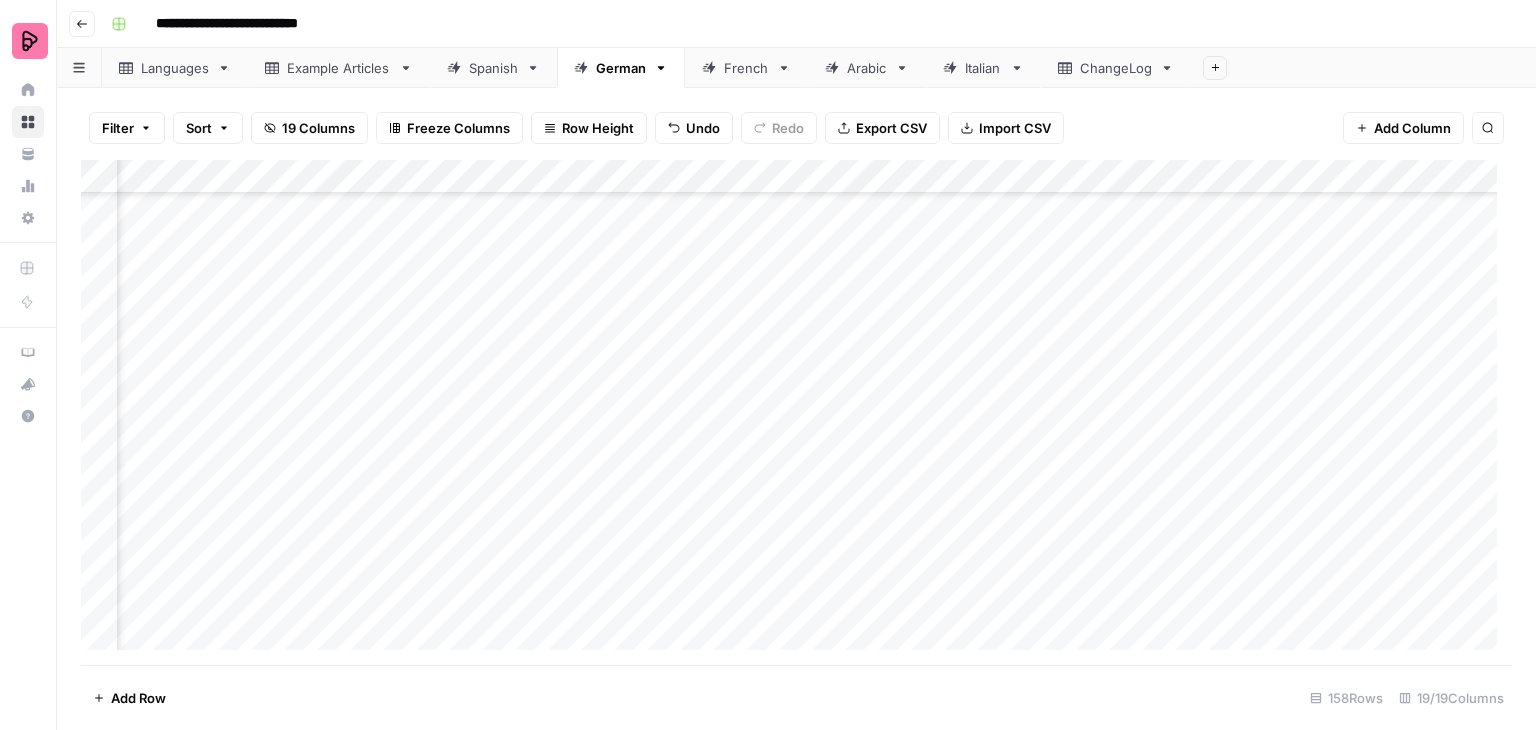 click on "Add Column" at bounding box center [796, 412] 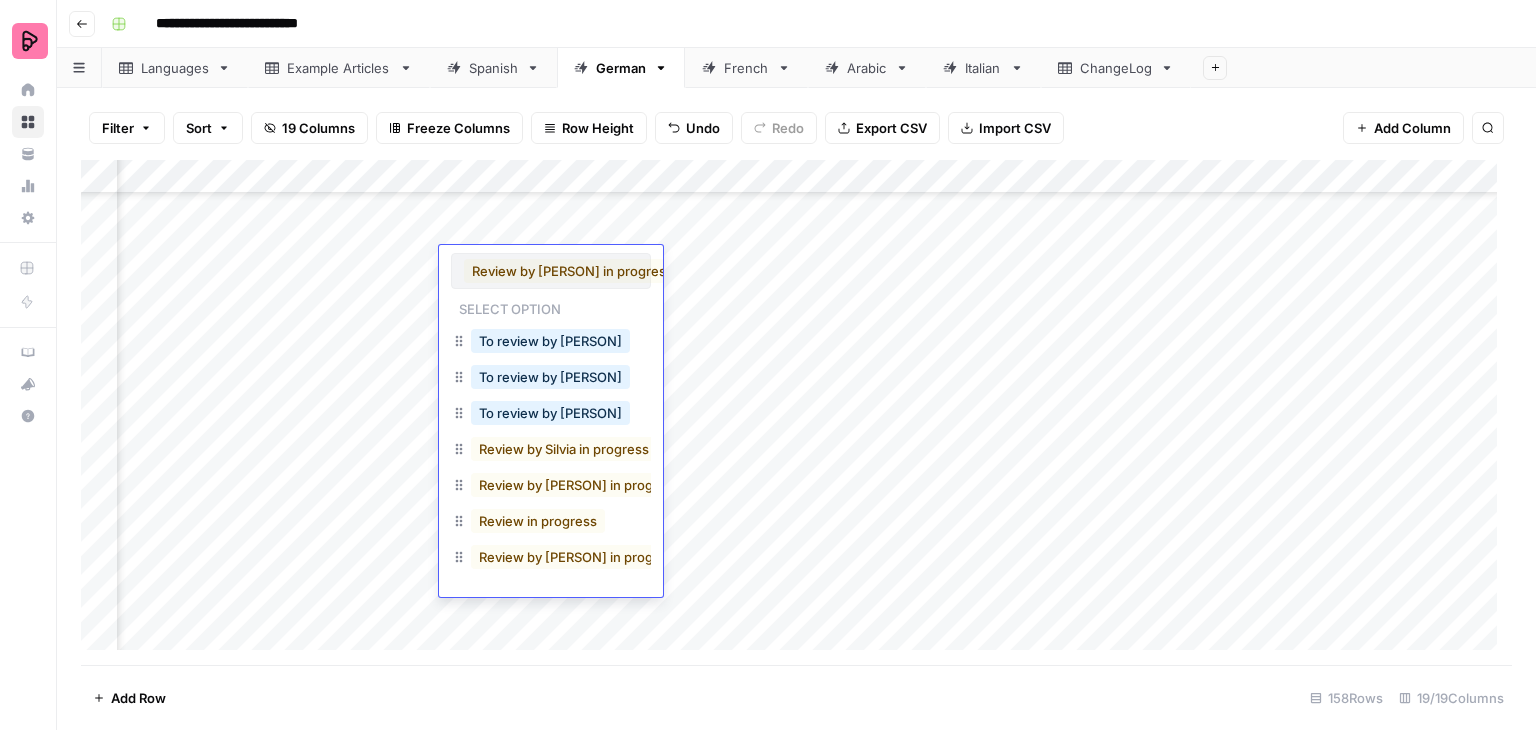 scroll, scrollTop: 0, scrollLeft: 4, axis: horizontal 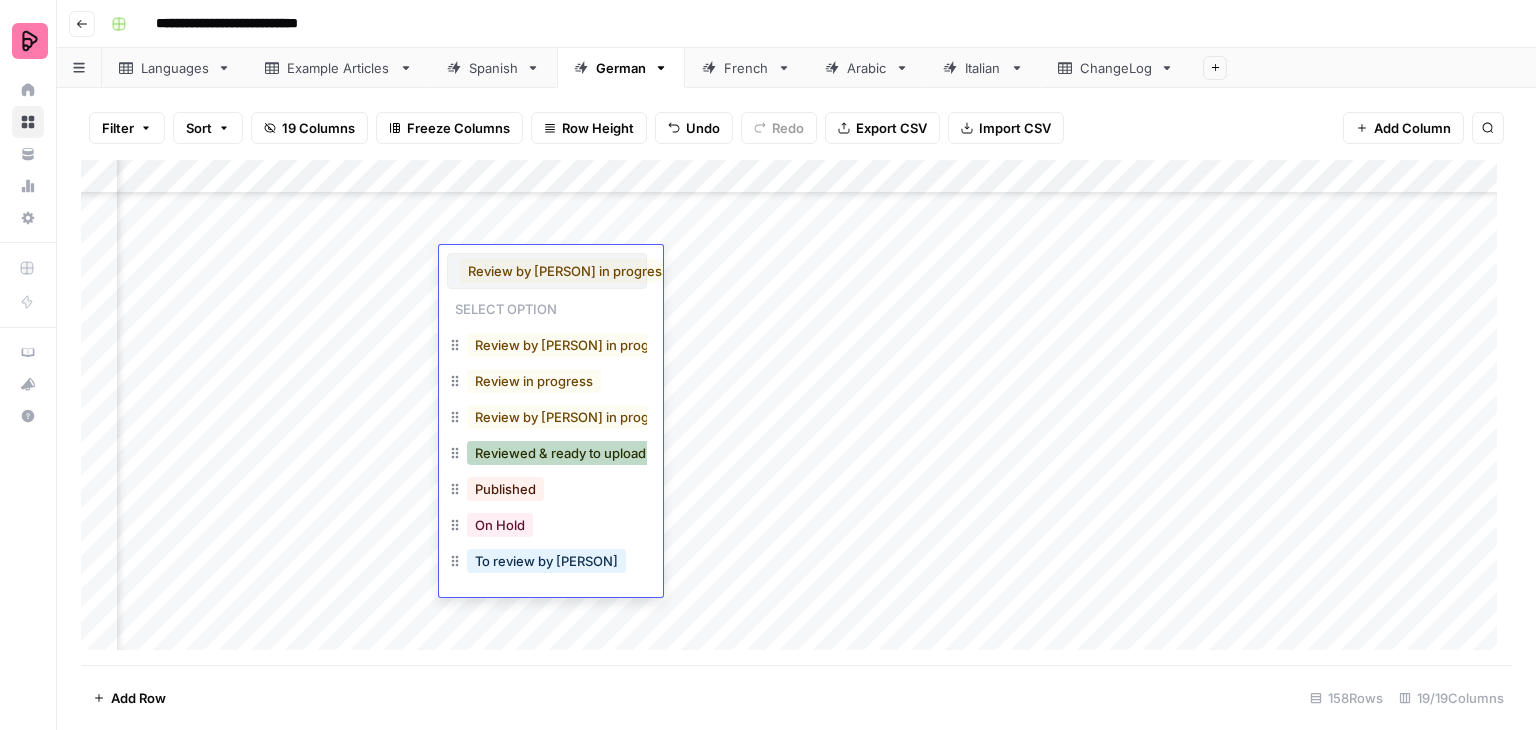 click on "Reviewed & ready to upload" at bounding box center [560, 453] 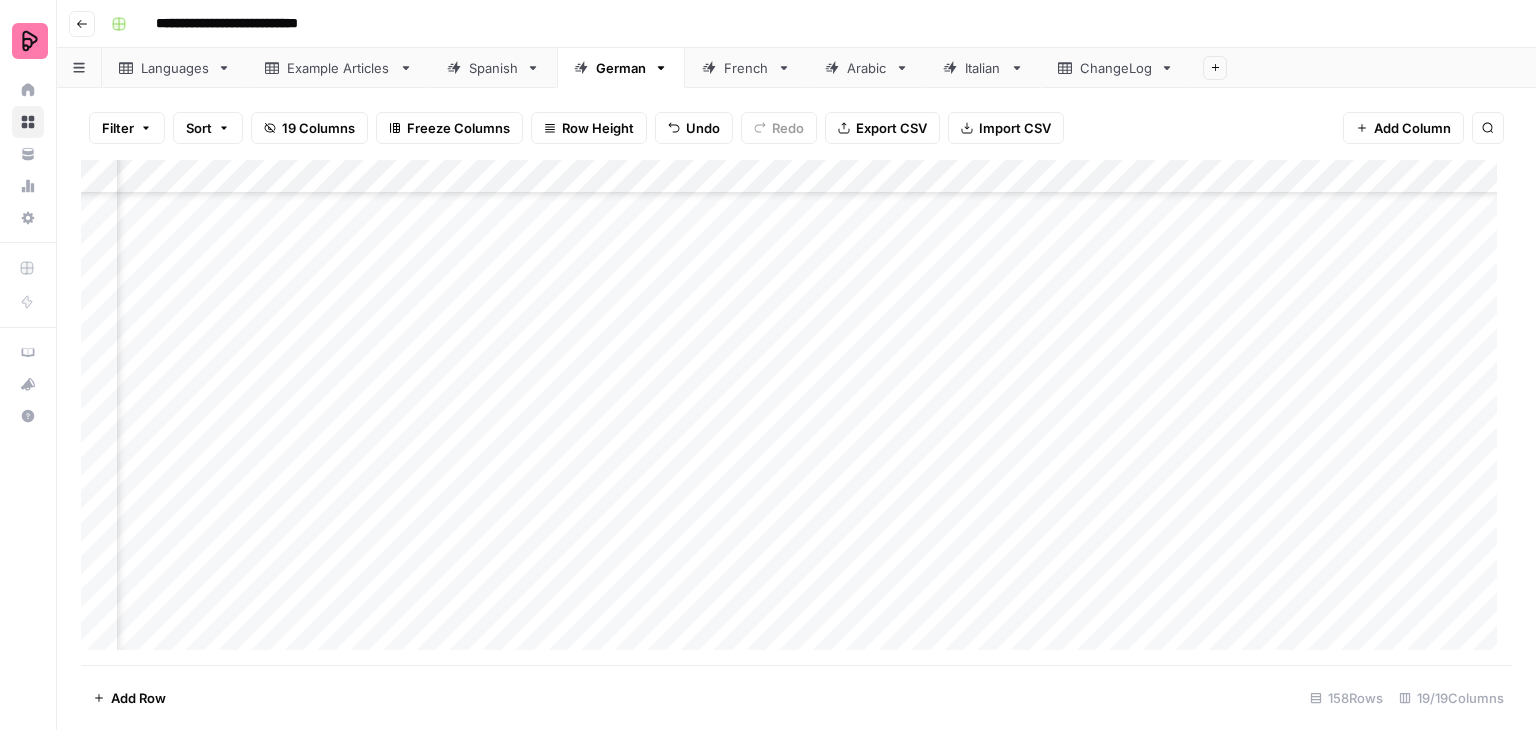 click on "Add Column" at bounding box center [796, 412] 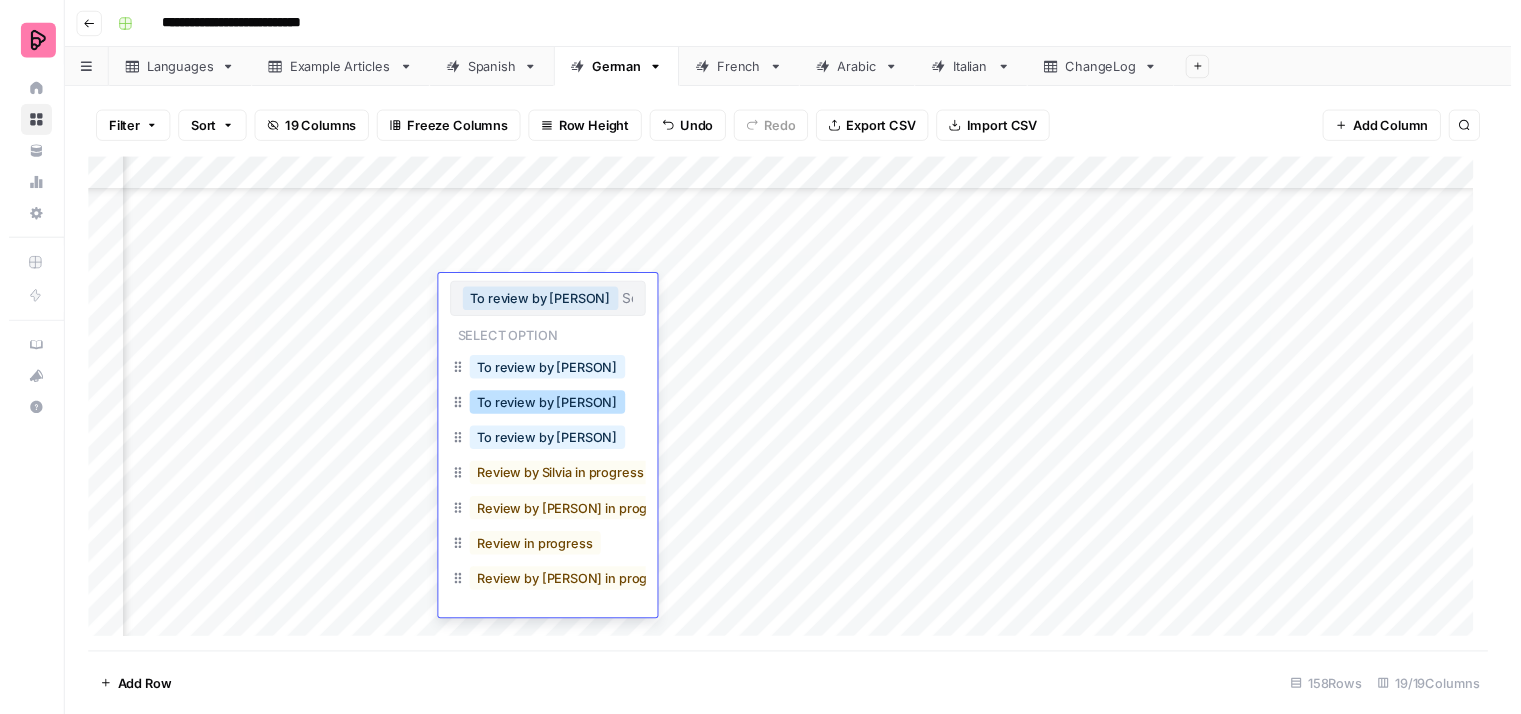 scroll, scrollTop: 155, scrollLeft: 0, axis: vertical 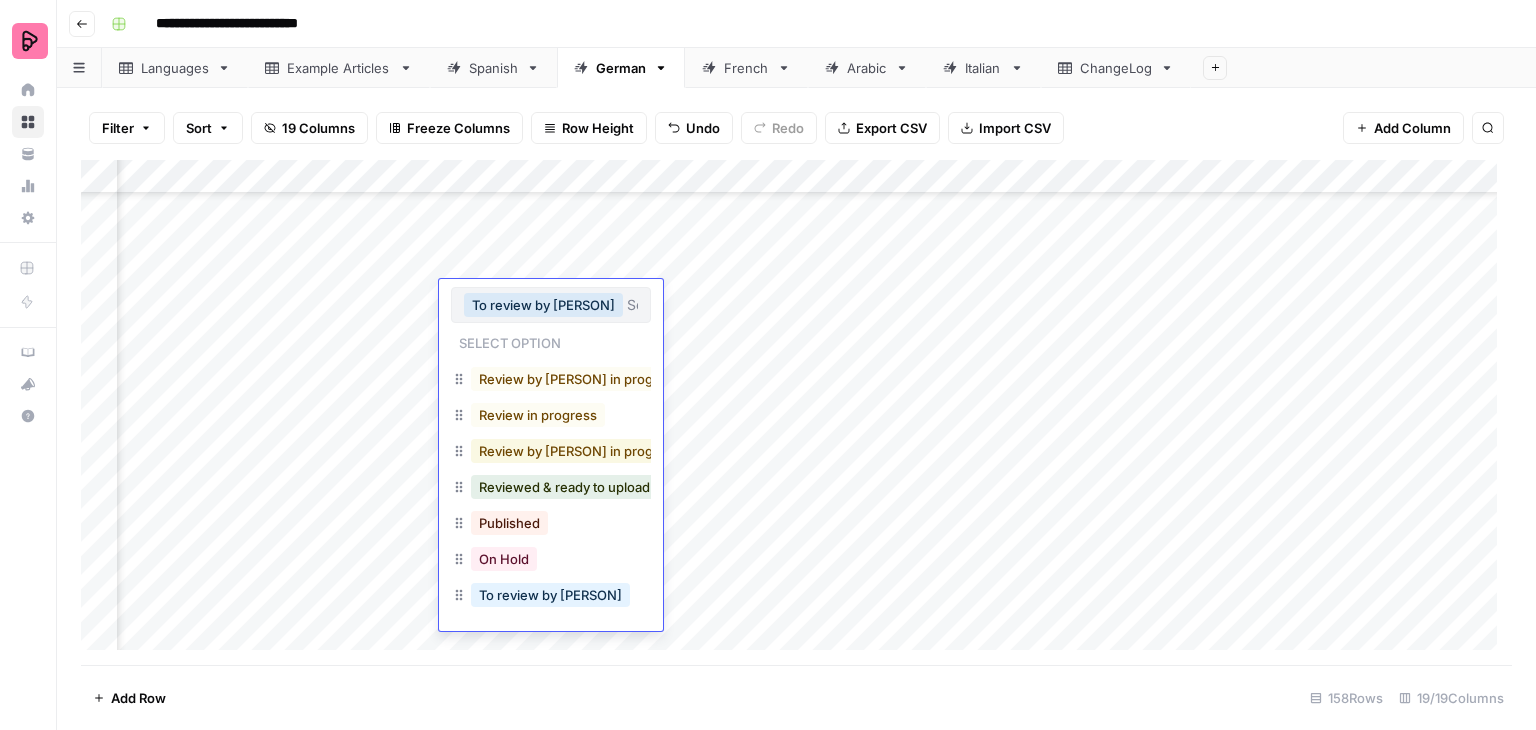 click on "Review by [PERSON] in progress" at bounding box center [579, 451] 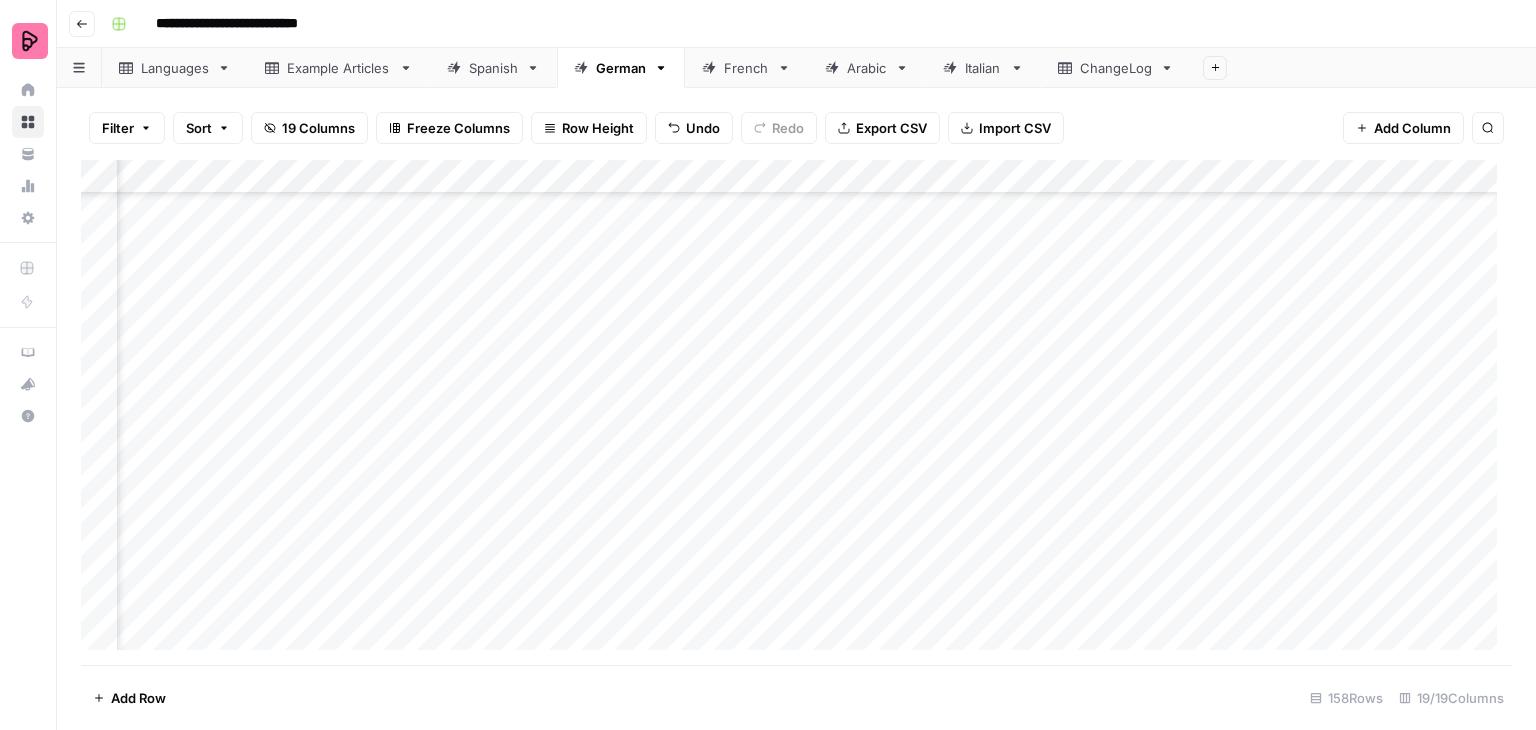 click on "Add Column" at bounding box center (796, 412) 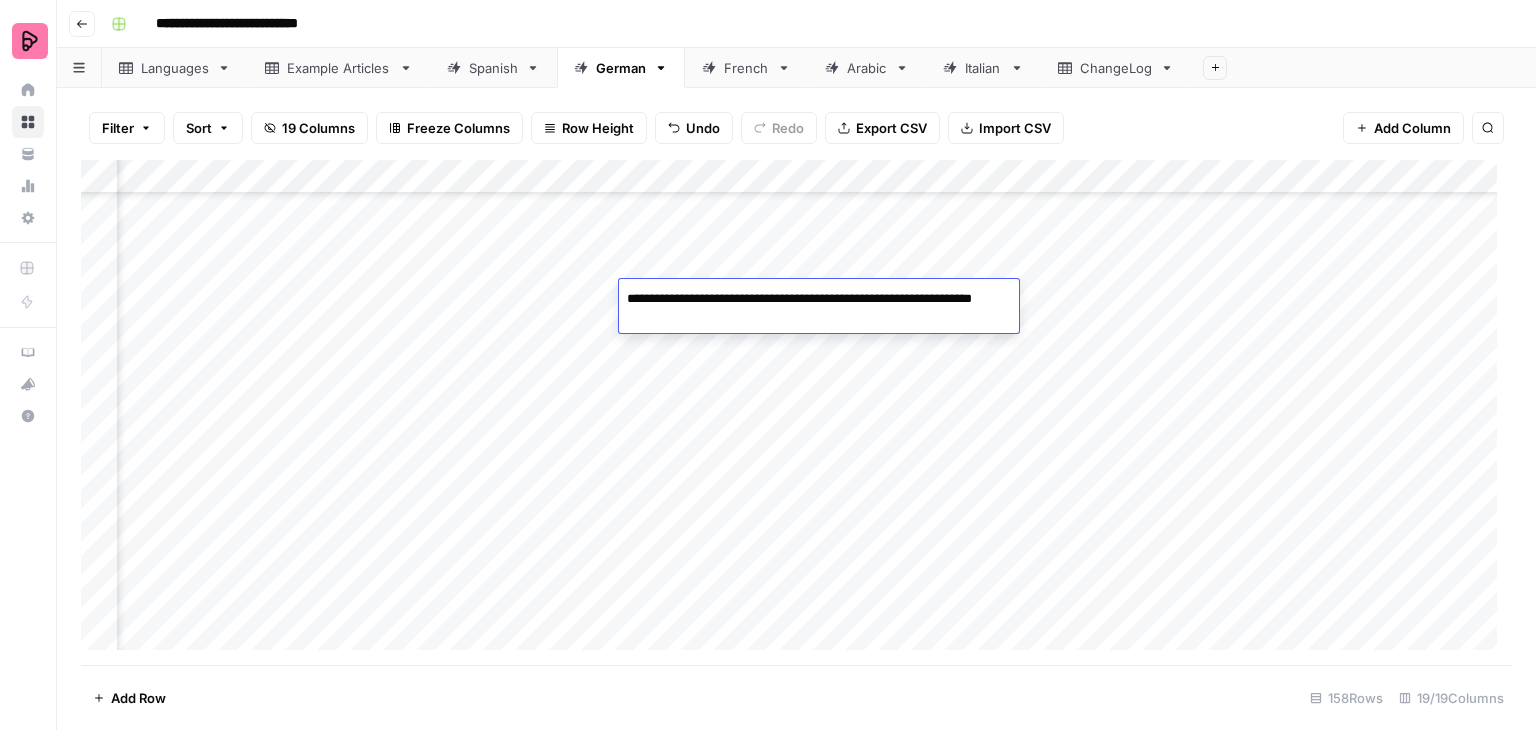 click on "Add Column" at bounding box center (796, 412) 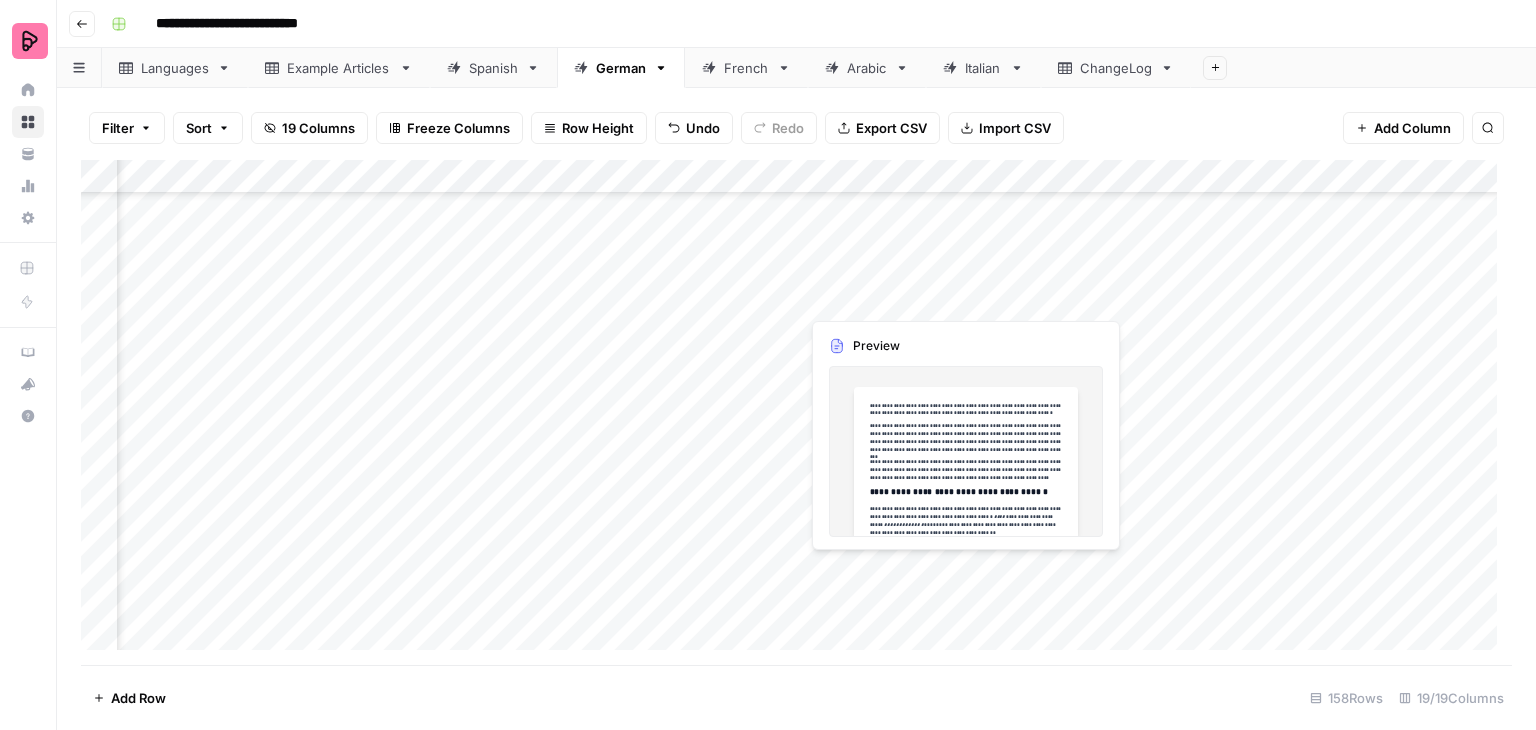 click on "Add Column" at bounding box center [796, 412] 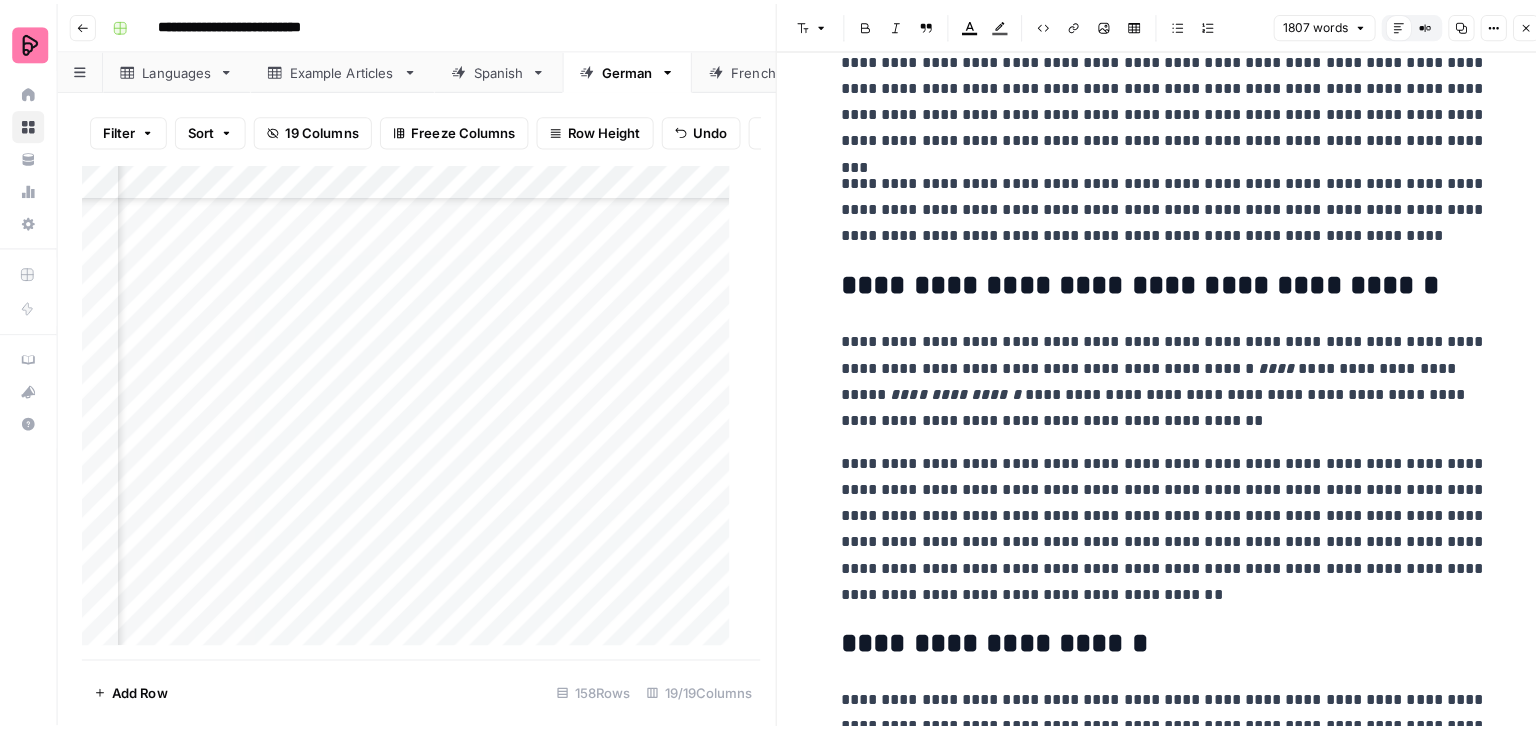 scroll, scrollTop: 0, scrollLeft: 0, axis: both 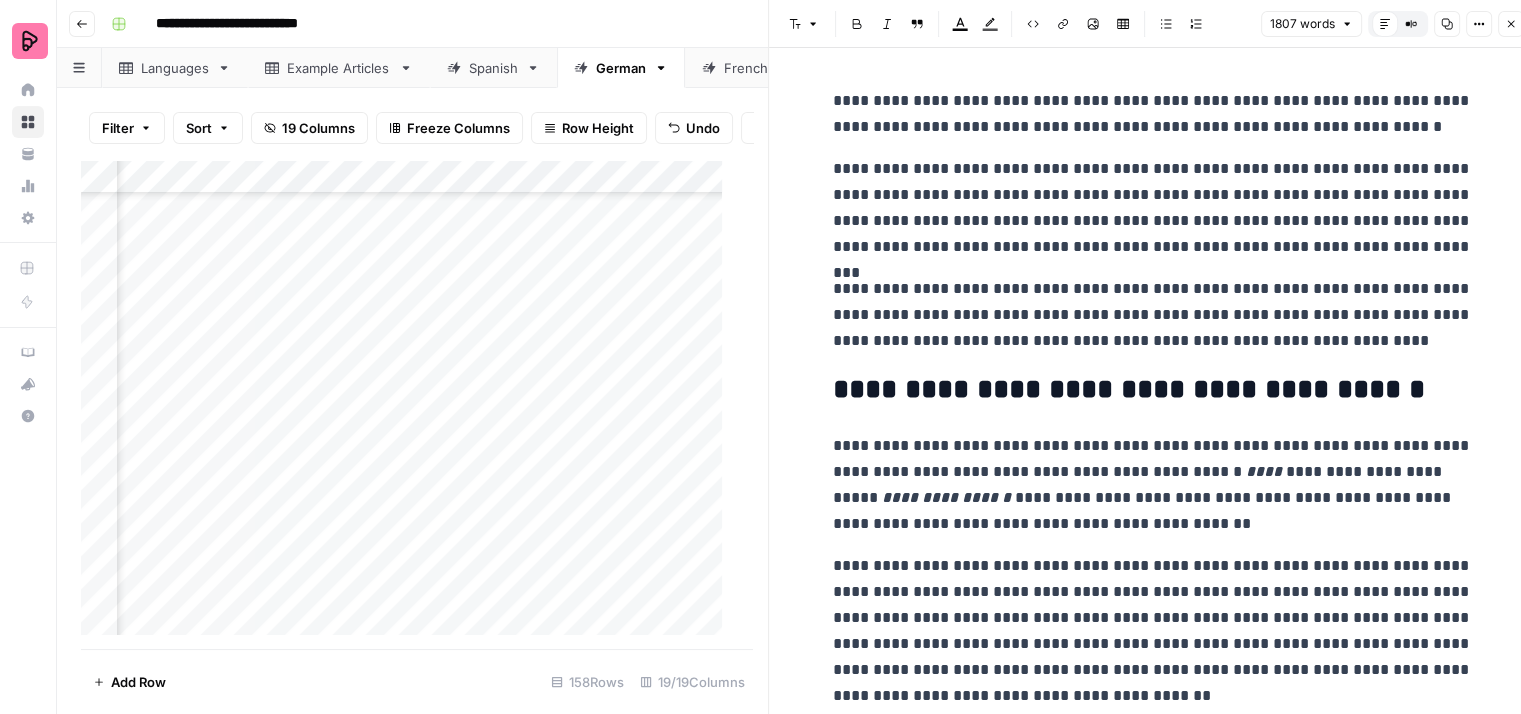 click 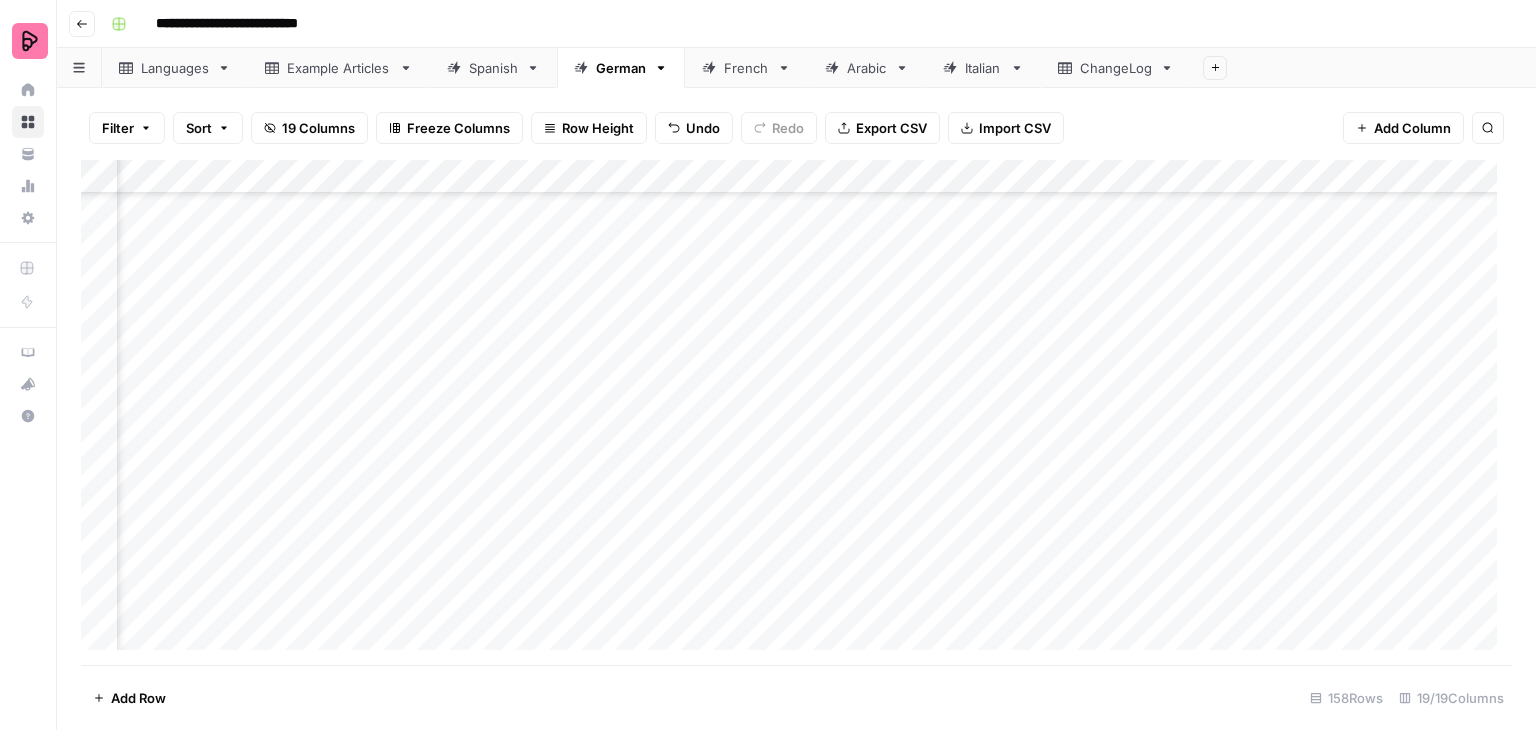 click on "Add Column" at bounding box center (796, 412) 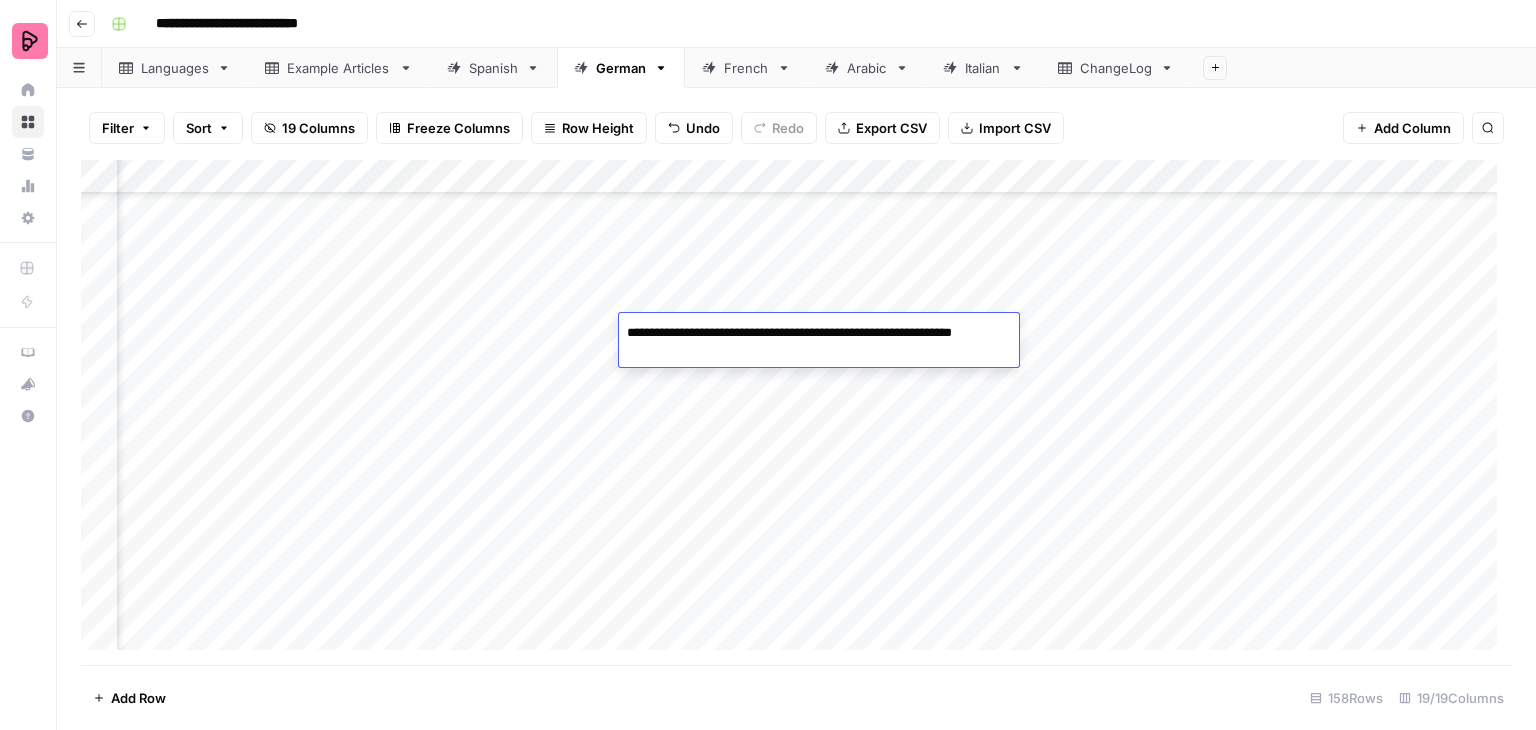 click on "Add Column" at bounding box center [796, 412] 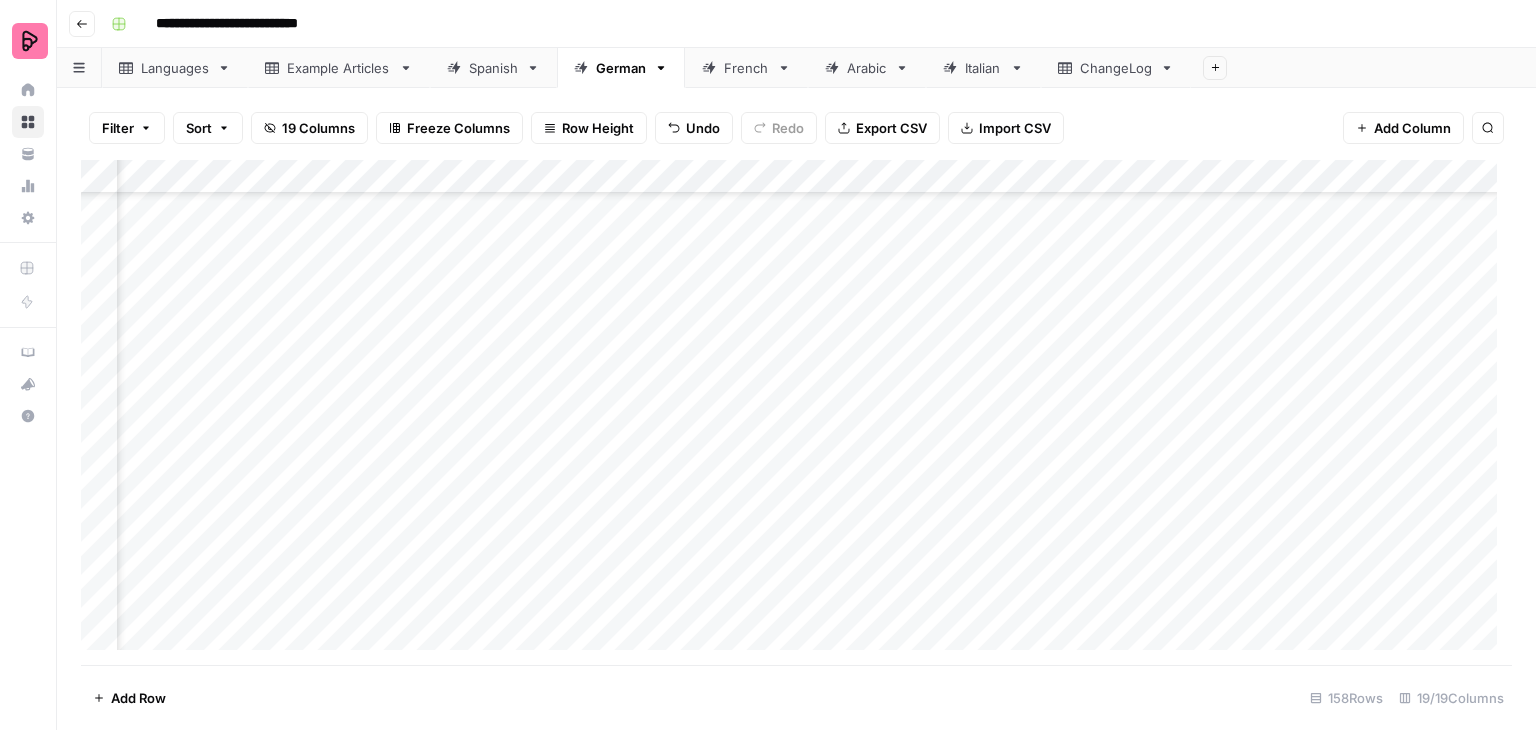 click on "Add Column" at bounding box center [796, 412] 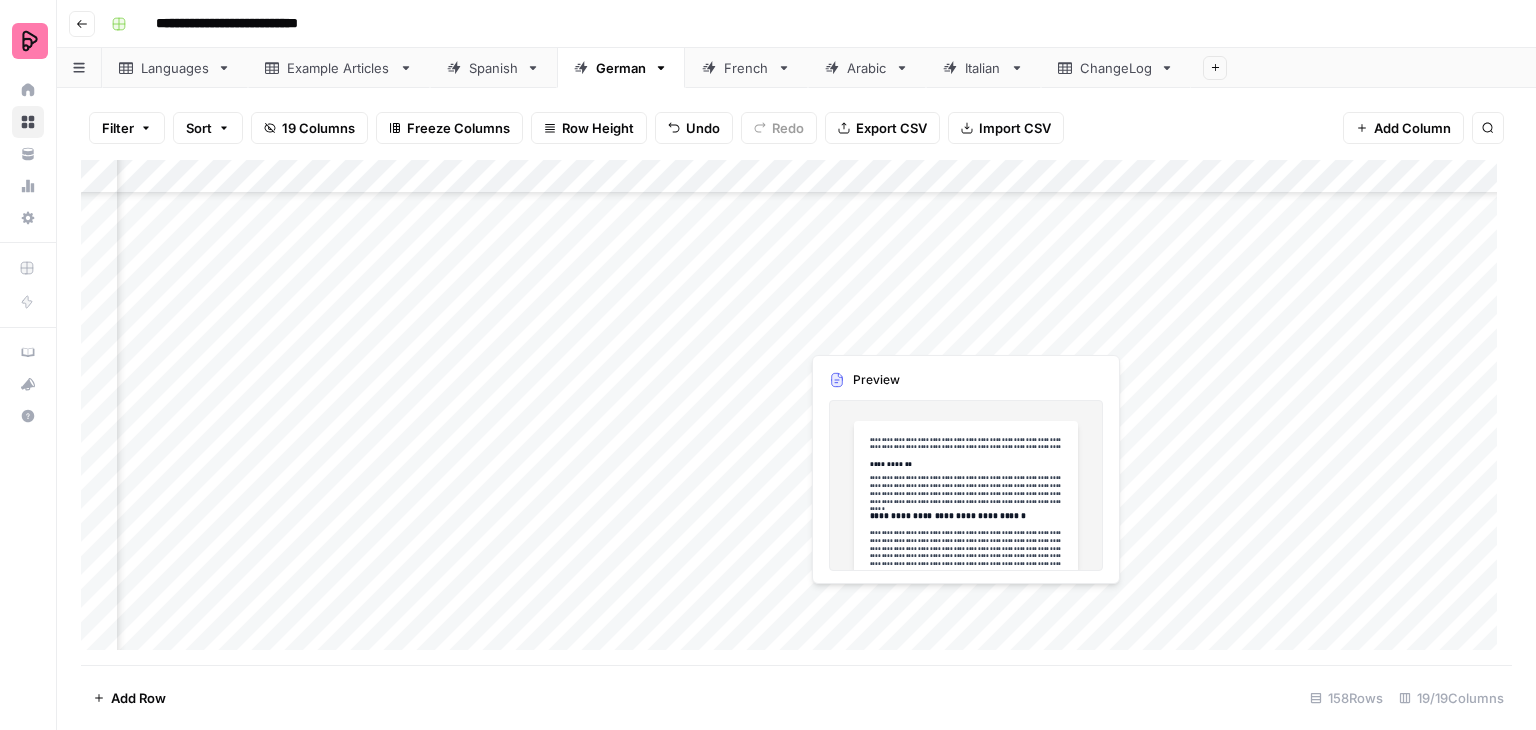 click on "Add Column" at bounding box center (796, 412) 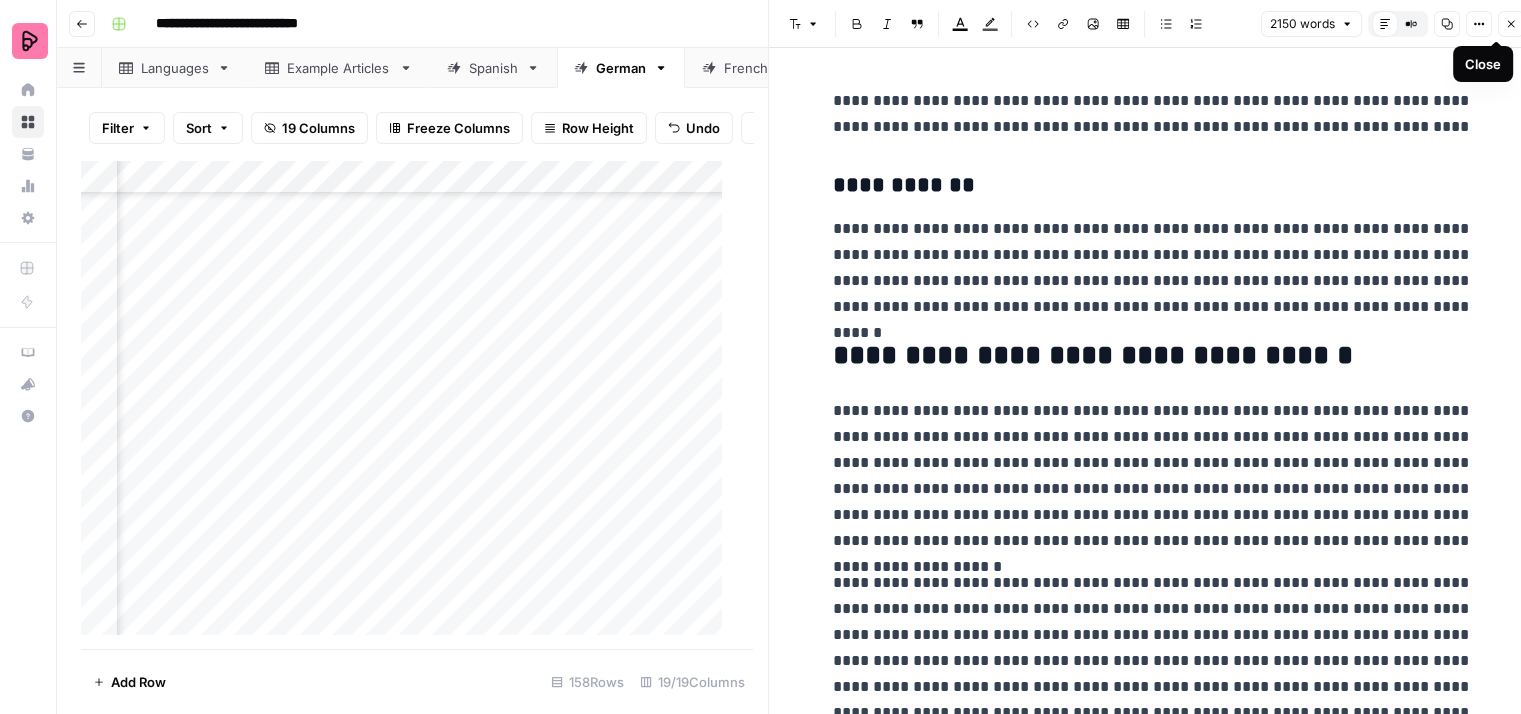 click 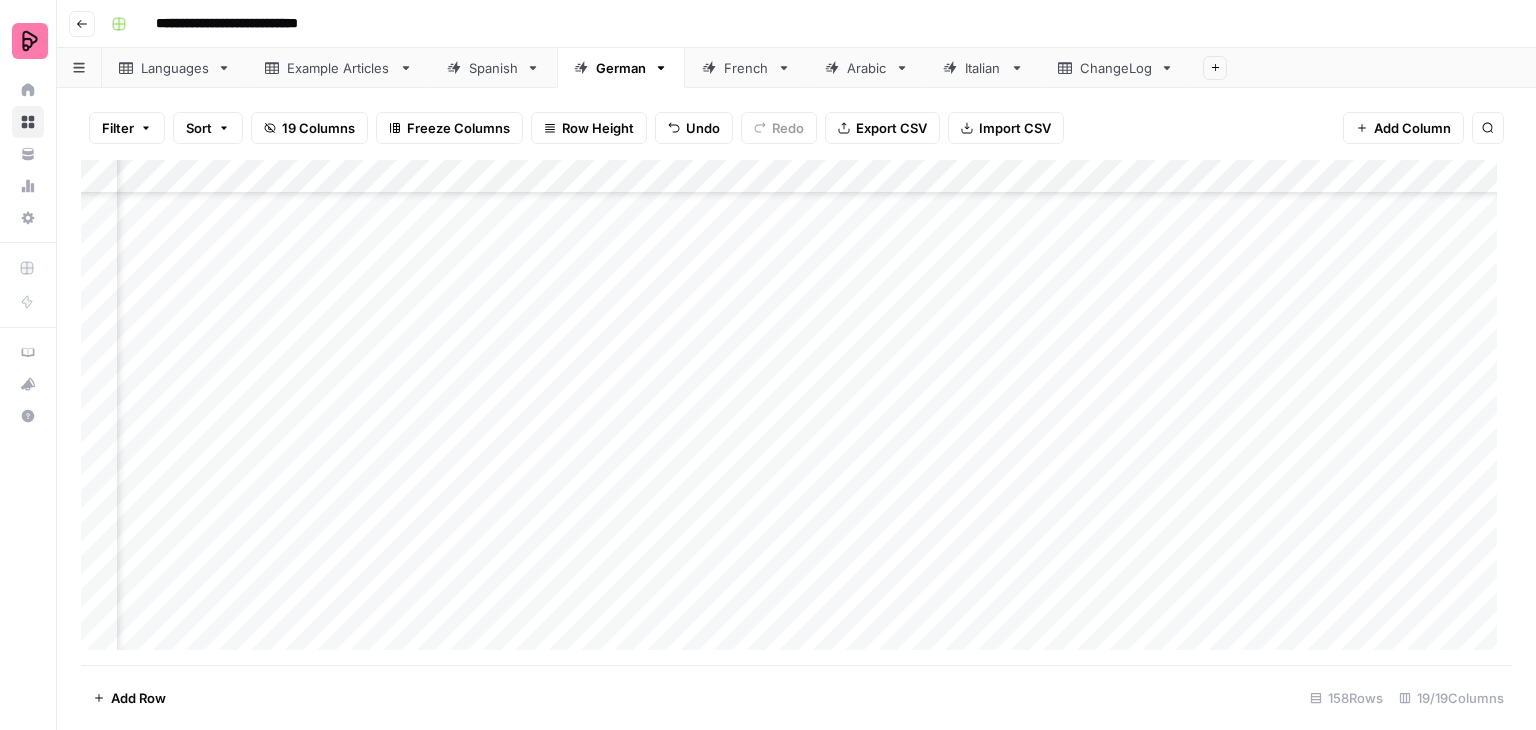 scroll, scrollTop: 4348, scrollLeft: 906, axis: both 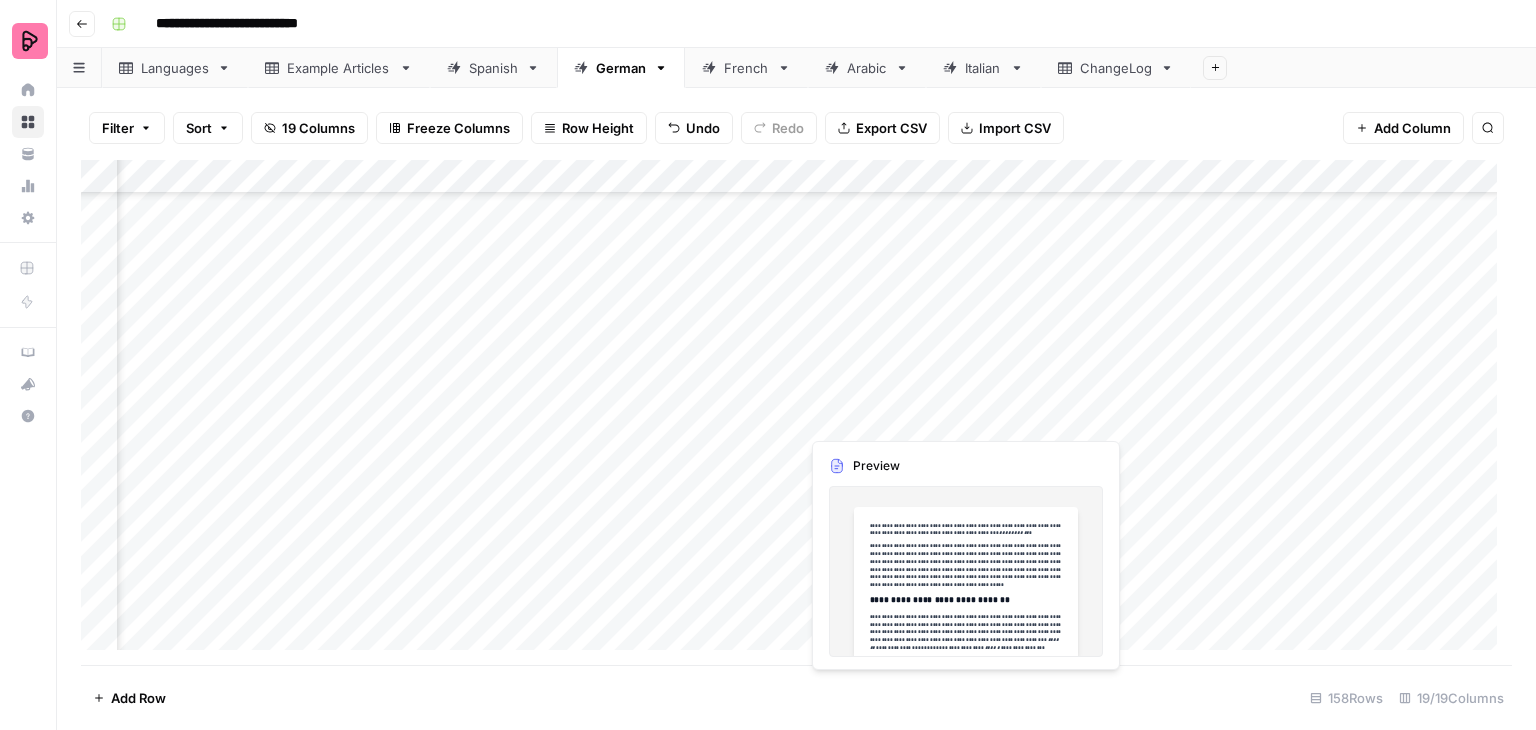 click on "Add Column" at bounding box center [796, 412] 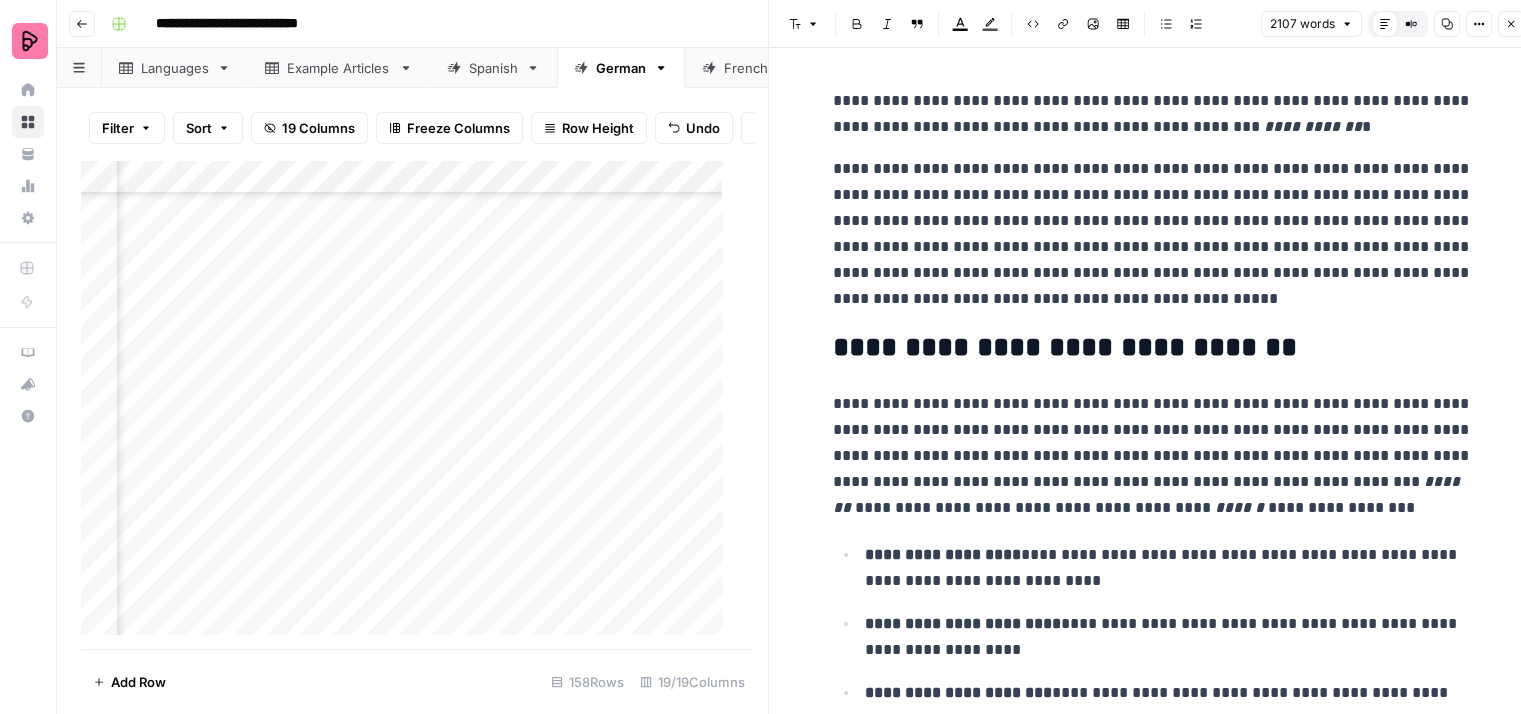 click 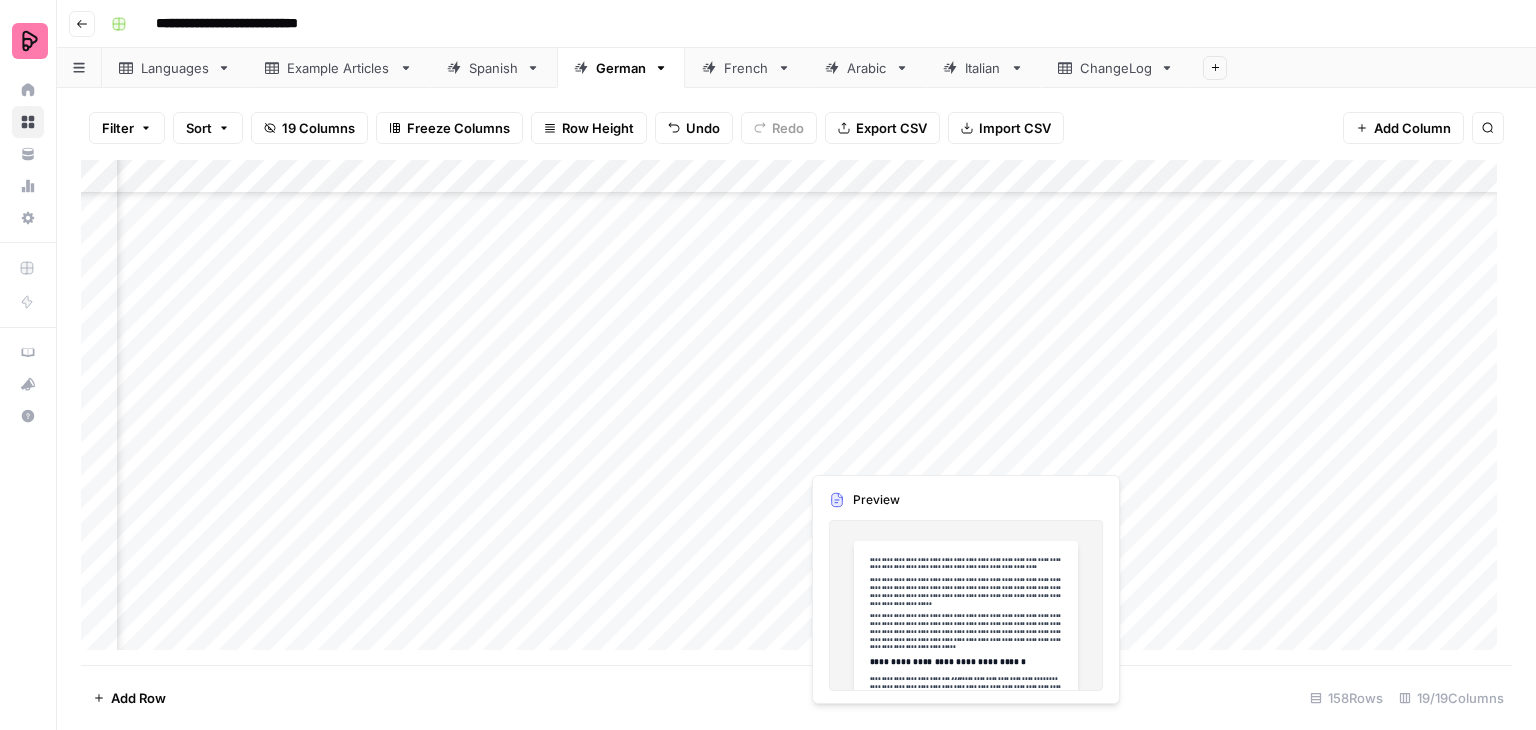 click on "Add Column" at bounding box center (796, 412) 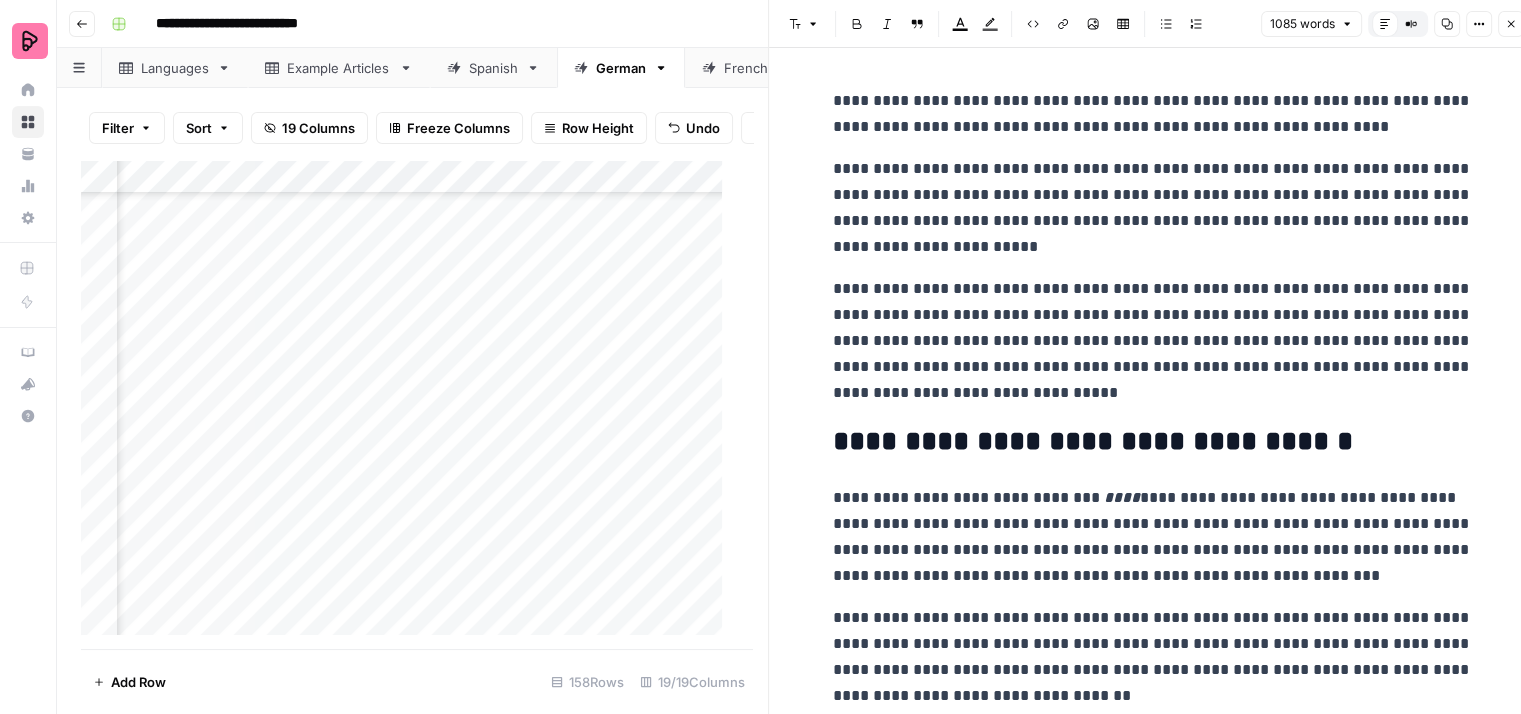 click 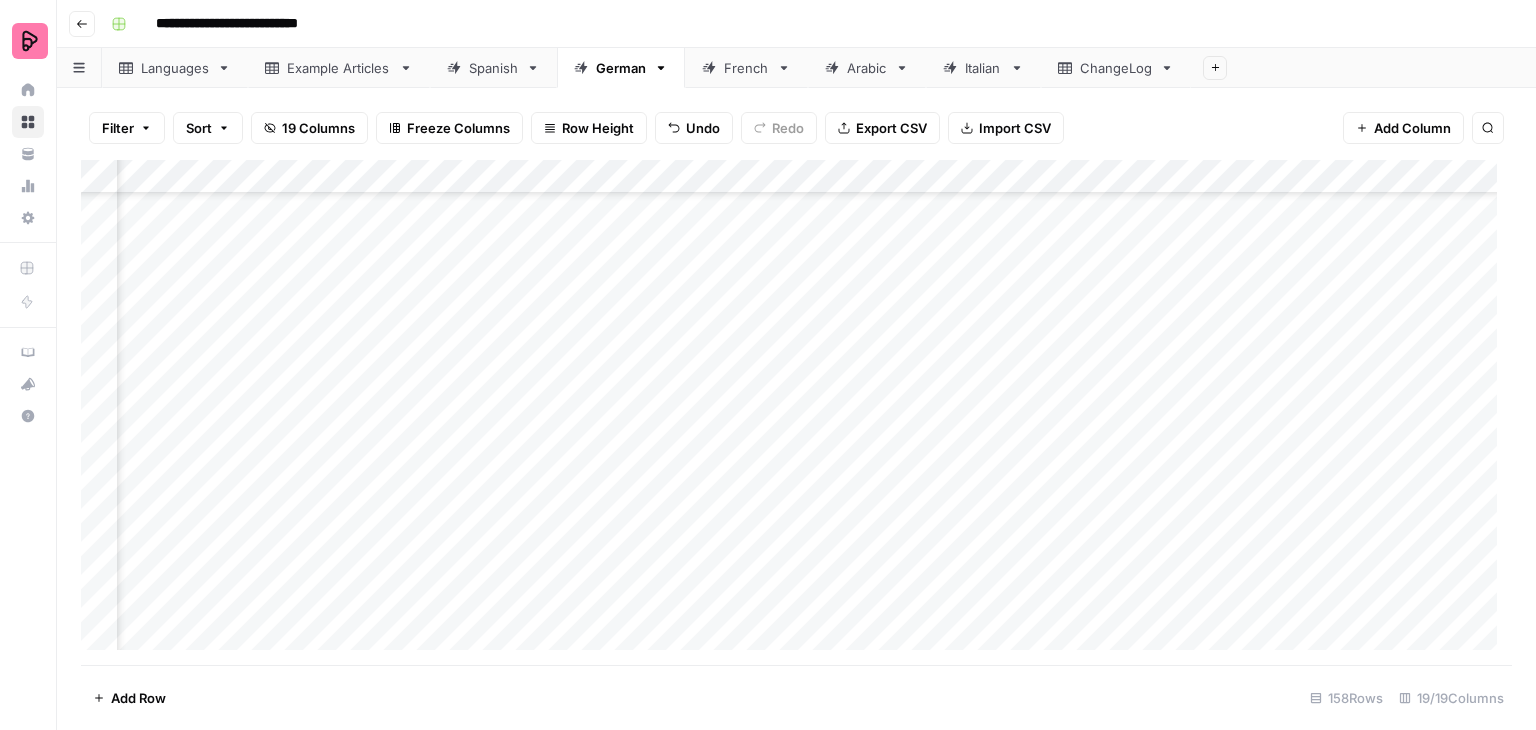 click on "Add Column" at bounding box center (796, 412) 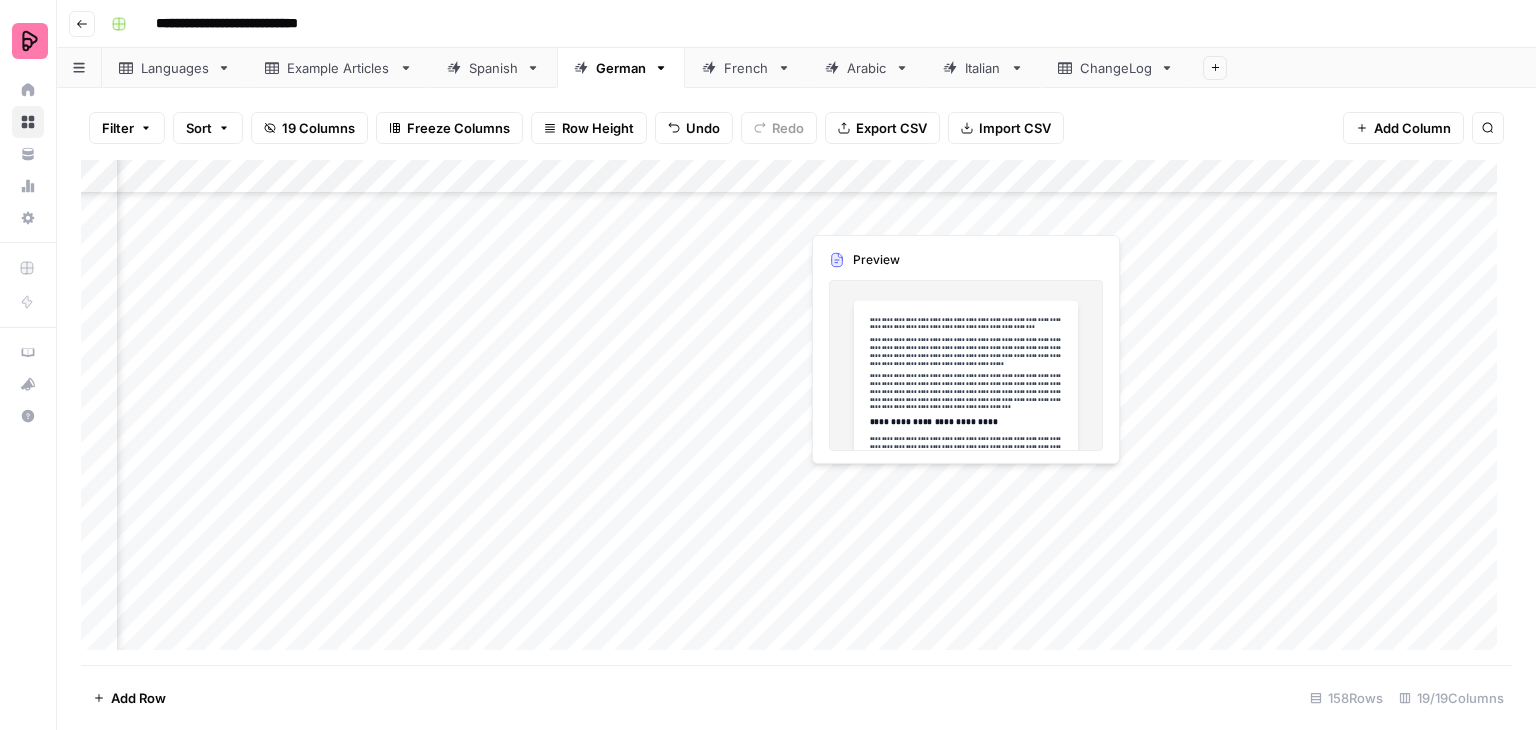 click on "Add Column" at bounding box center [796, 412] 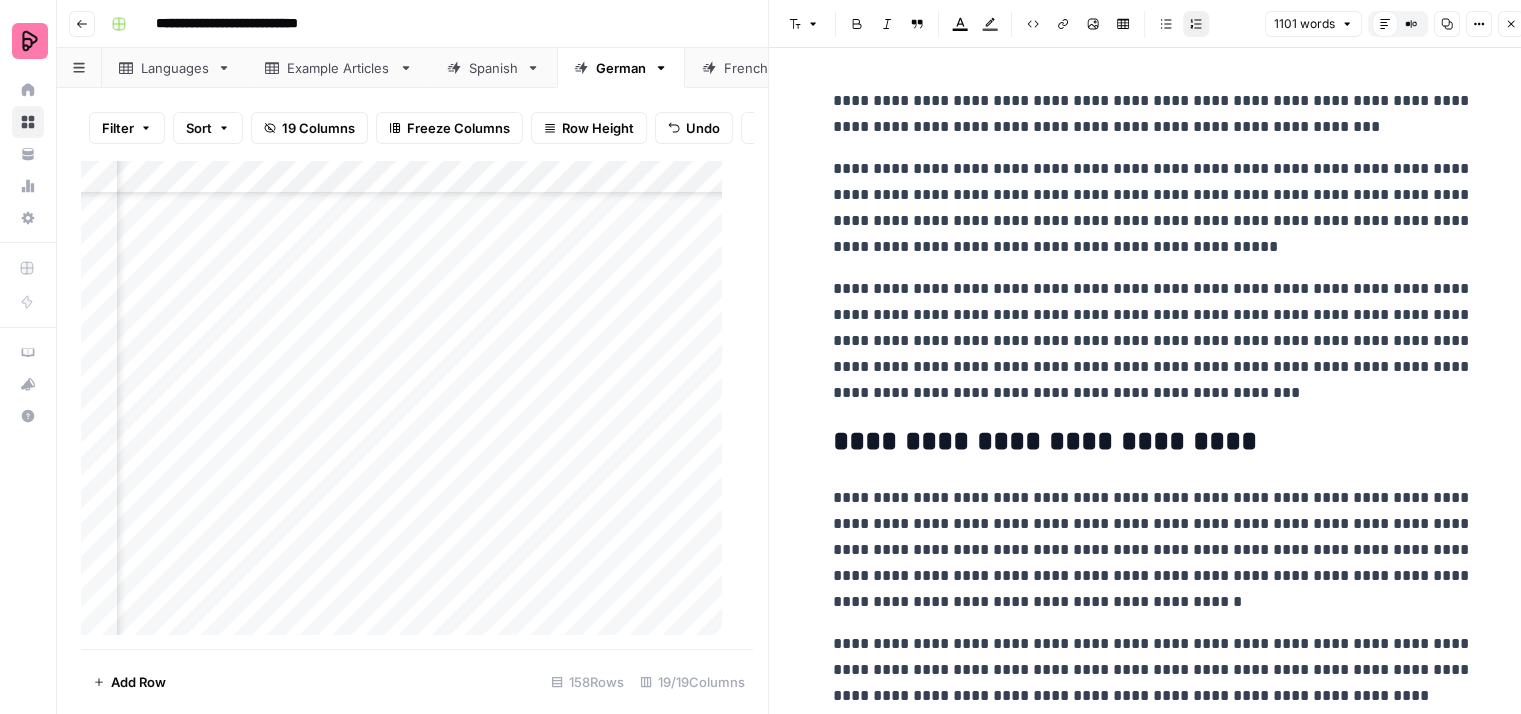 click 